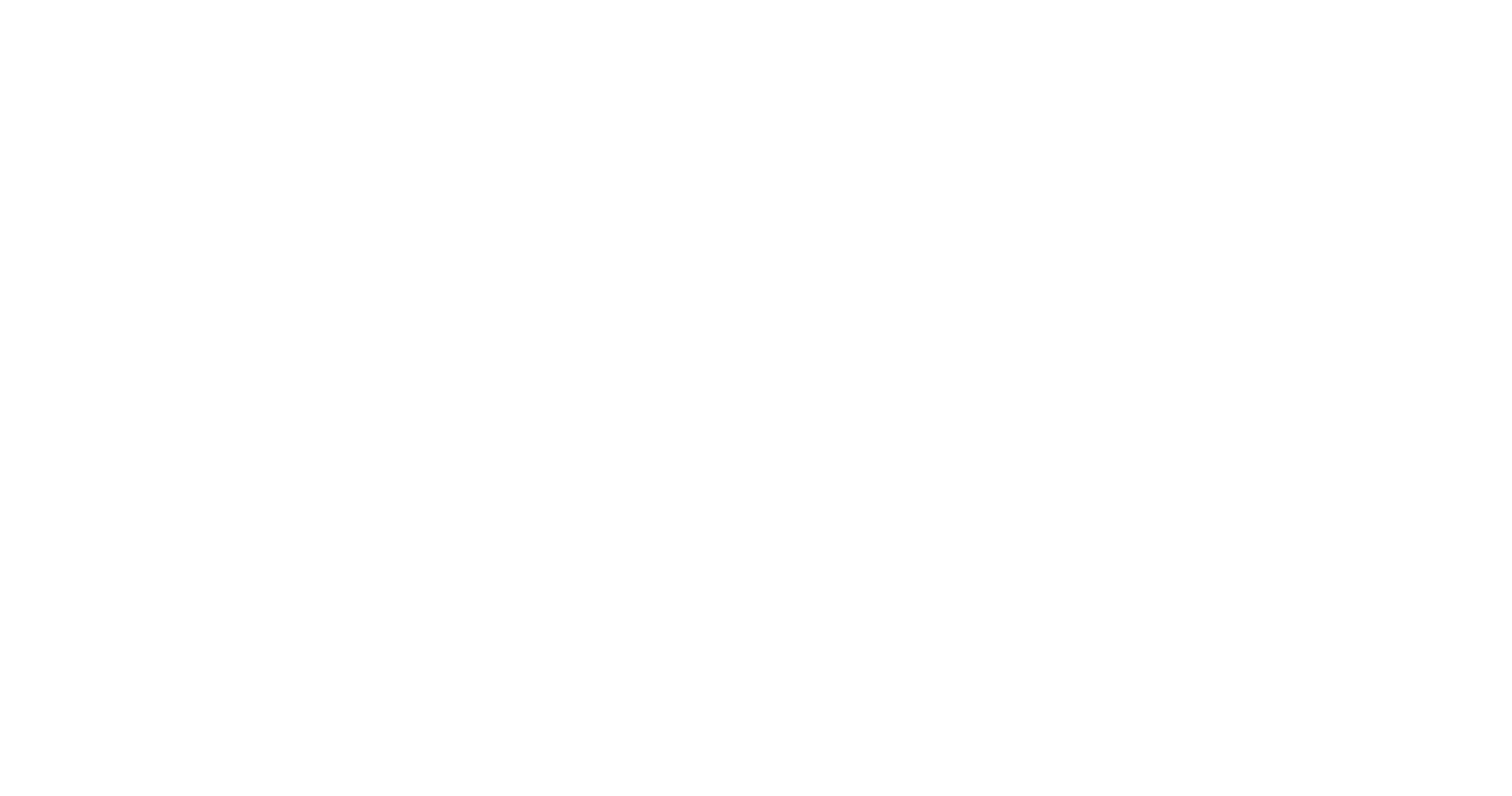 scroll, scrollTop: 0, scrollLeft: 0, axis: both 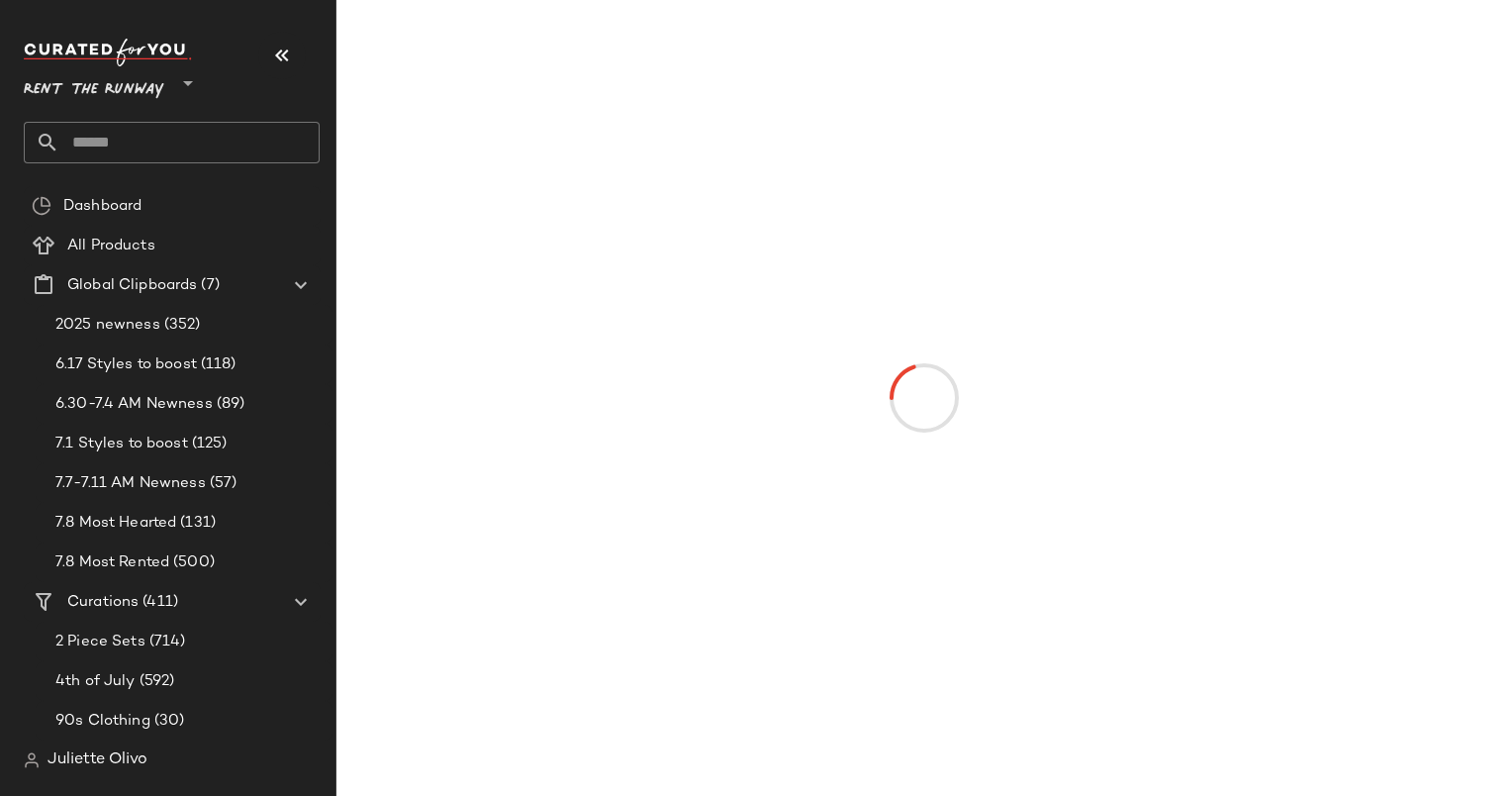 click 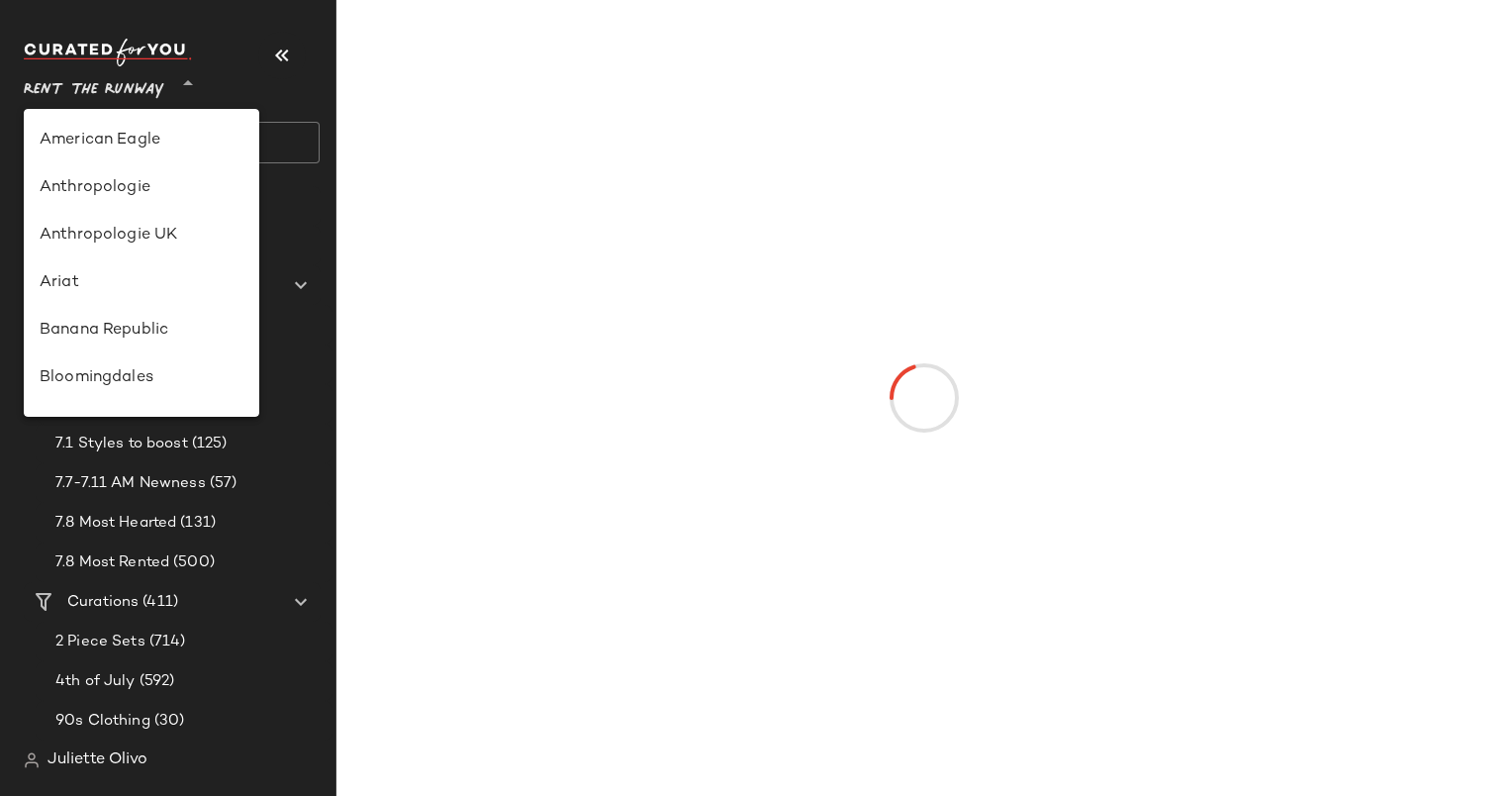 scroll, scrollTop: 950, scrollLeft: 0, axis: vertical 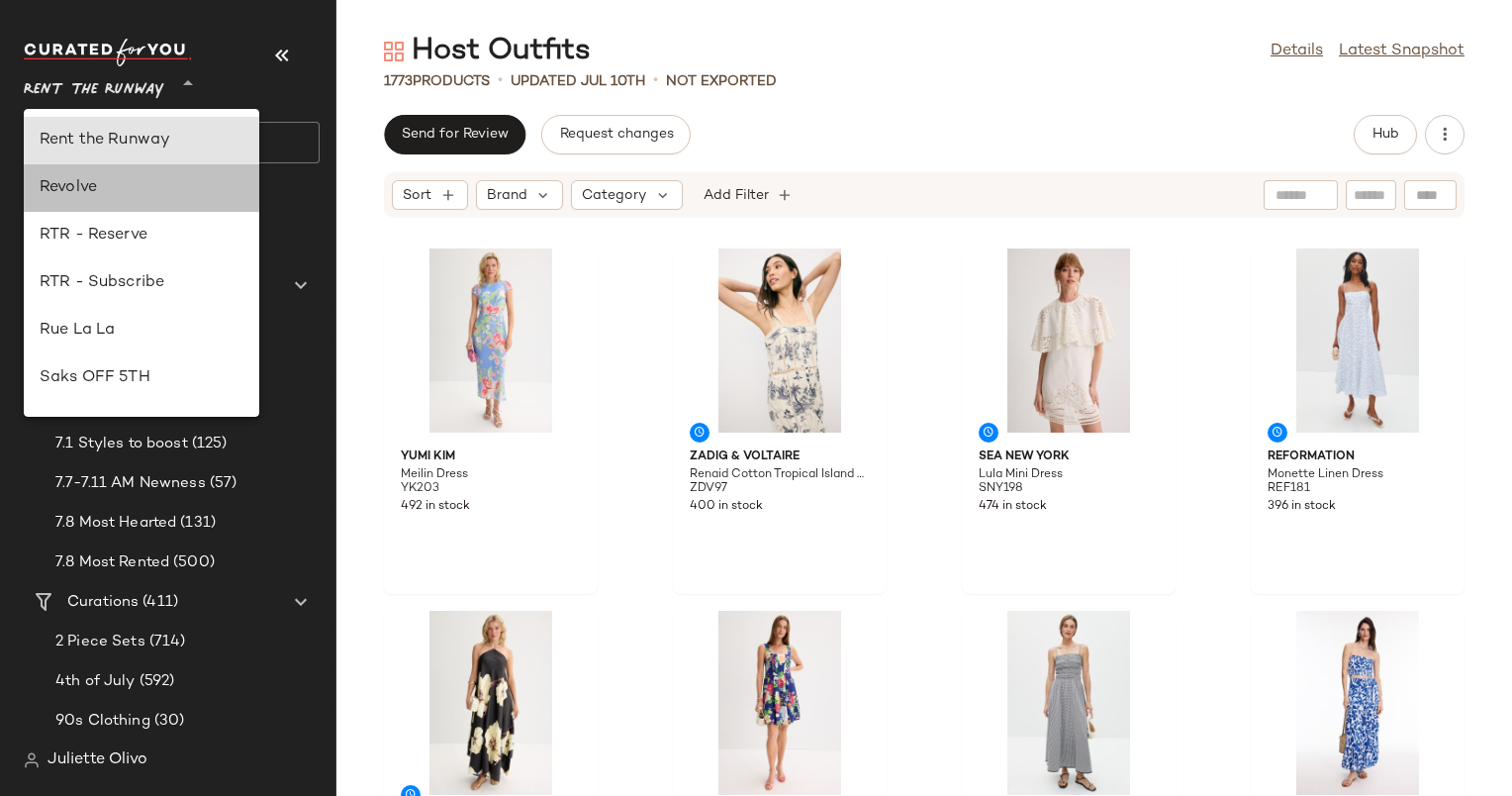click on "Revolve" at bounding box center (142, 188) 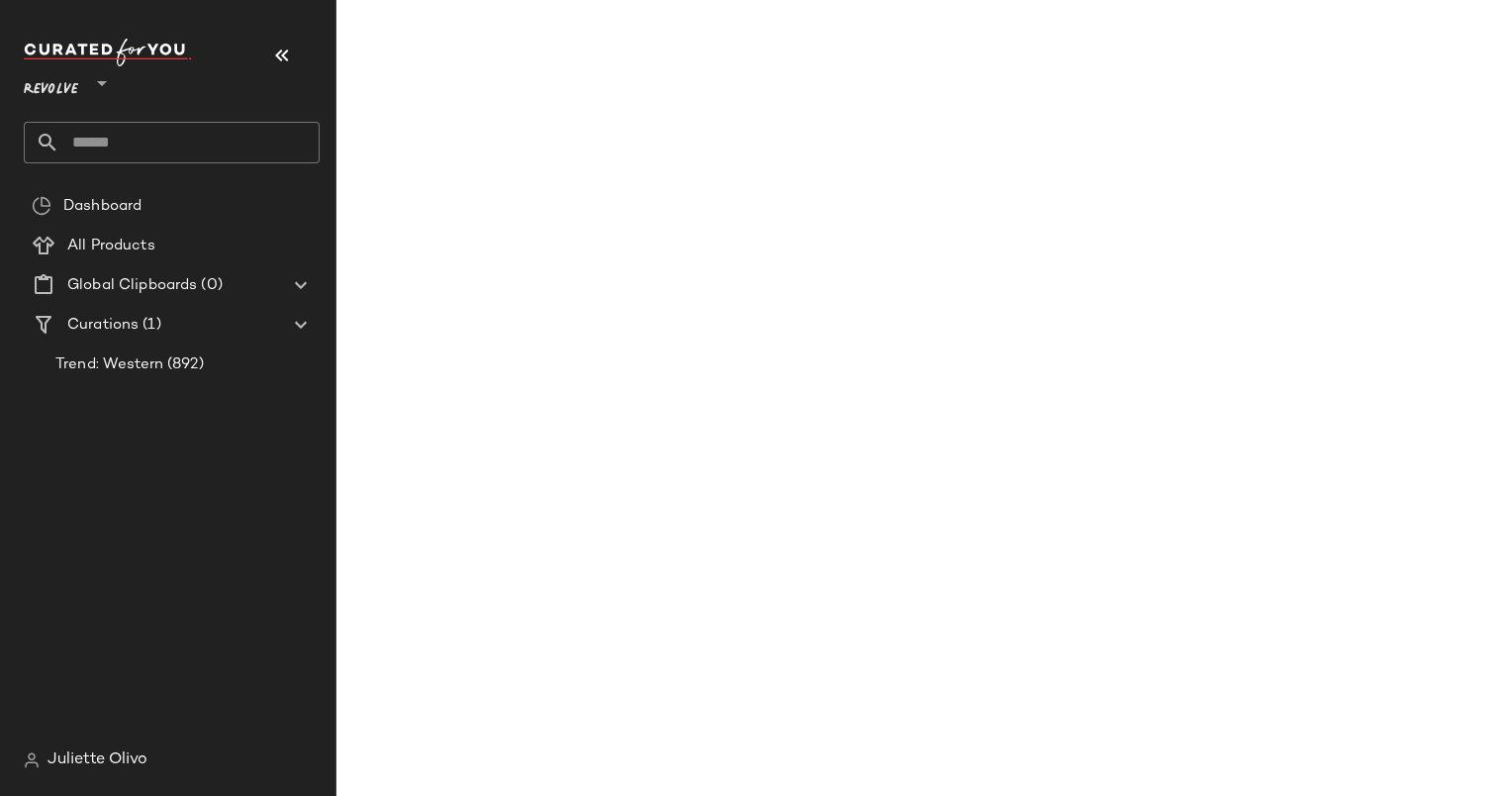 click 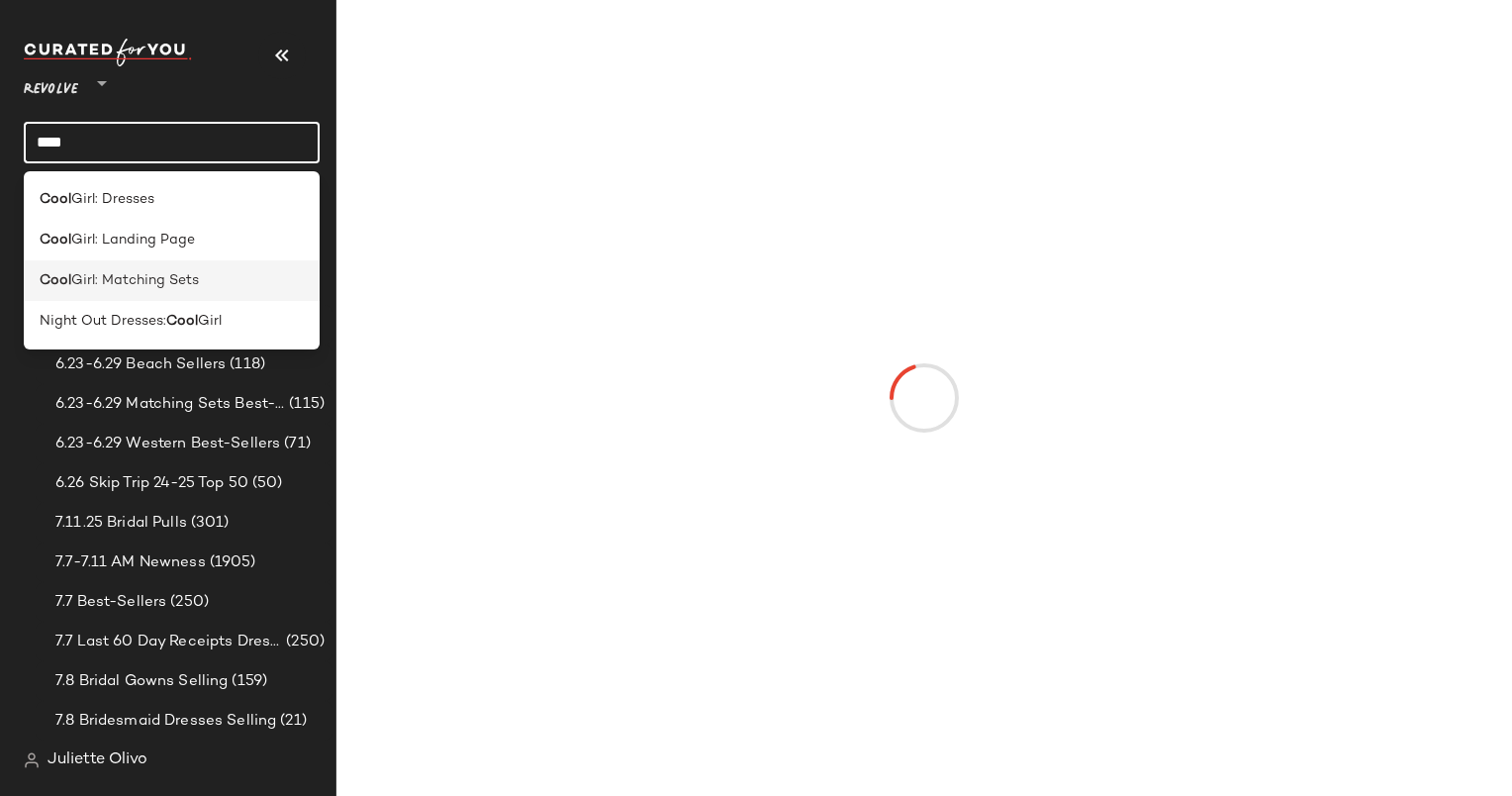 type on "****" 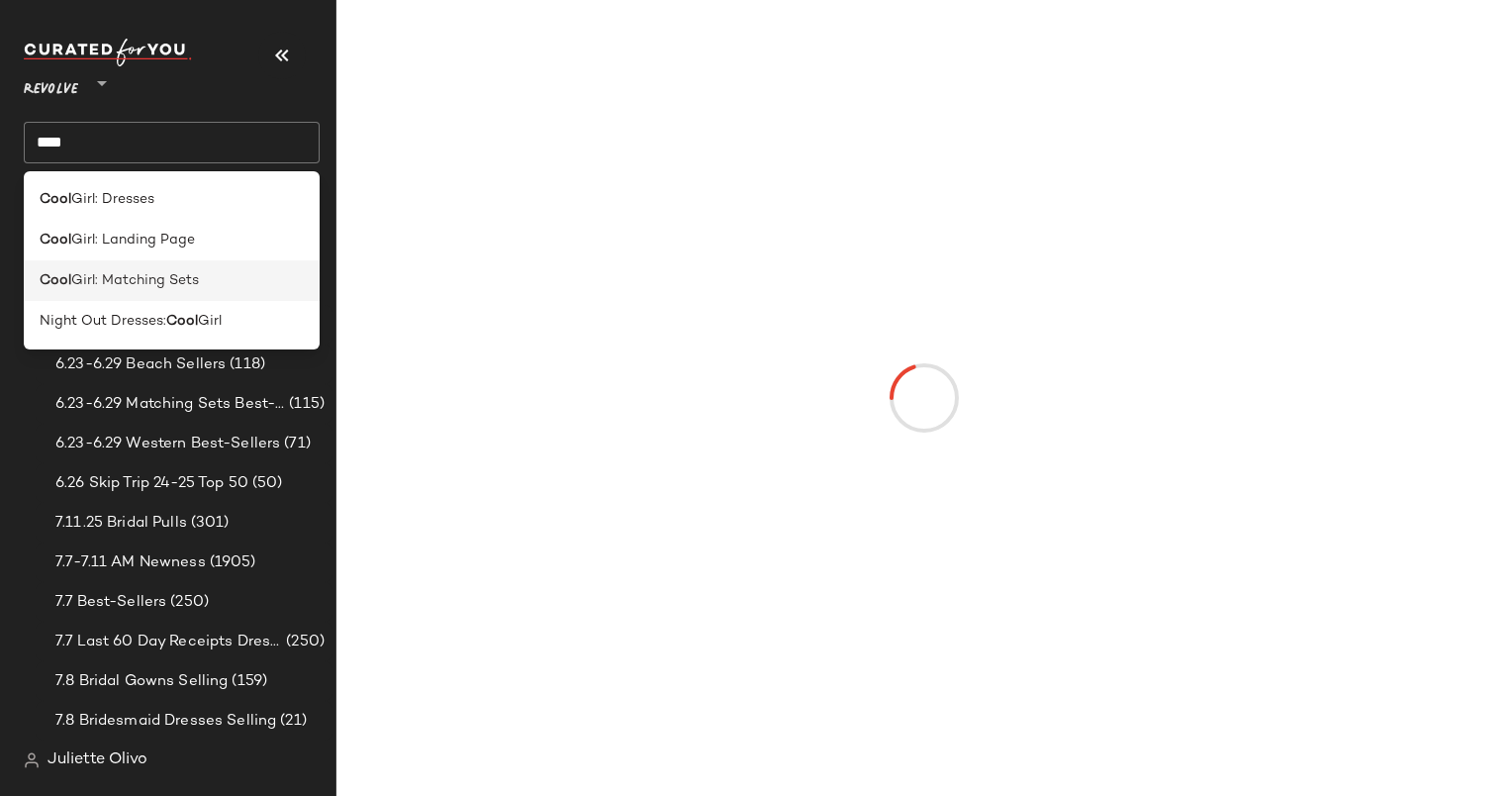click on "Girl: Matching Sets" at bounding box center [135, 280] 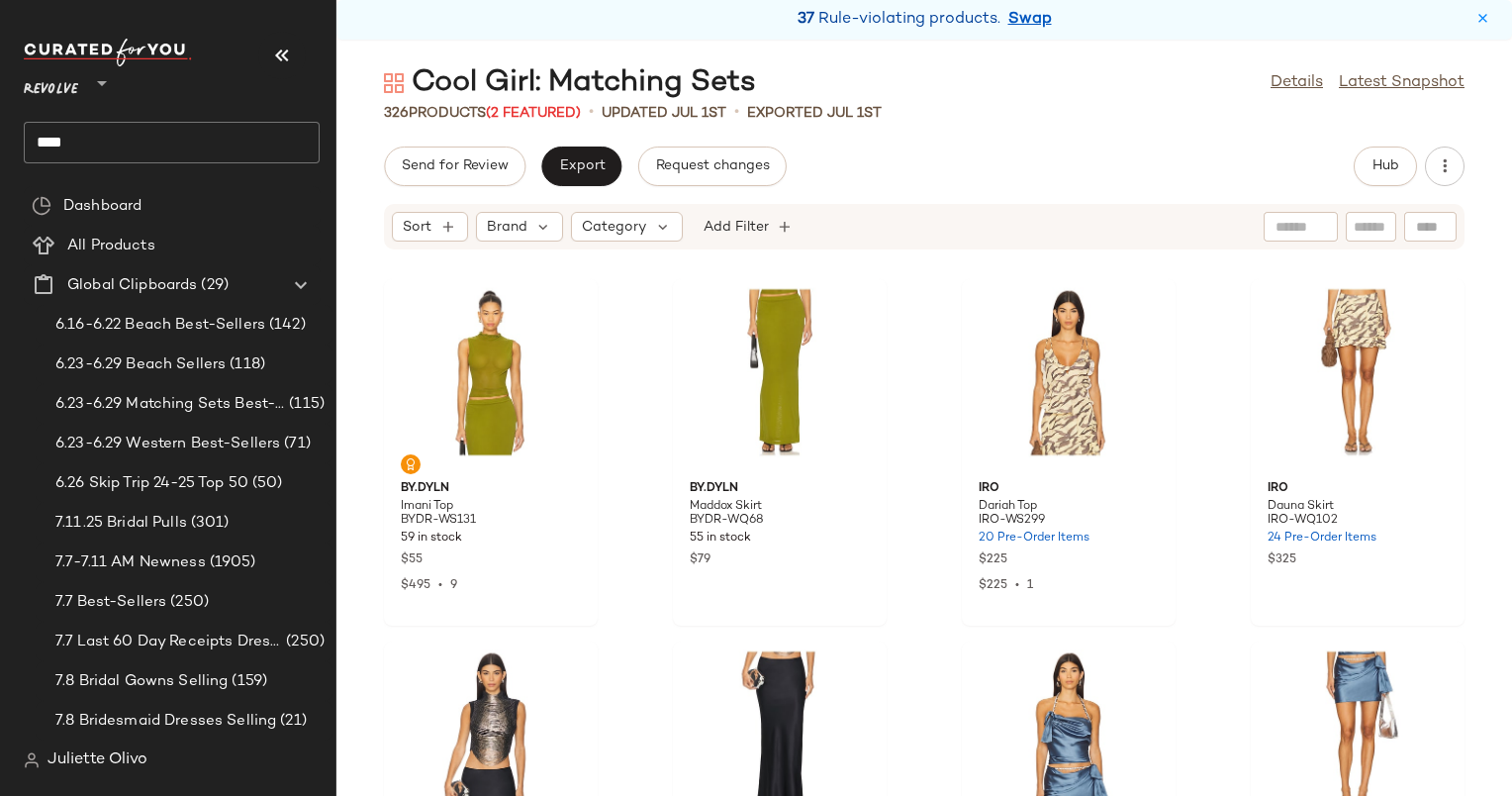 click on "Send for Review   Export   Request changes   Hub" 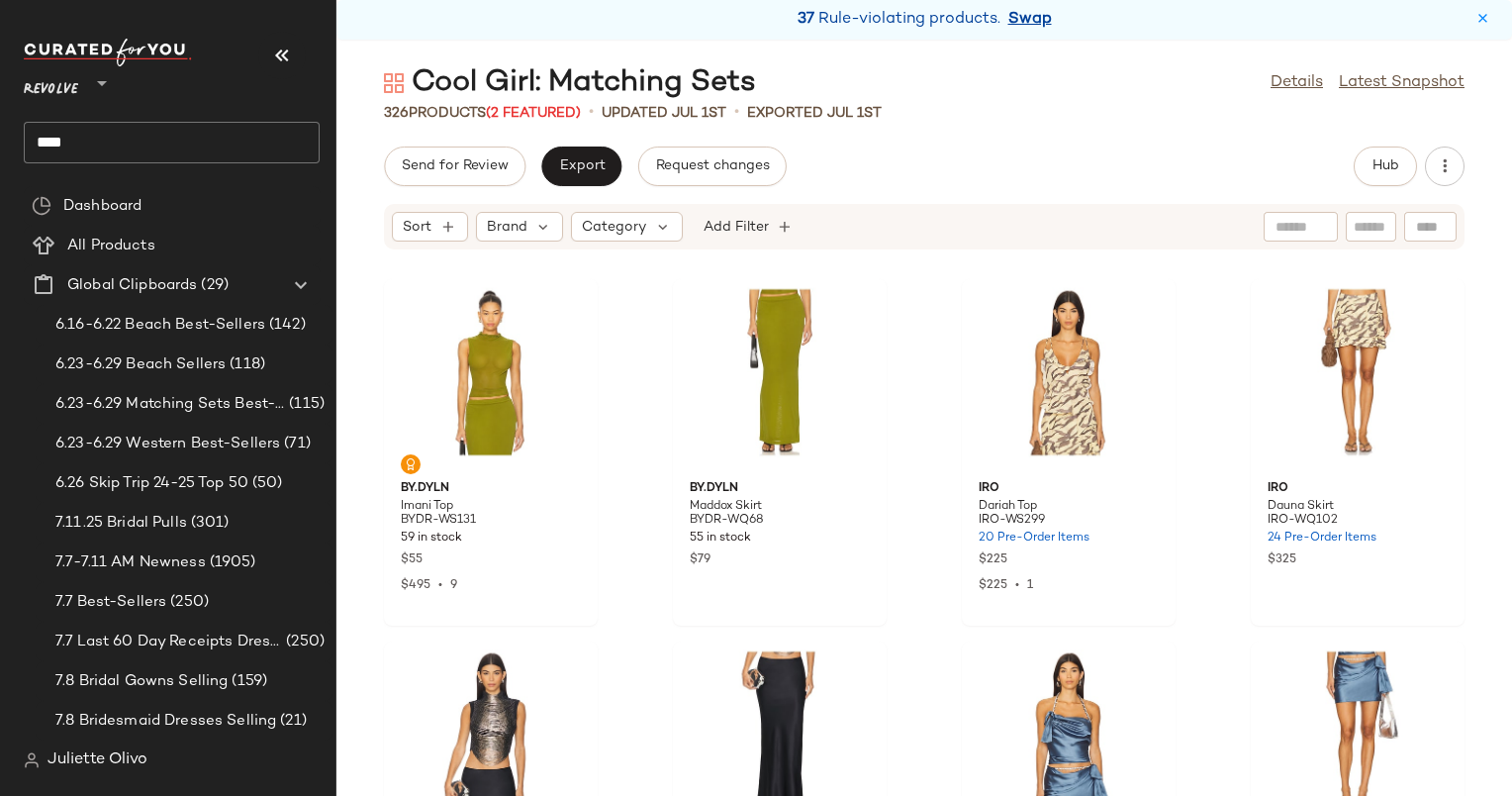 click on "Swap" at bounding box center (1030, 20) 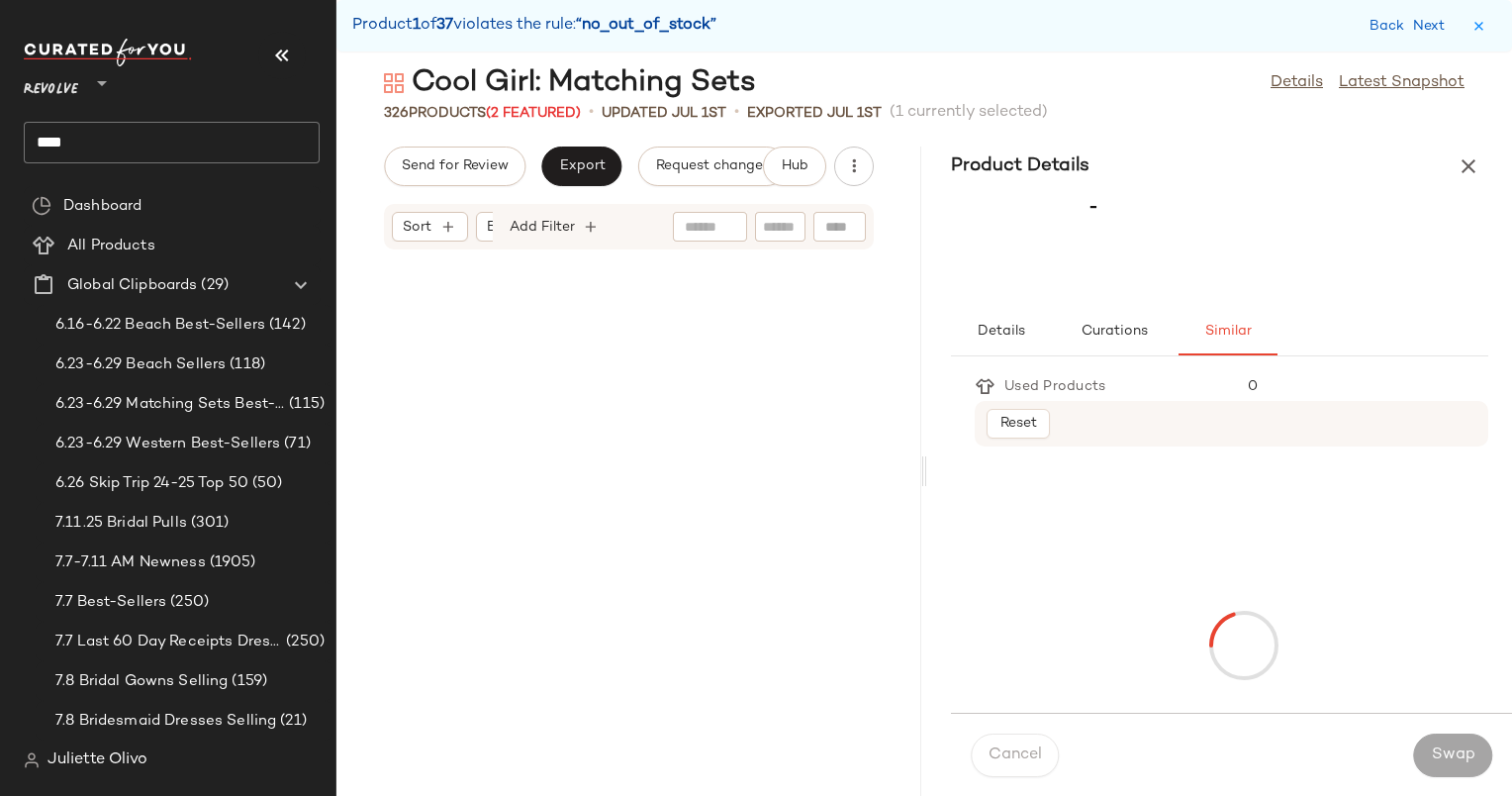 scroll, scrollTop: 4348, scrollLeft: 0, axis: vertical 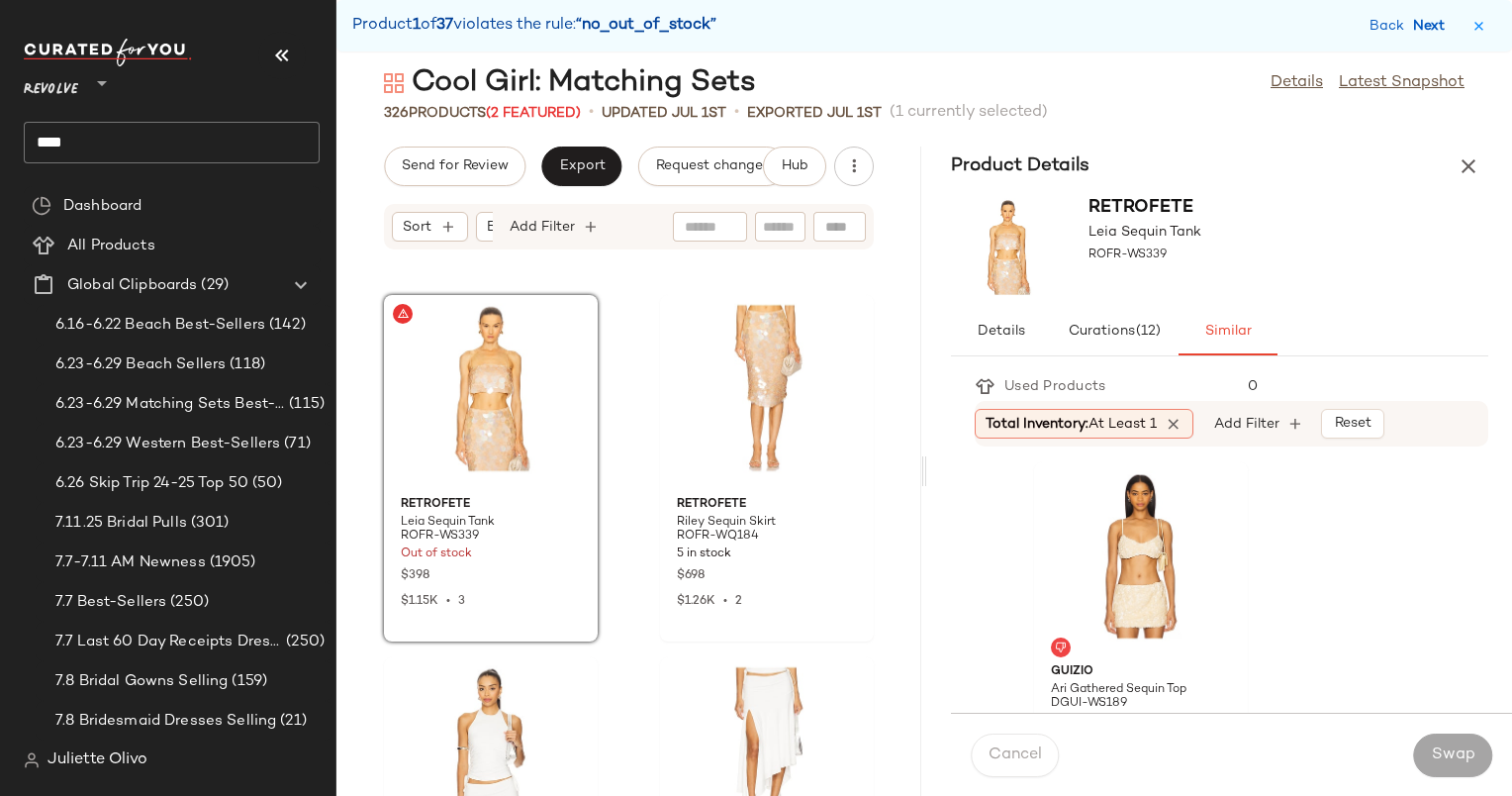click on "Next" at bounding box center (1433, 26) 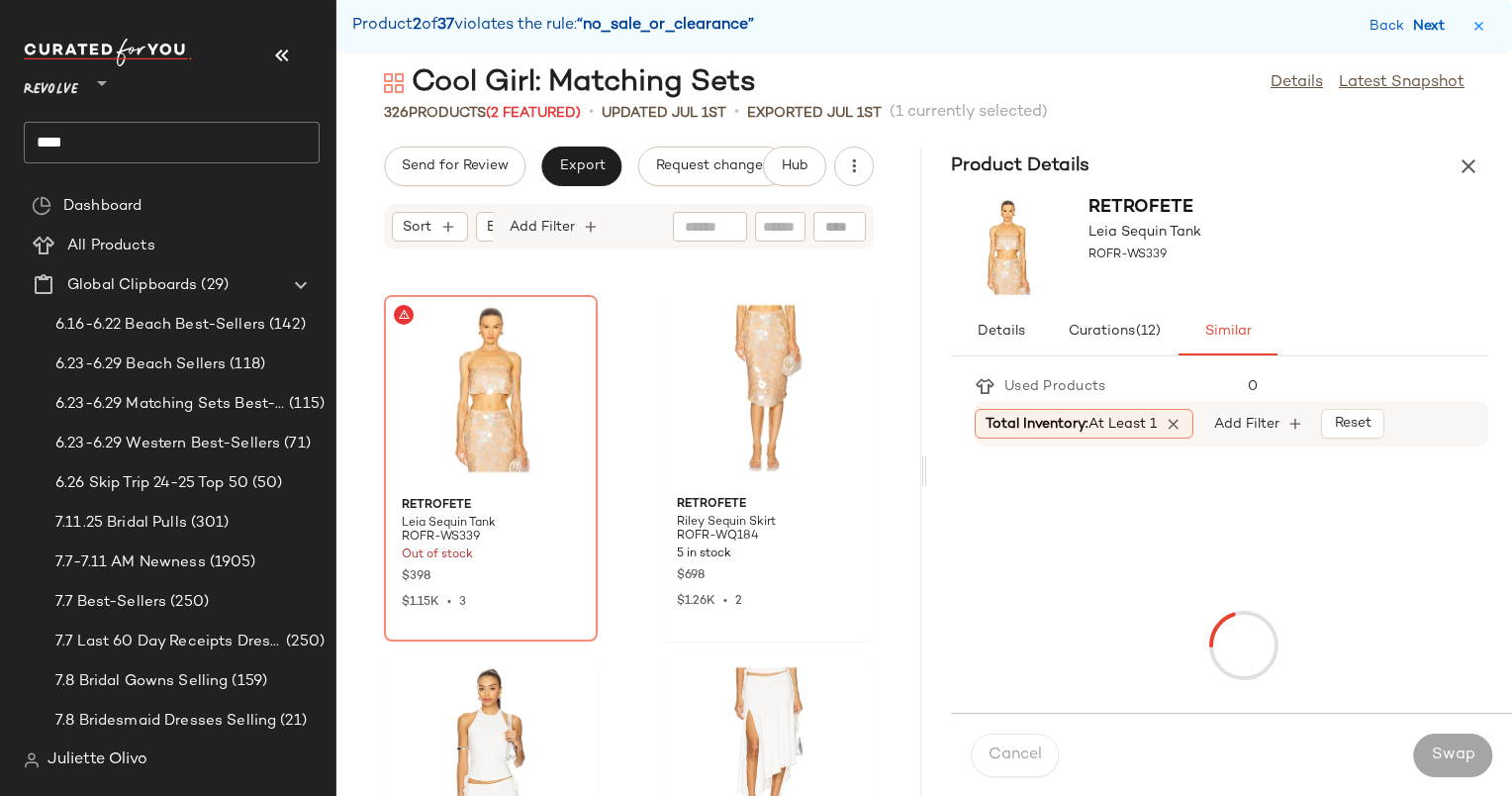 scroll, scrollTop: 12320, scrollLeft: 0, axis: vertical 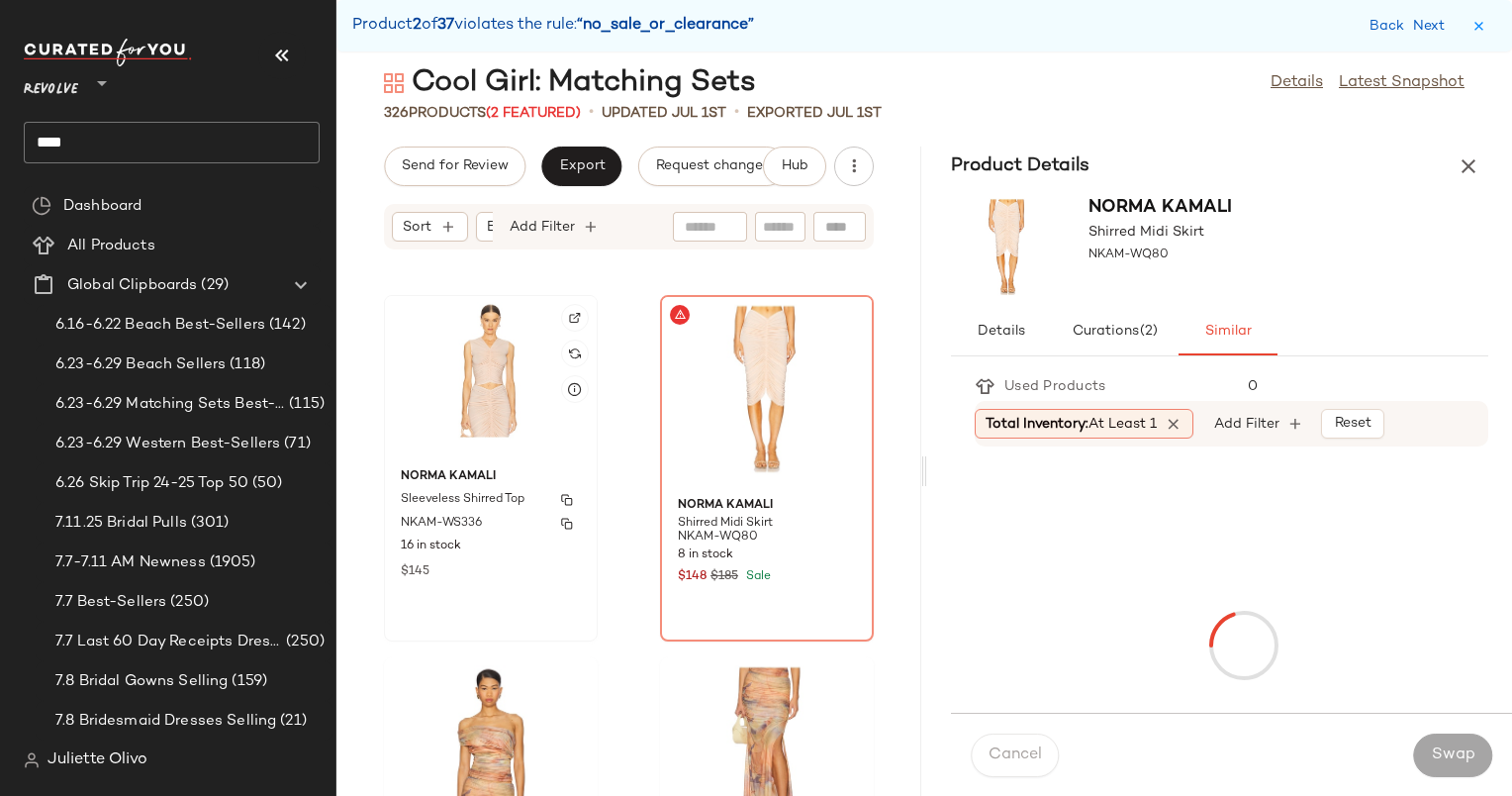click on "Norma Kamali Sleeveless Shirred Top NKAM-WS336 16 in stock $145" 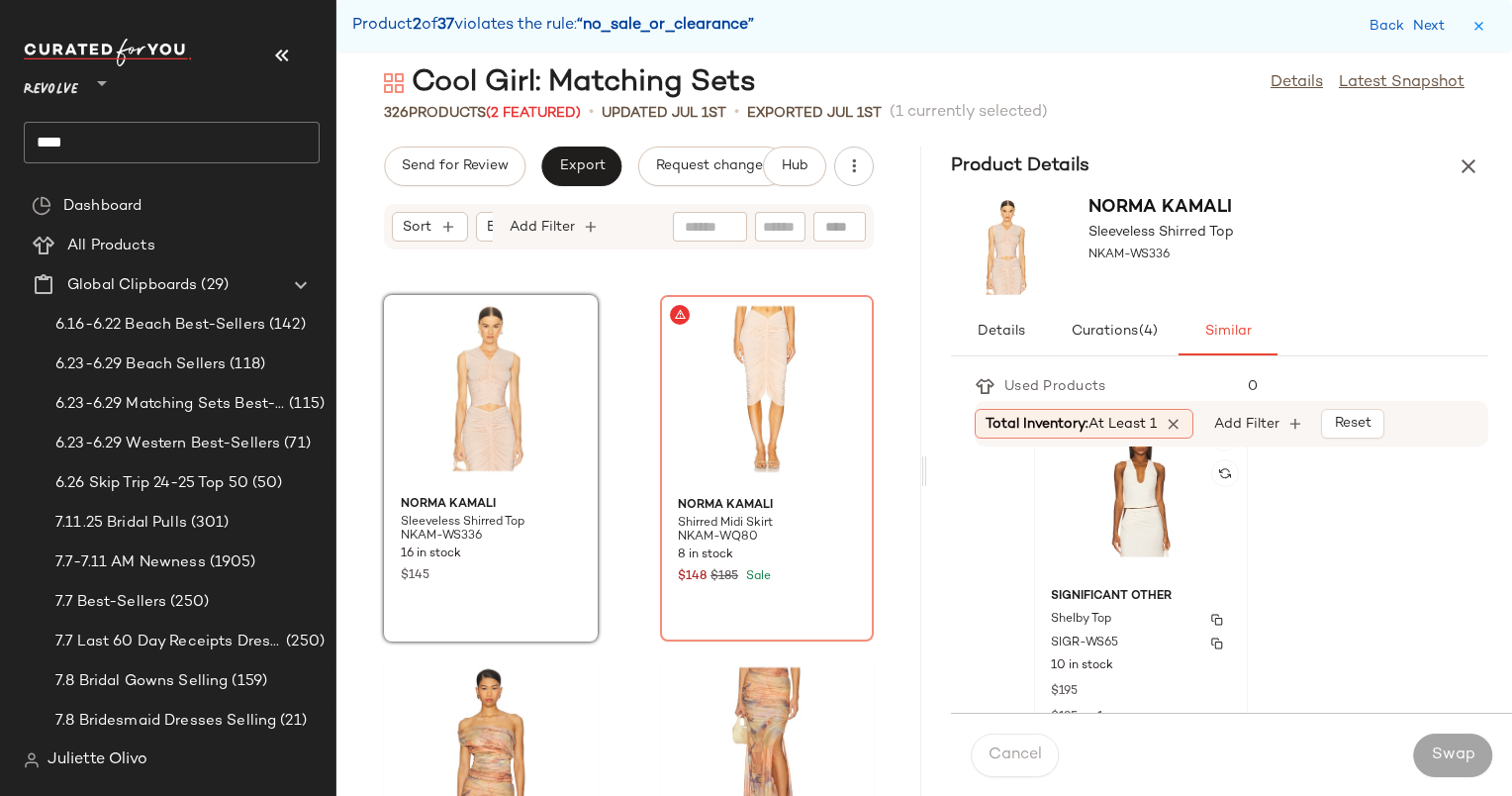 scroll, scrollTop: 0, scrollLeft: 0, axis: both 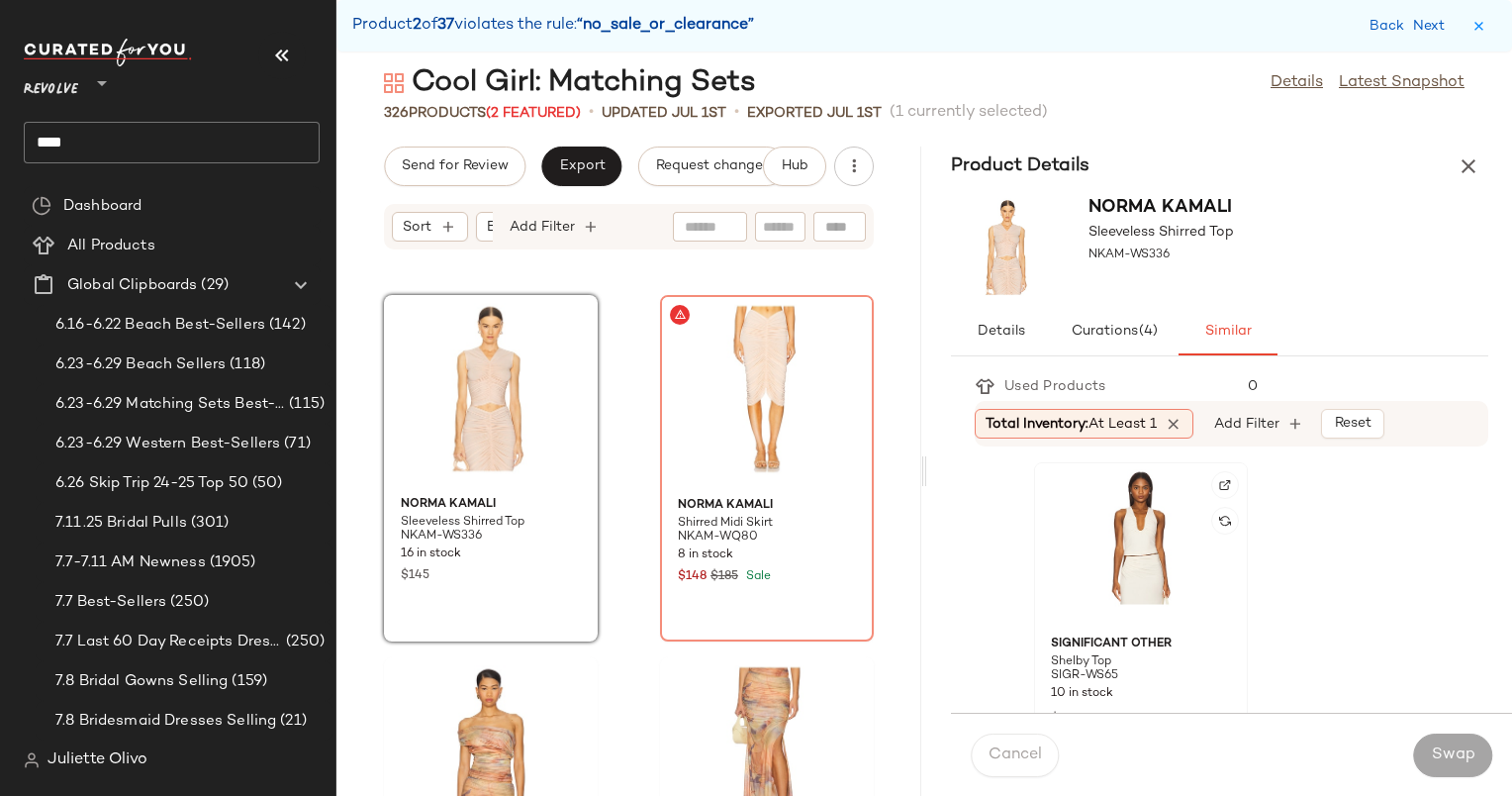 click 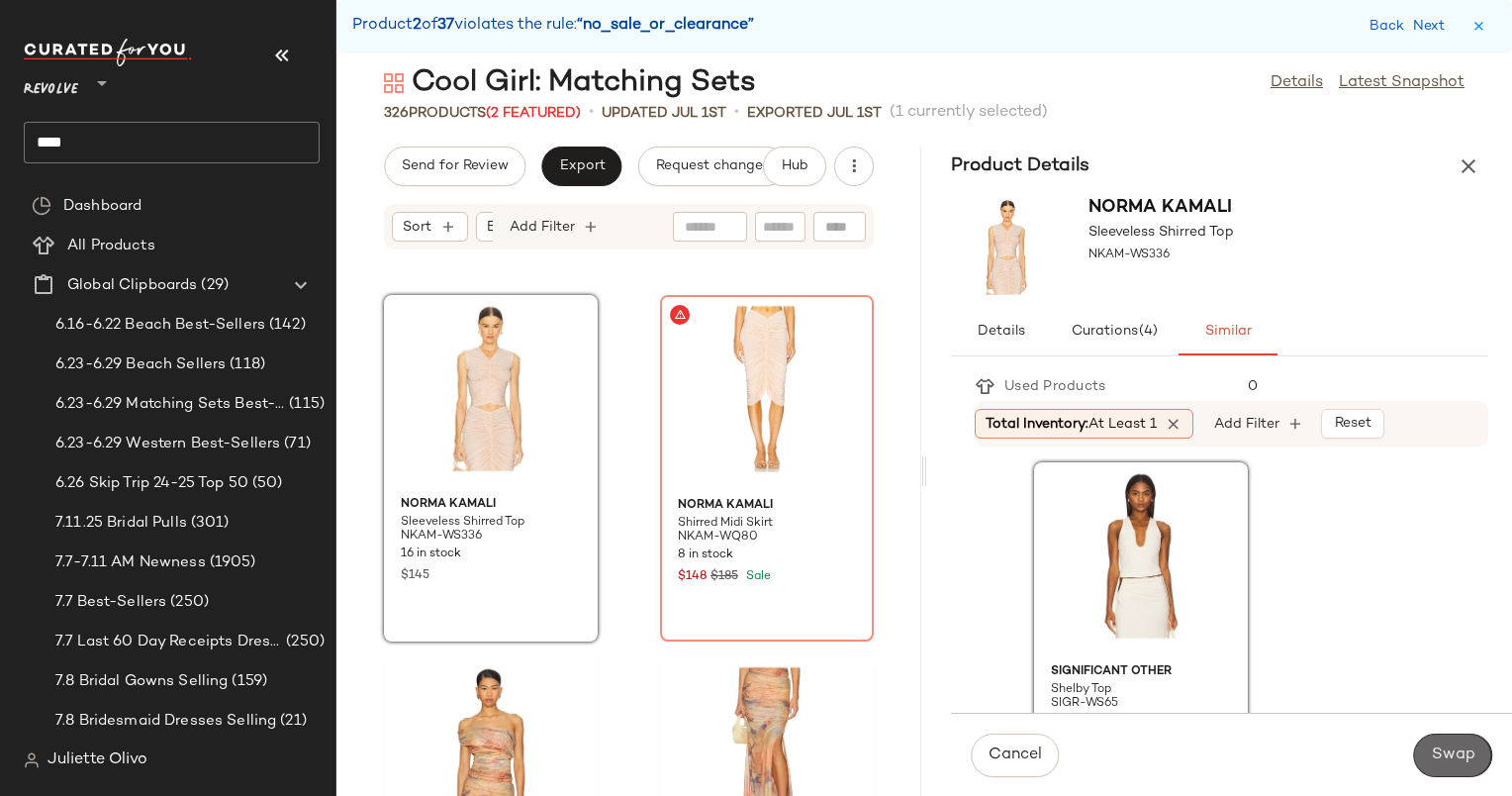 click on "Swap" at bounding box center (1453, 755) 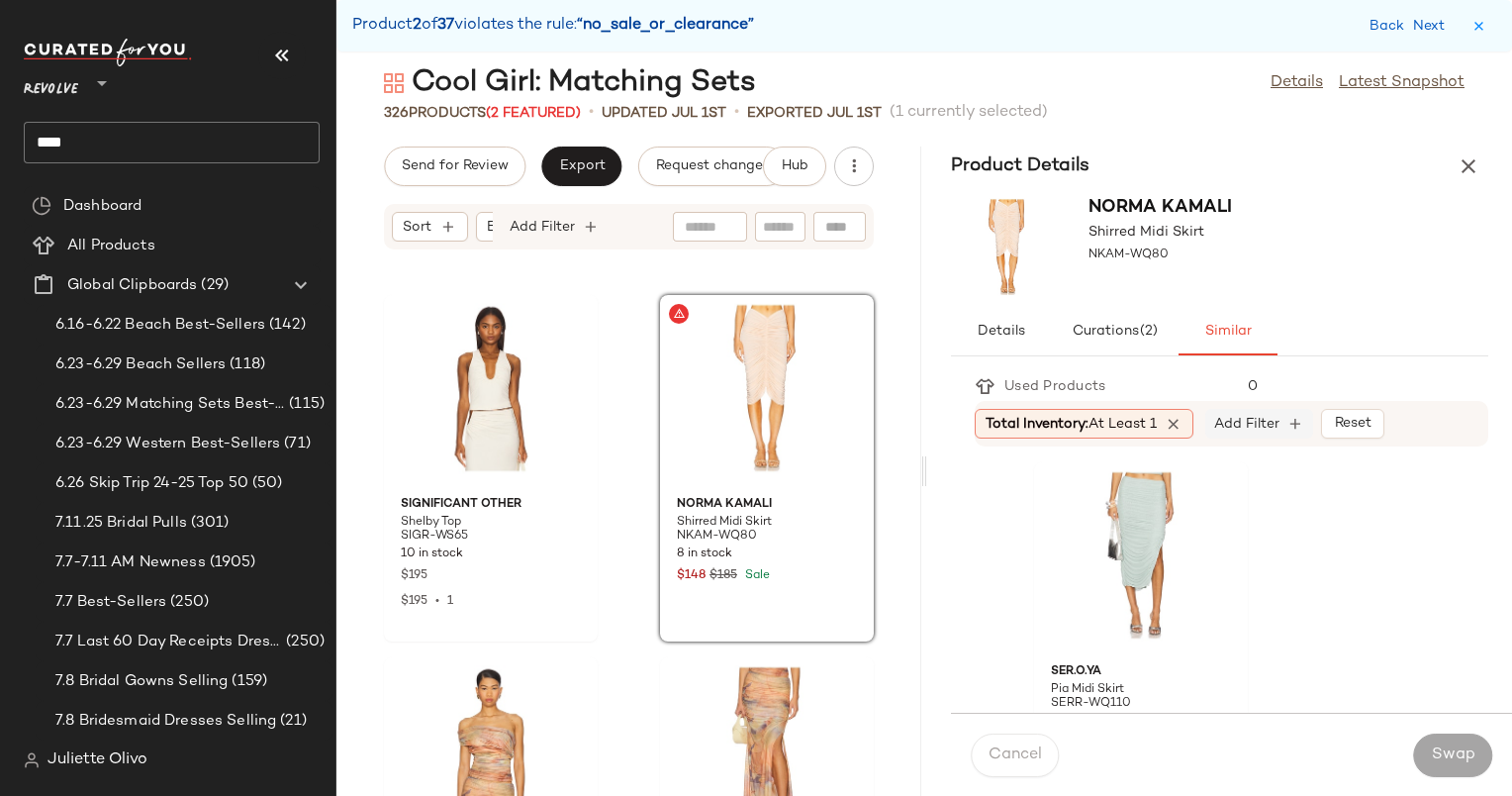 click on "Add Filter" at bounding box center [1247, 424] 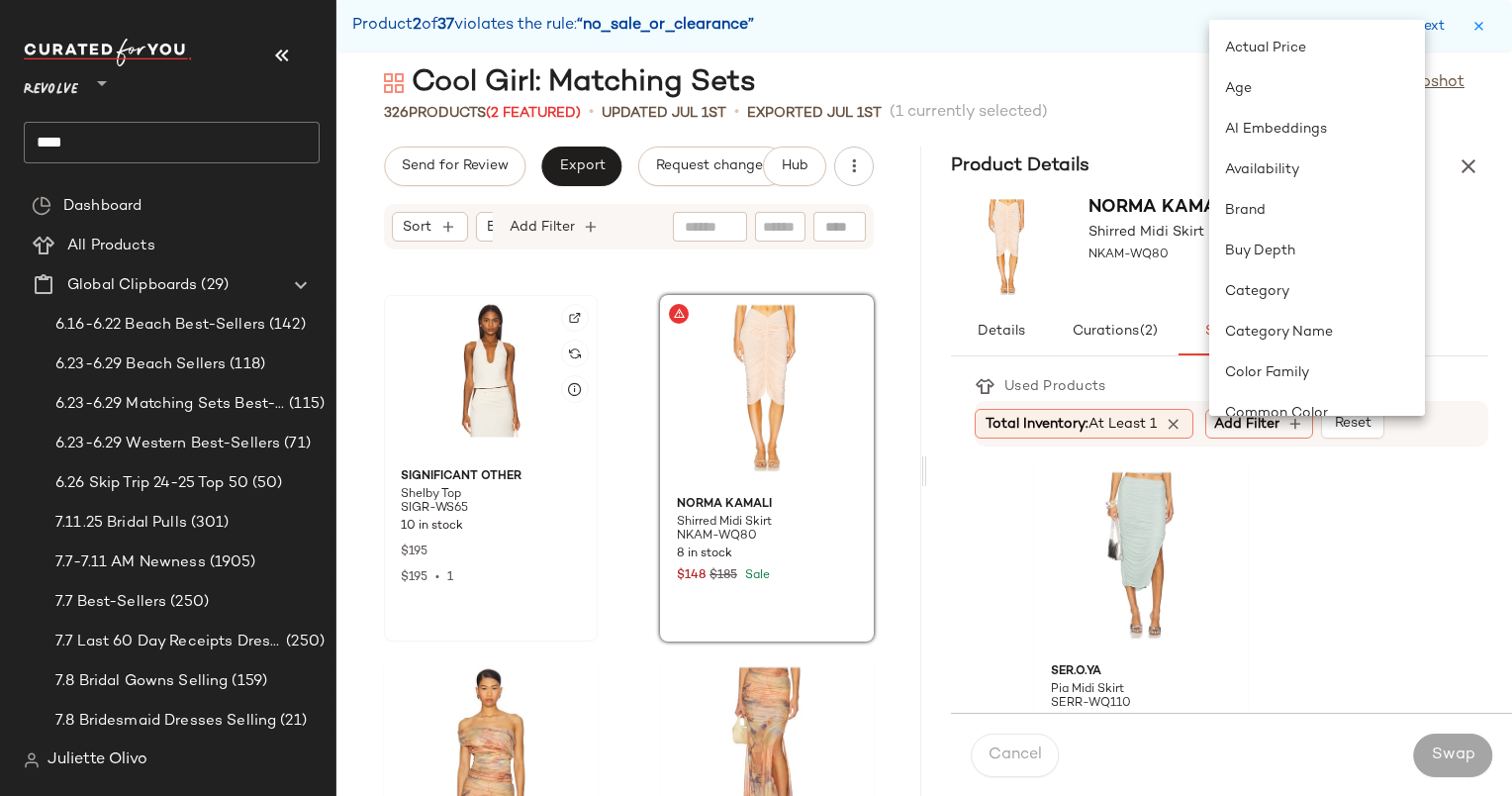 click 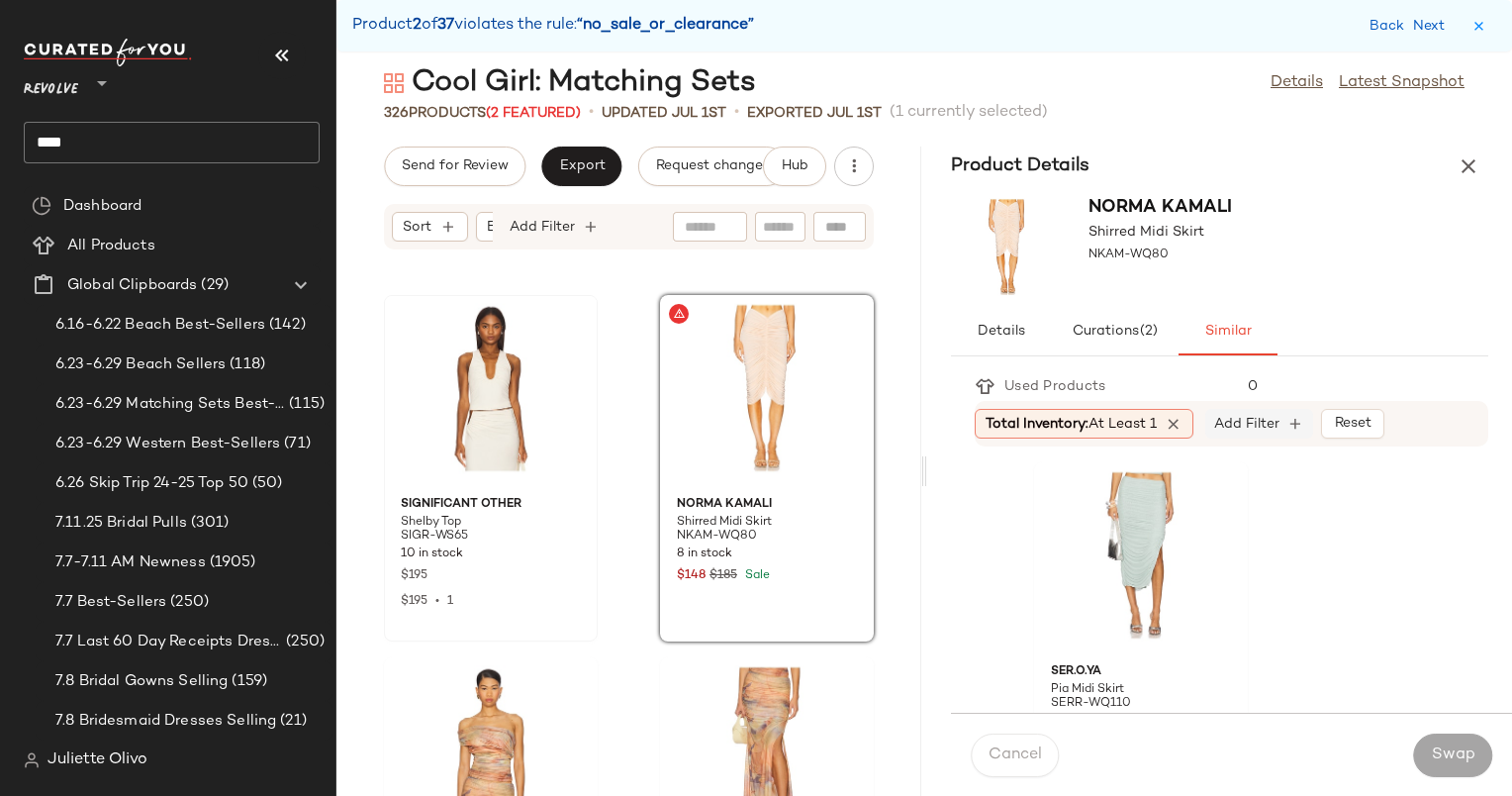 click on "Add Filter" at bounding box center (1247, 424) 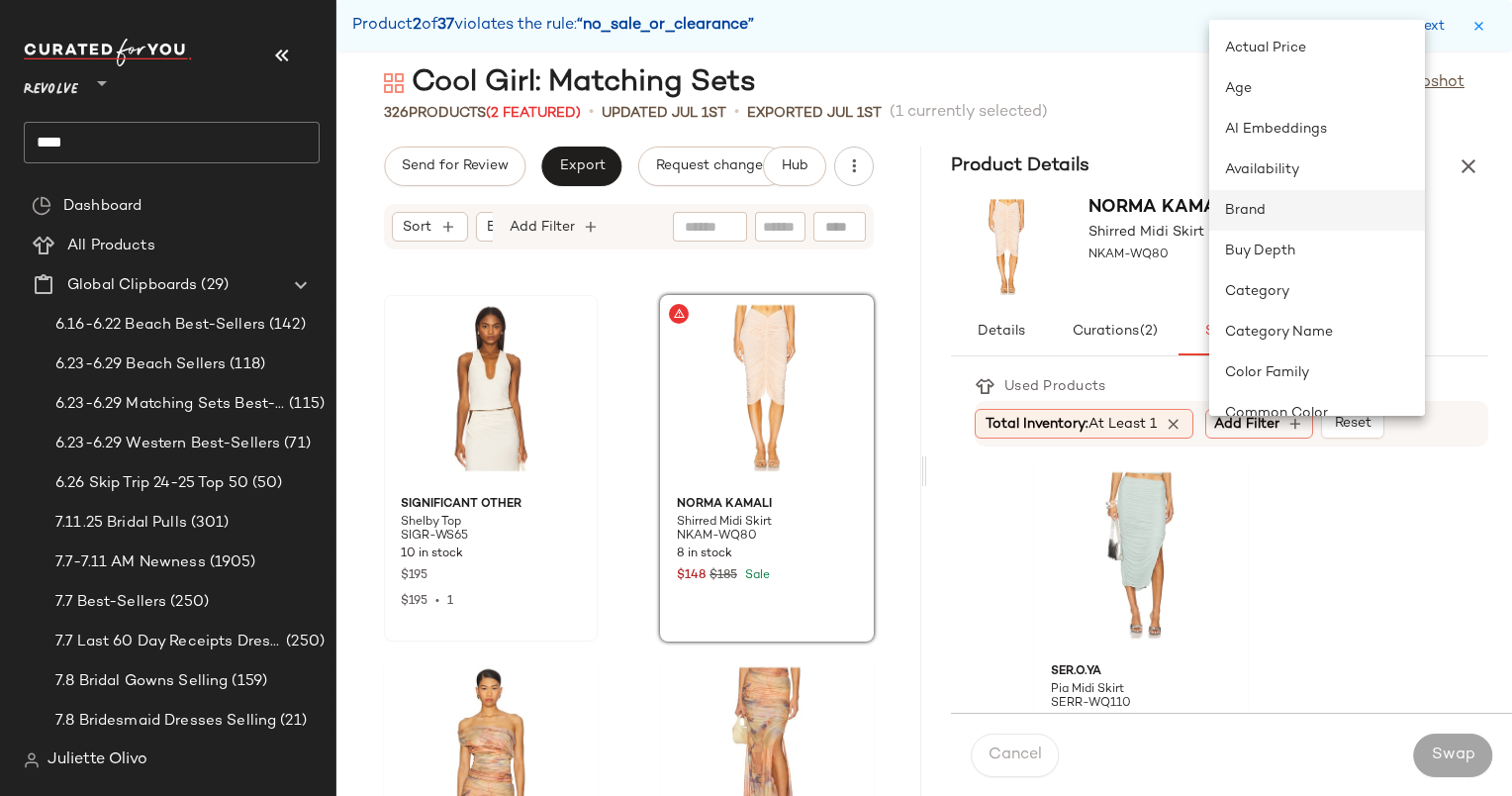 click on "Brand" 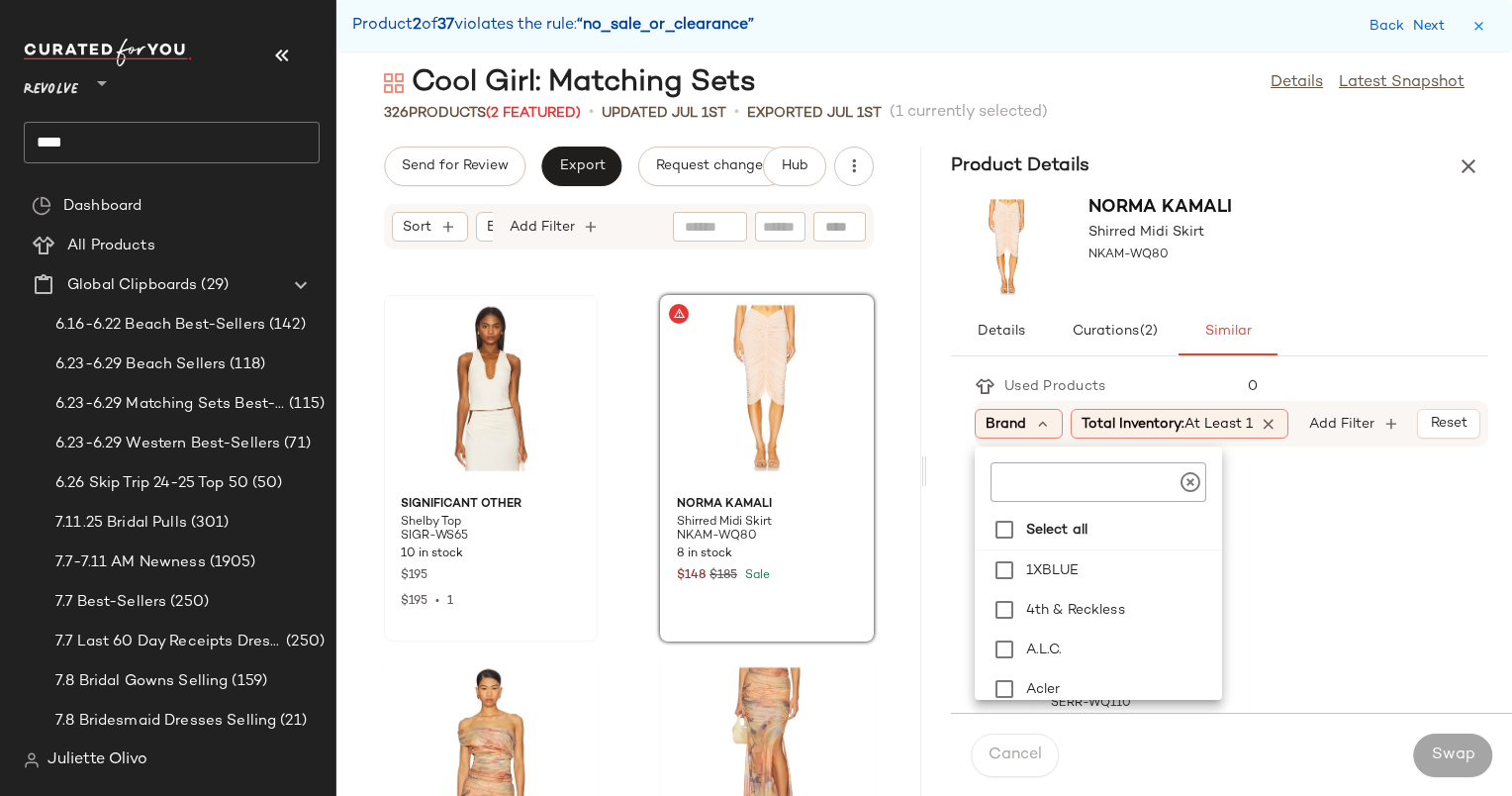 click 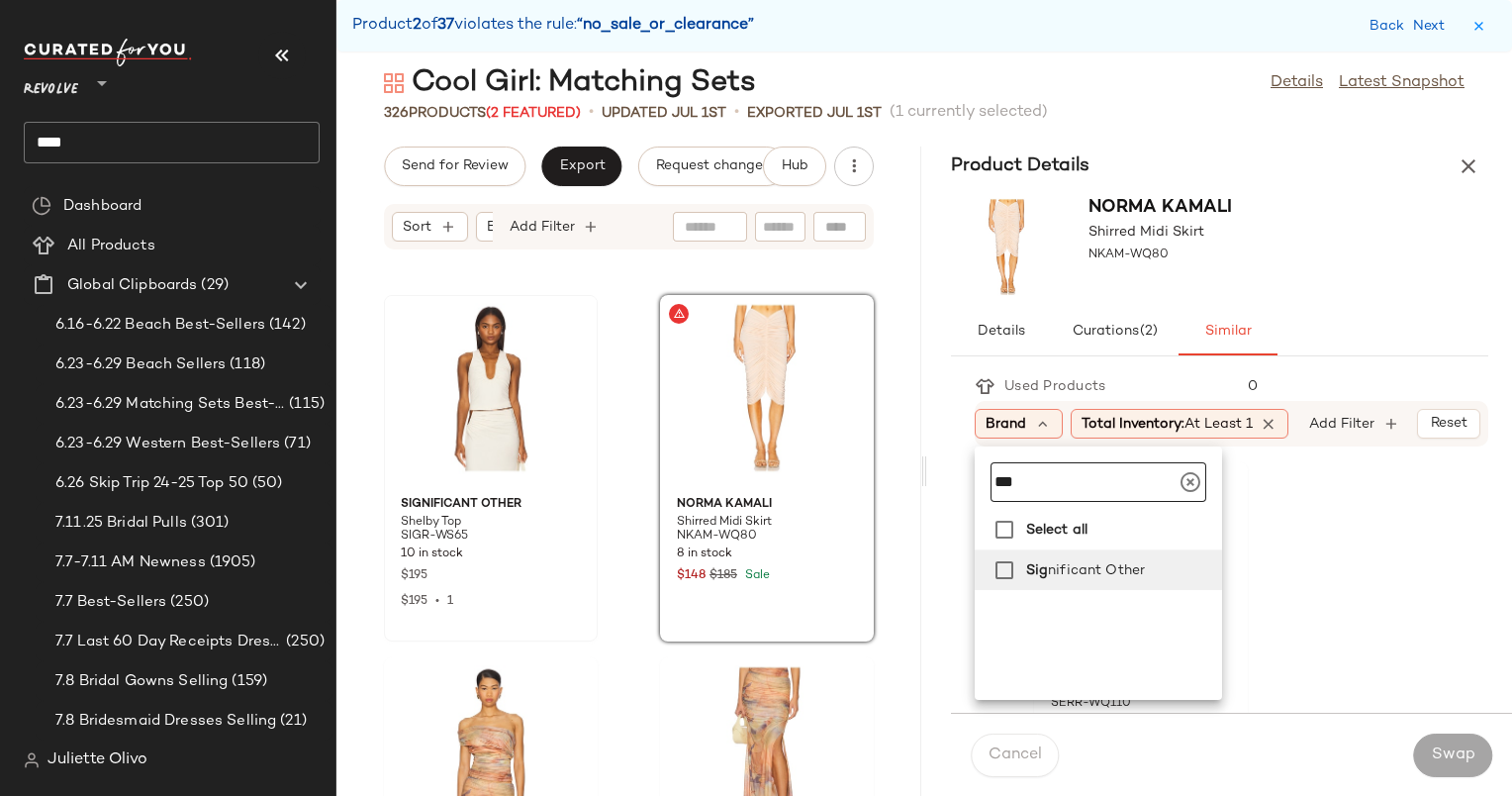 type on "***" 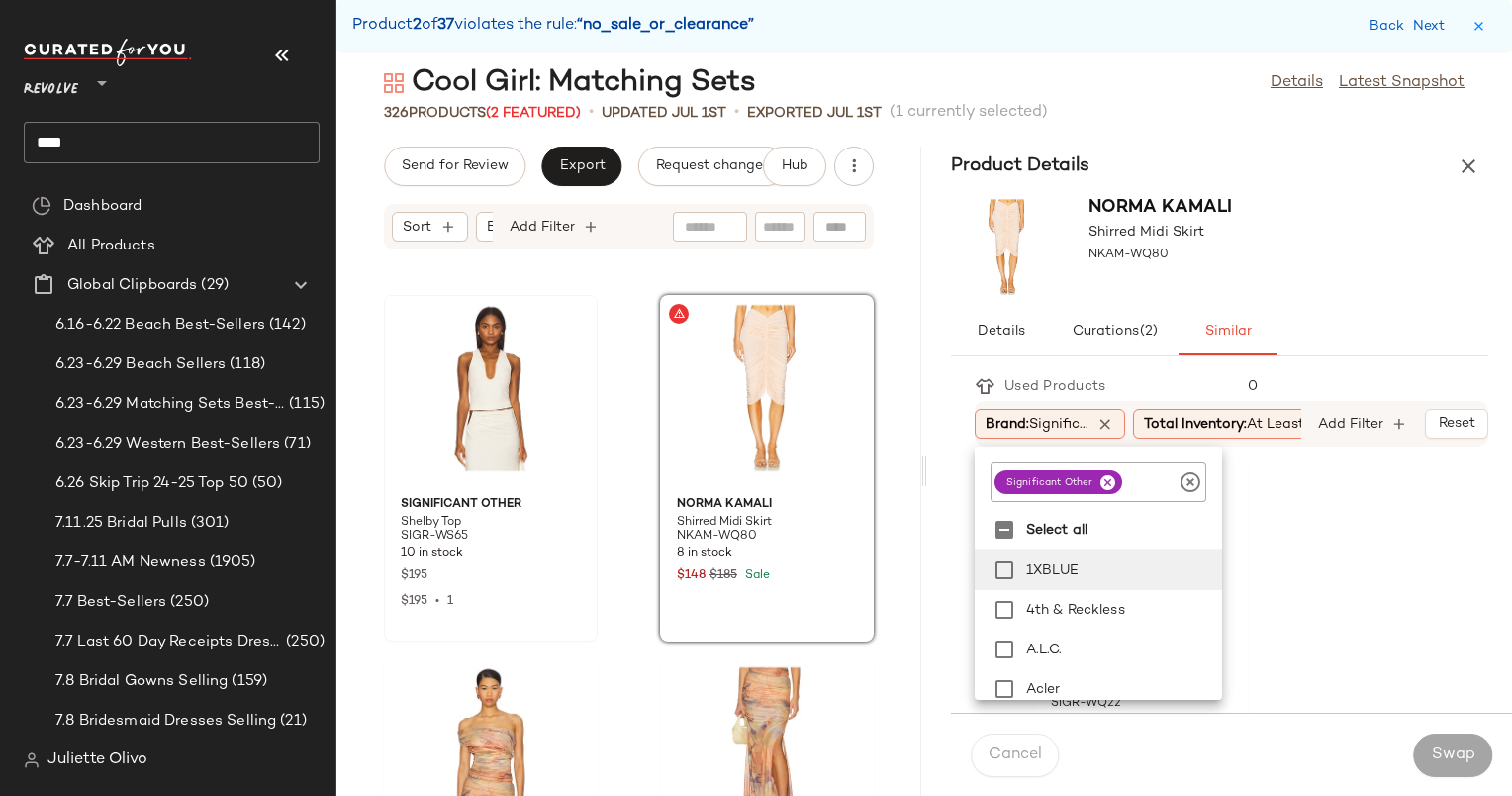 click on "Norma Kamali Shirred Midi Skirt NKAM-WQ80" at bounding box center [1219, 247] 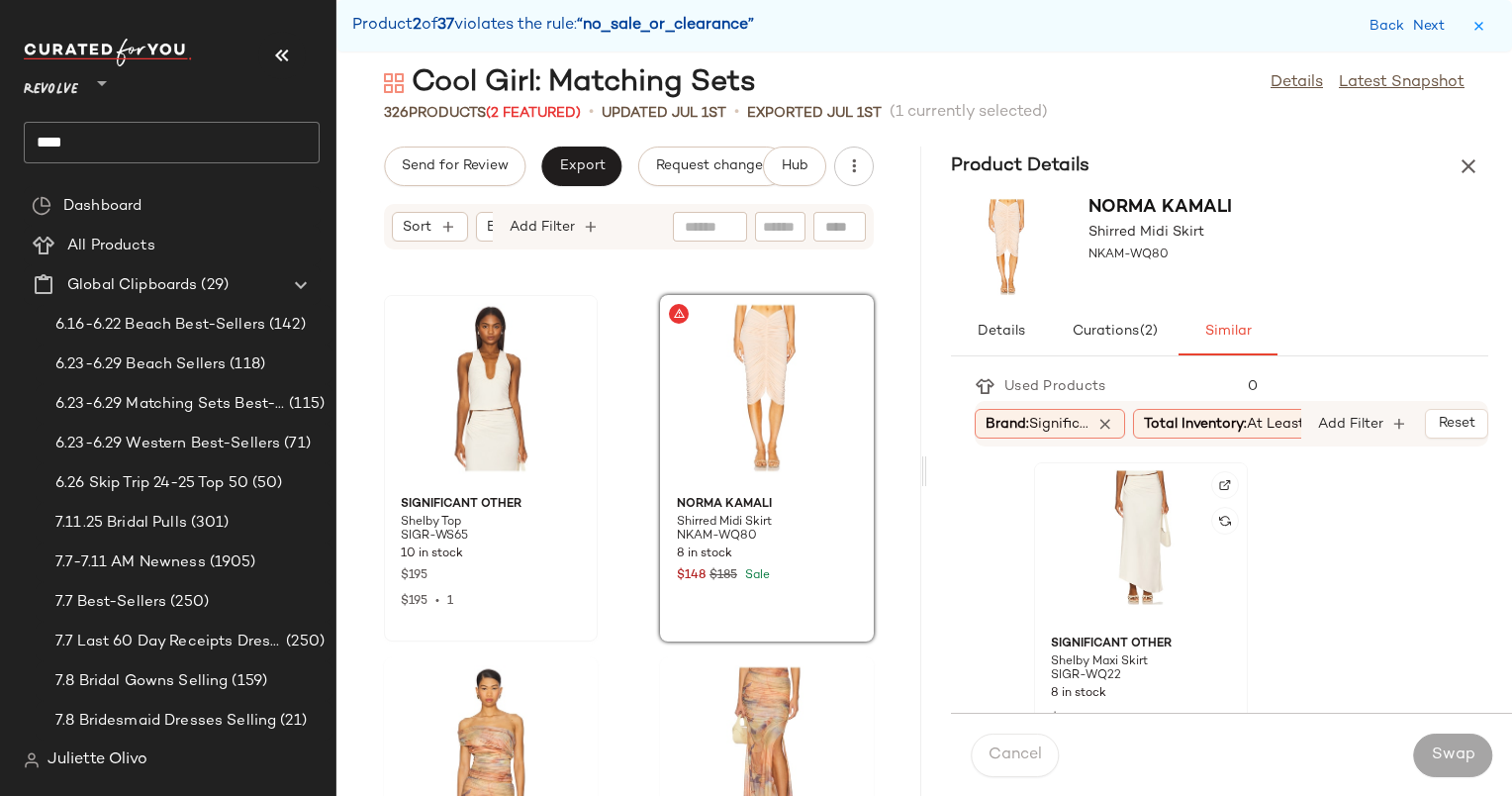 click 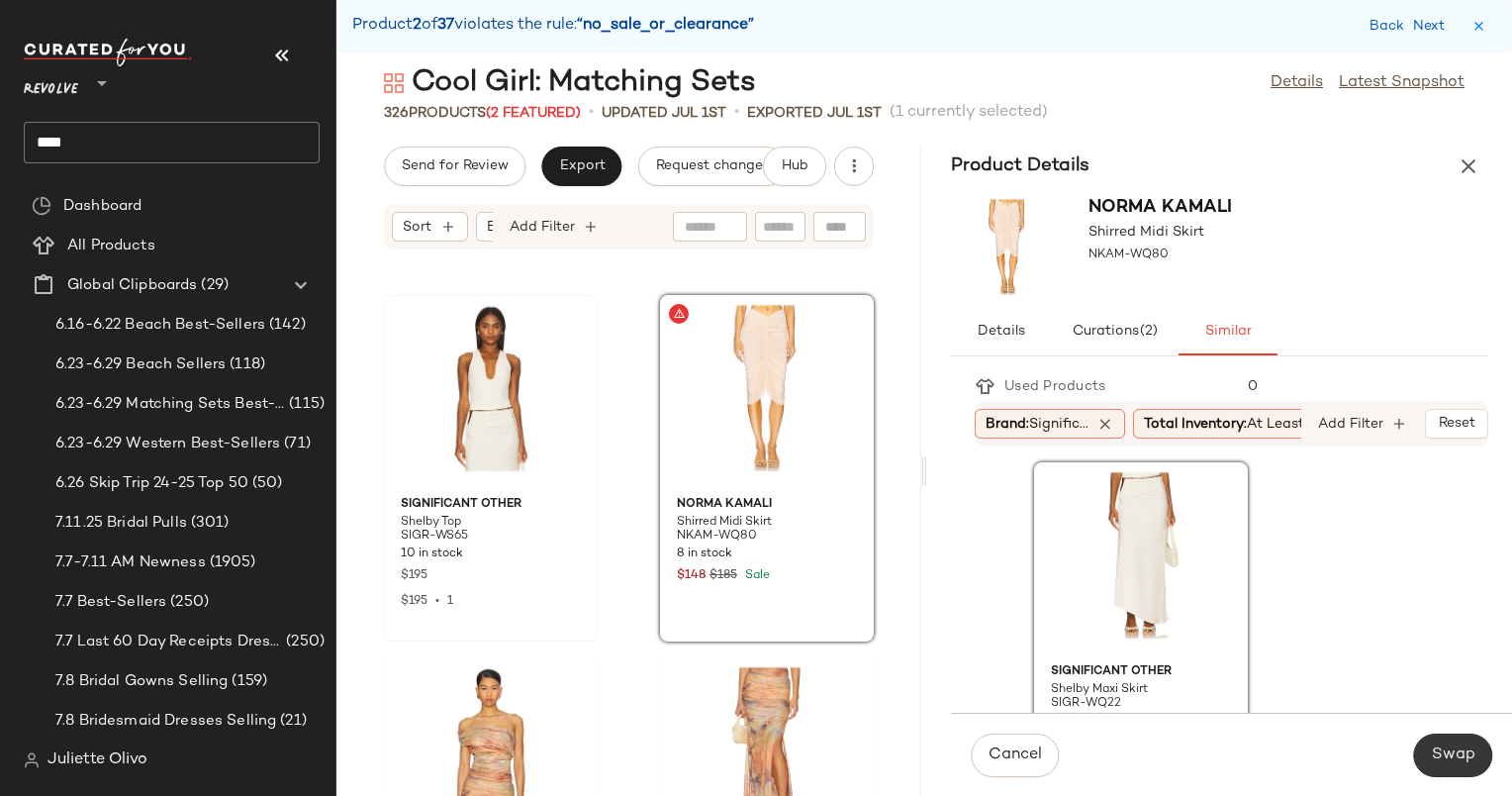 click on "Swap" 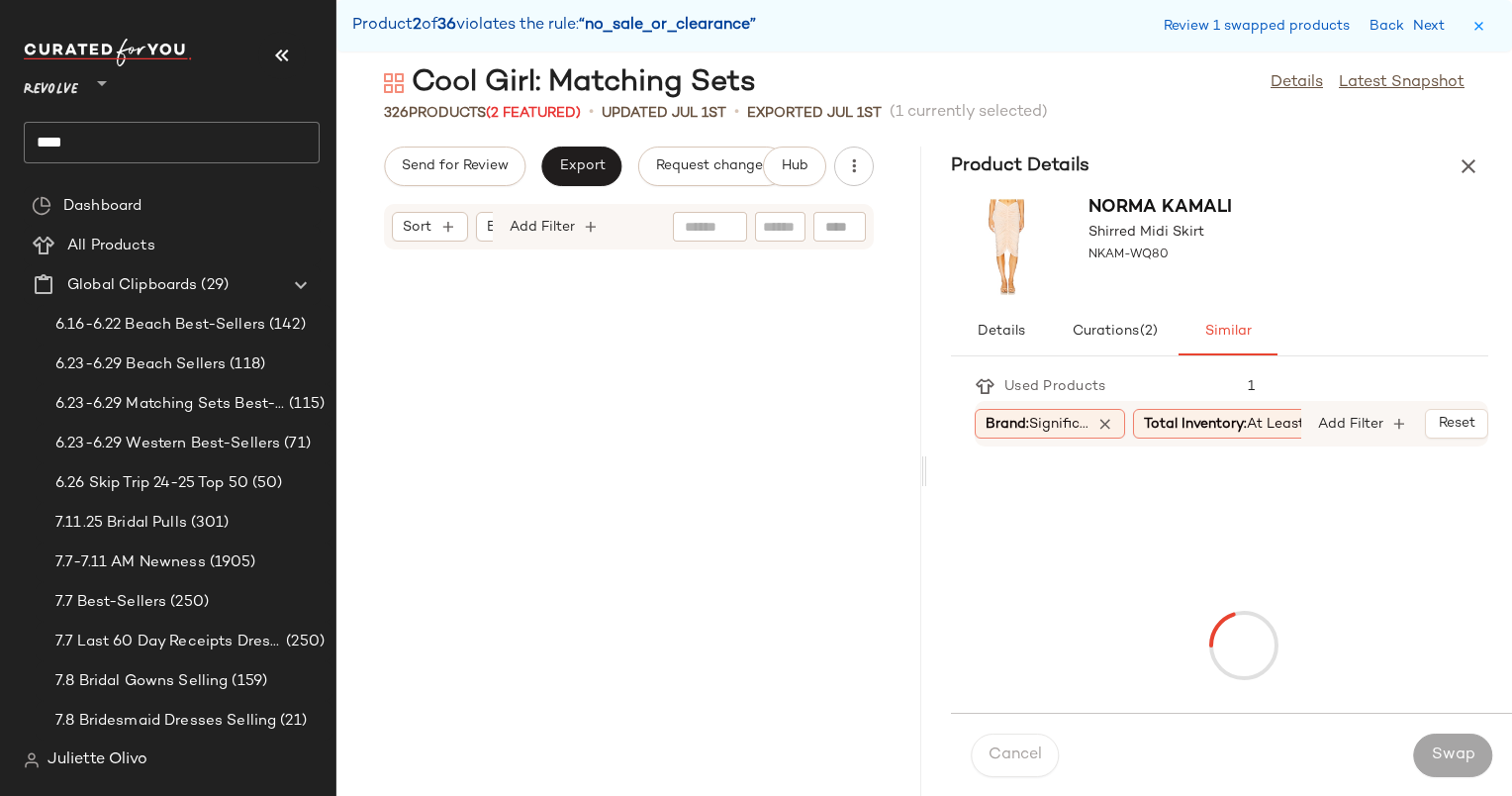 scroll, scrollTop: 15219, scrollLeft: 0, axis: vertical 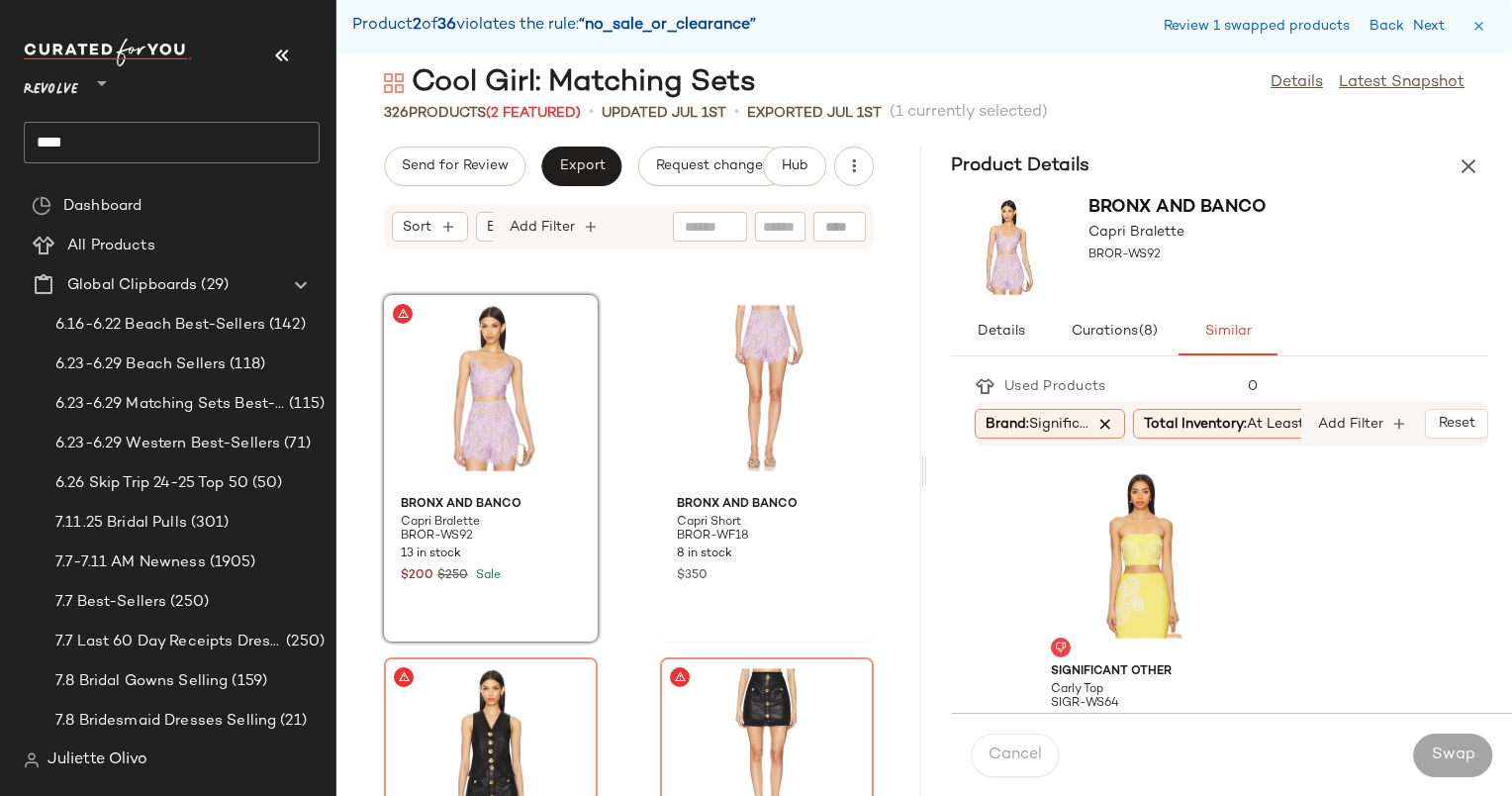click at bounding box center (1105, 424) 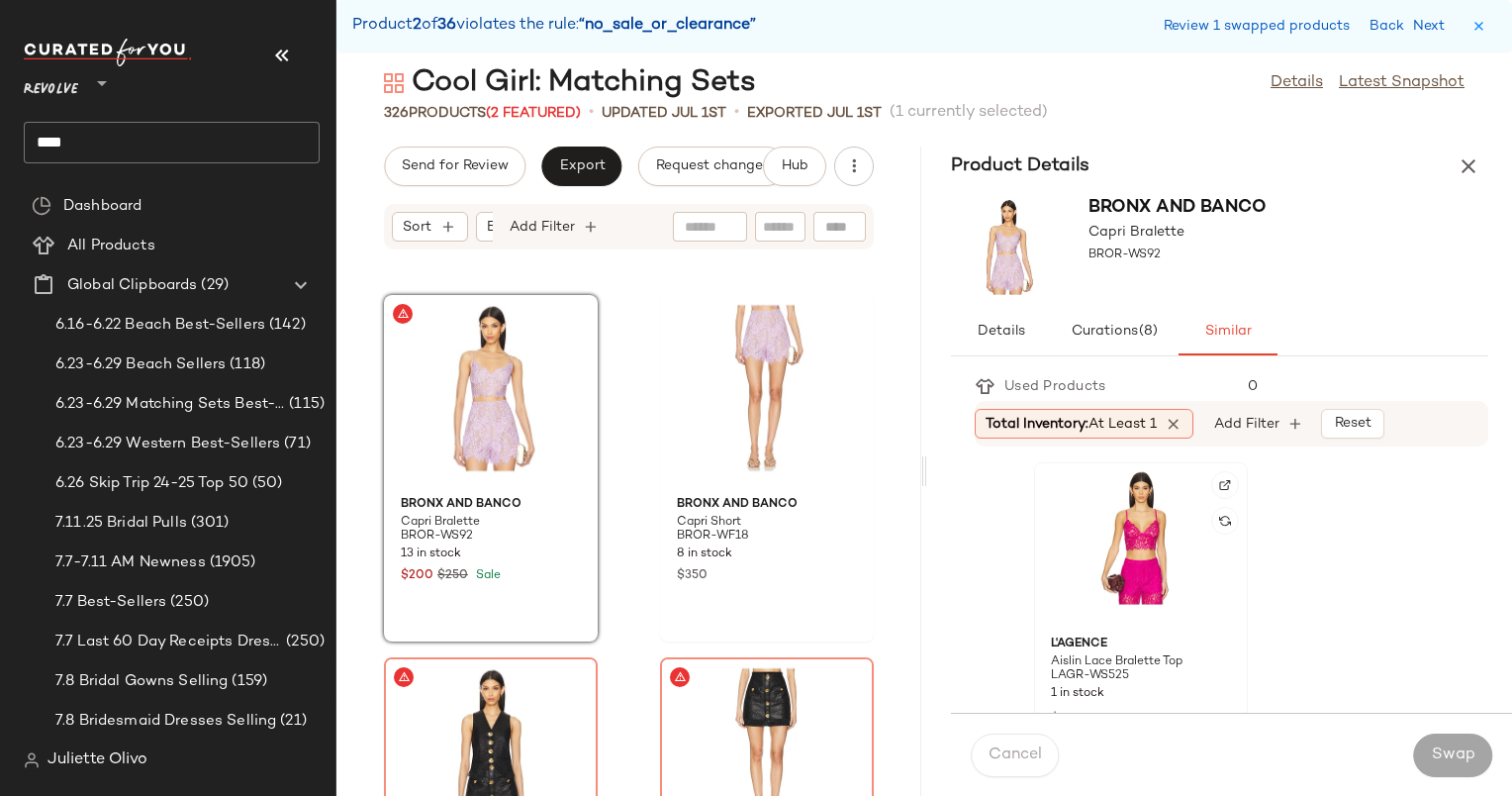click 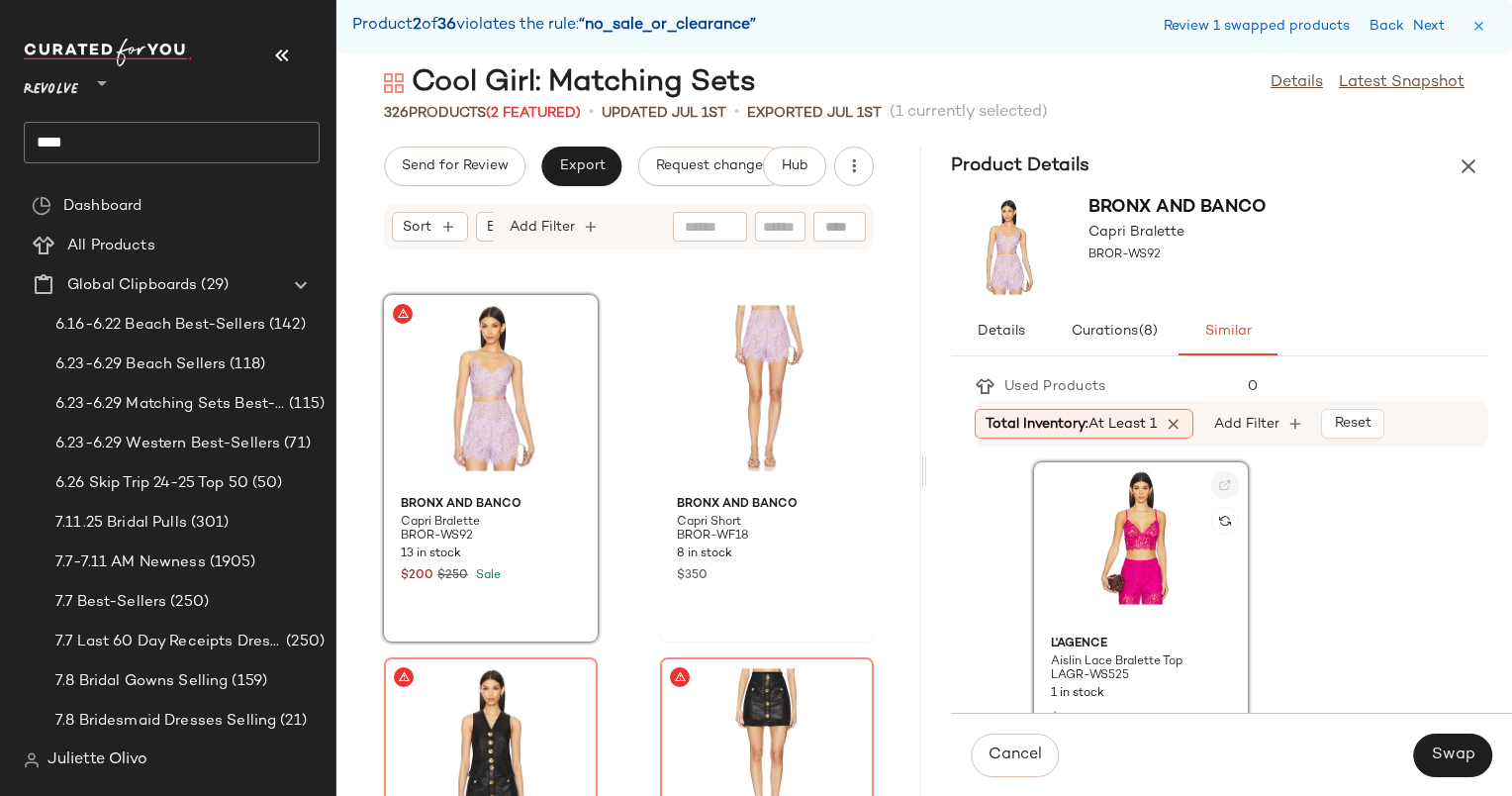 click 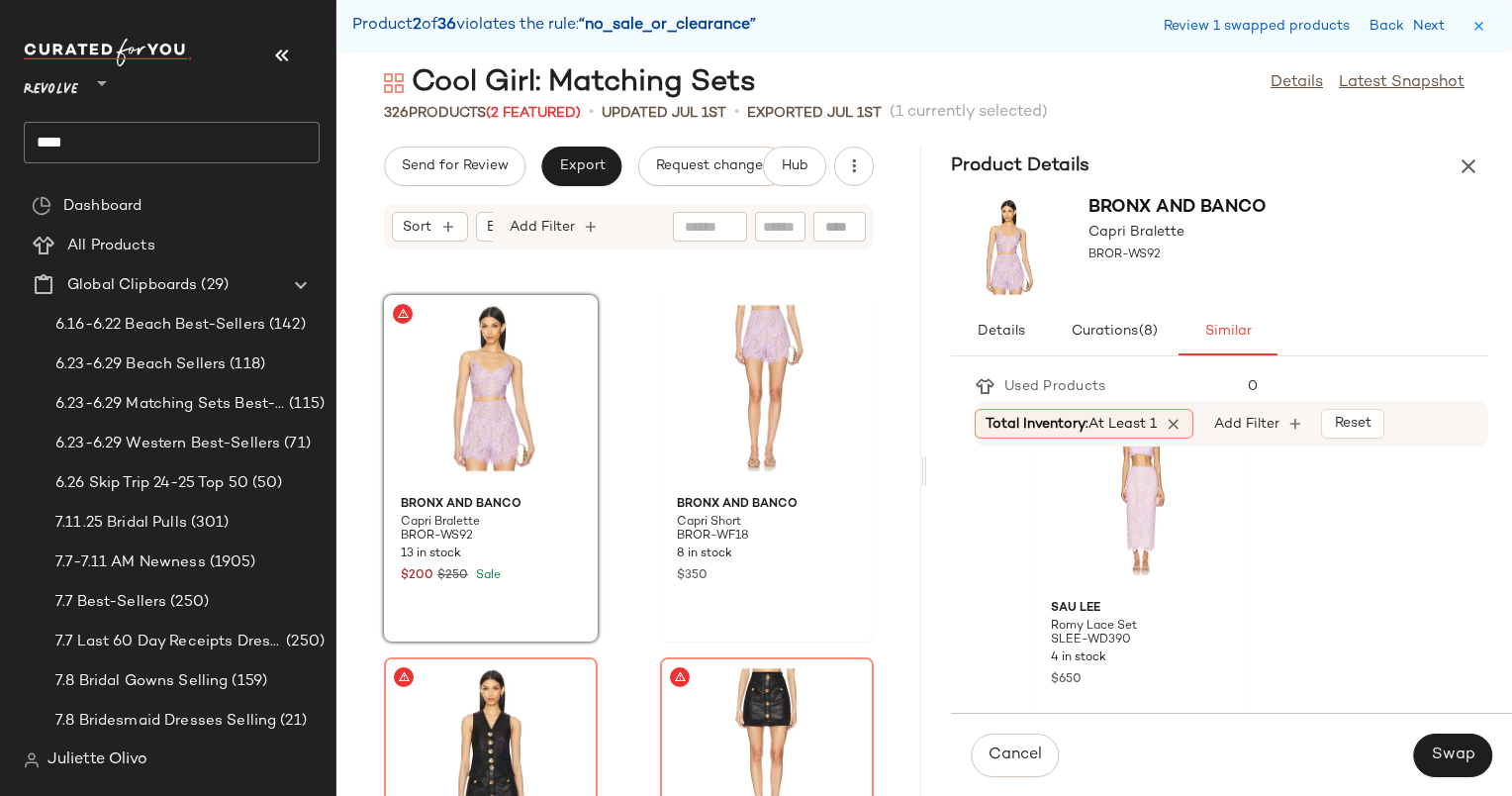scroll, scrollTop: 382, scrollLeft: 0, axis: vertical 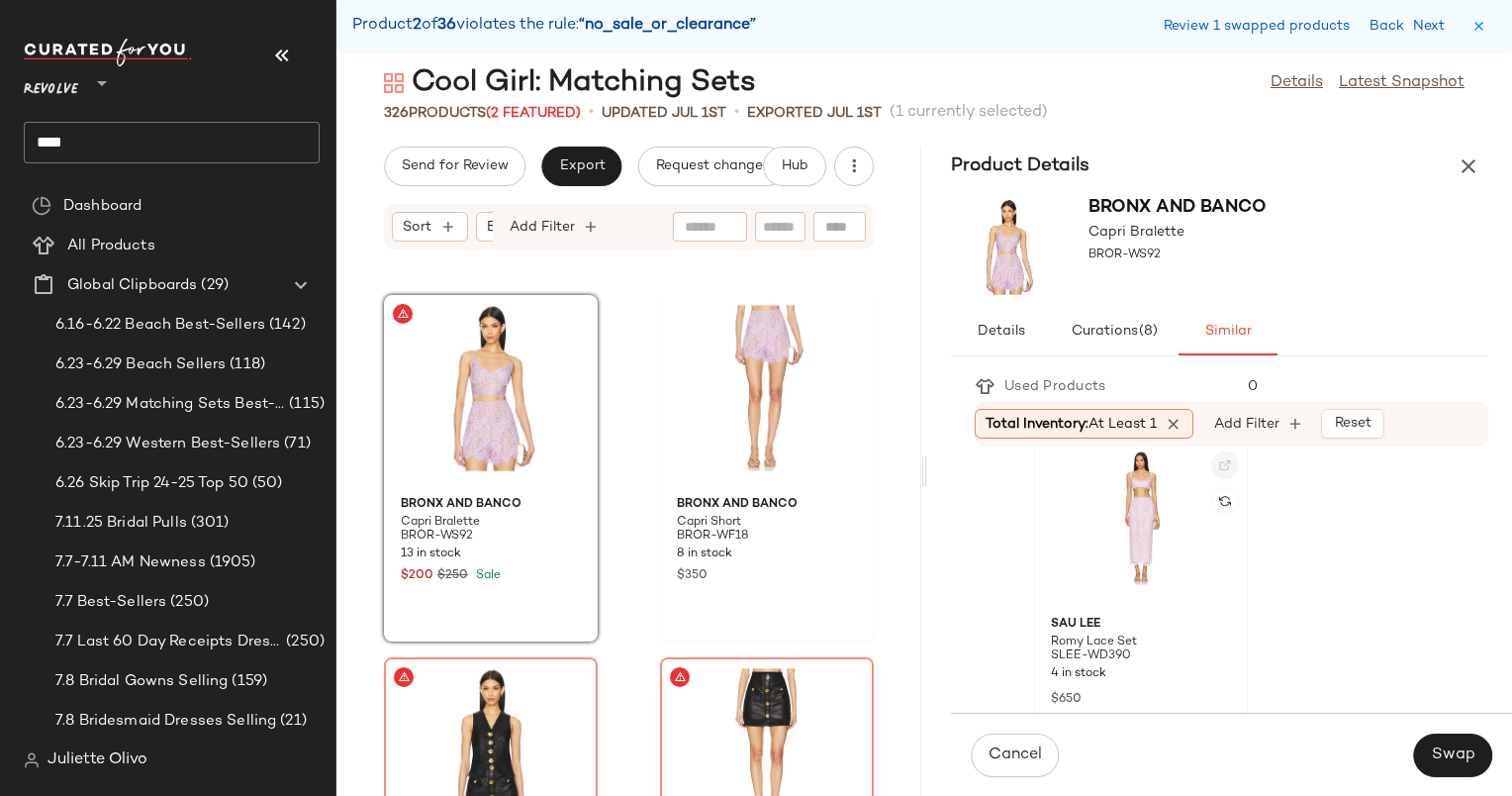 click 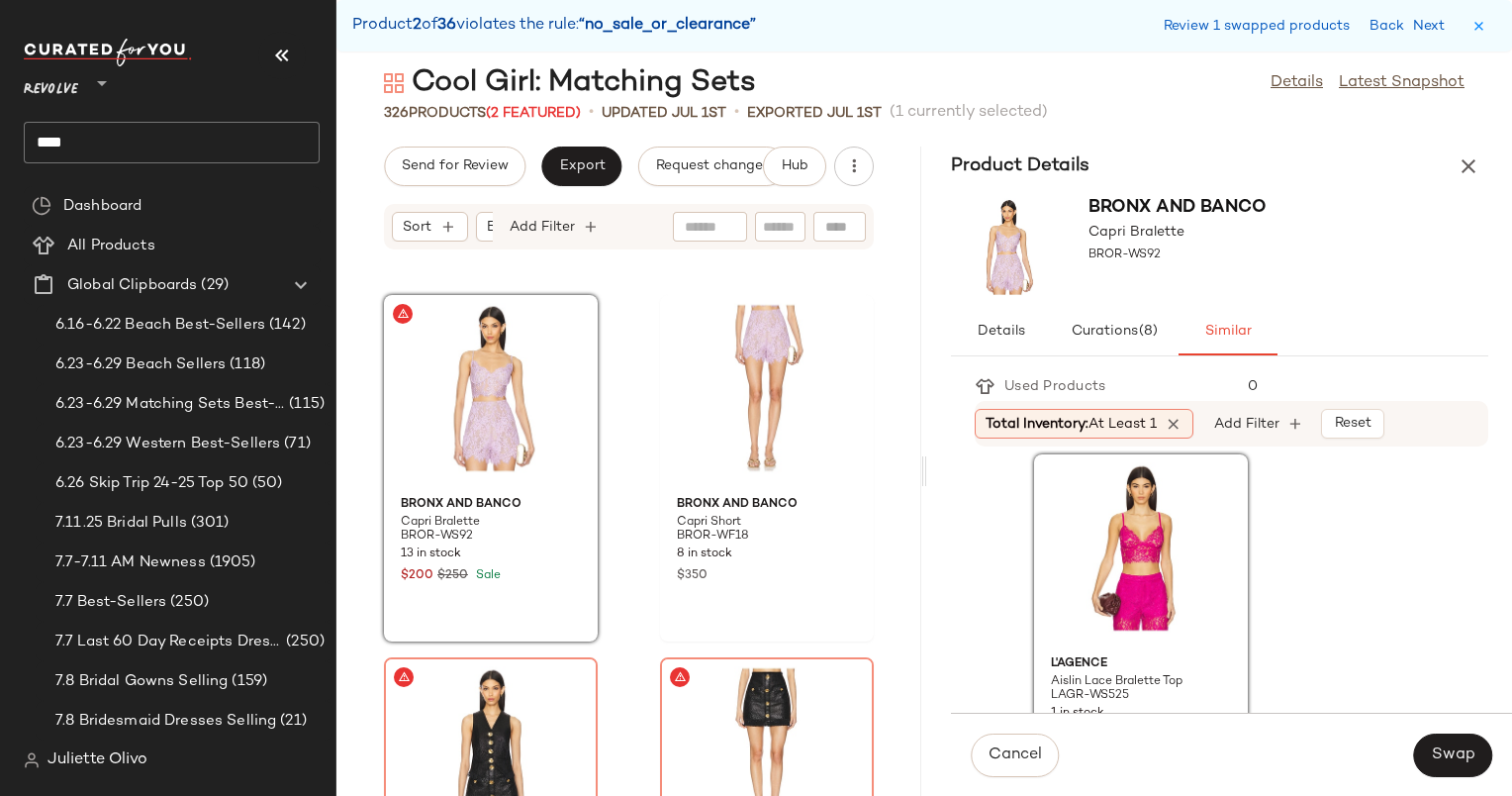 scroll, scrollTop: 0, scrollLeft: 0, axis: both 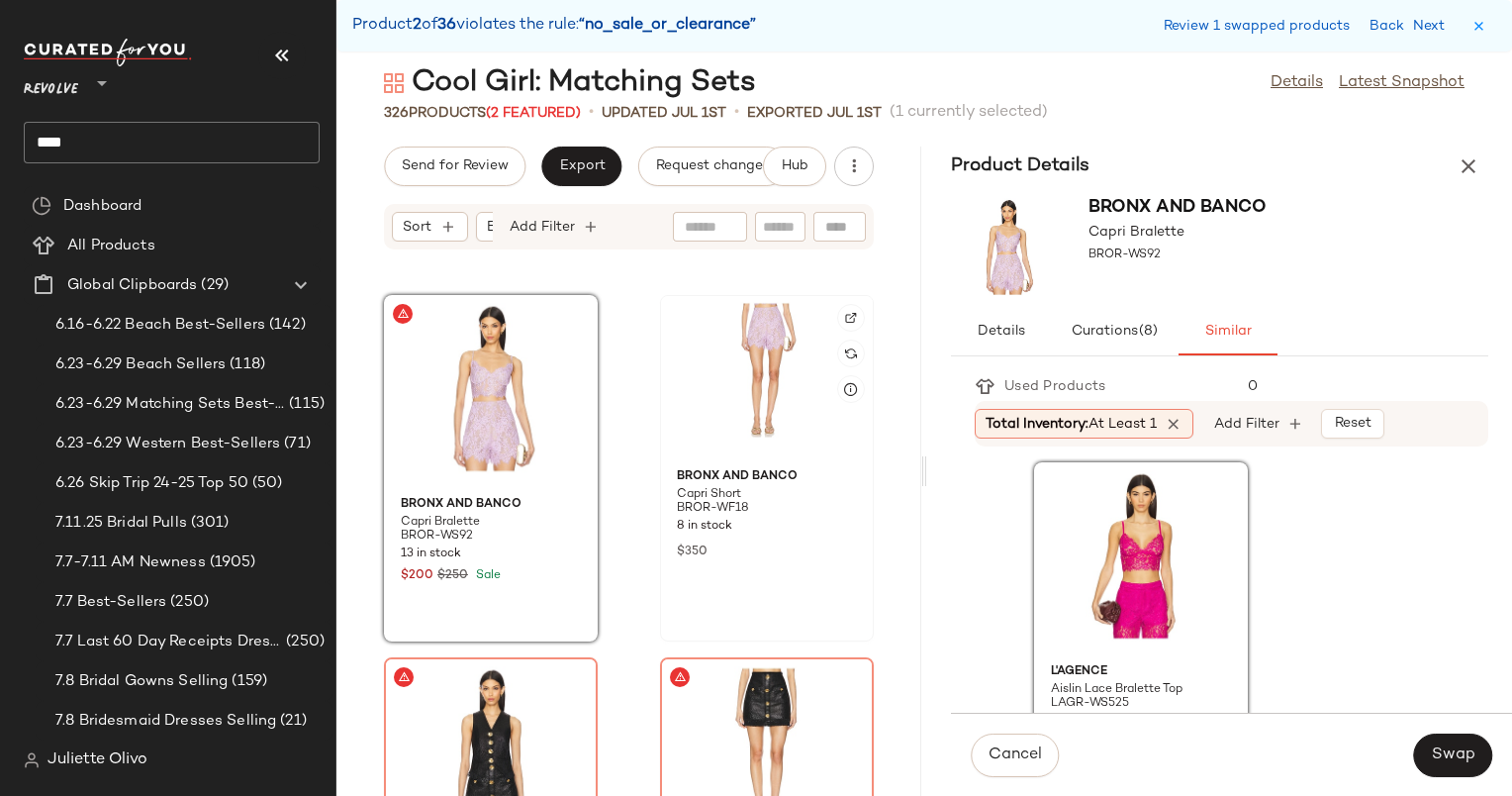 click 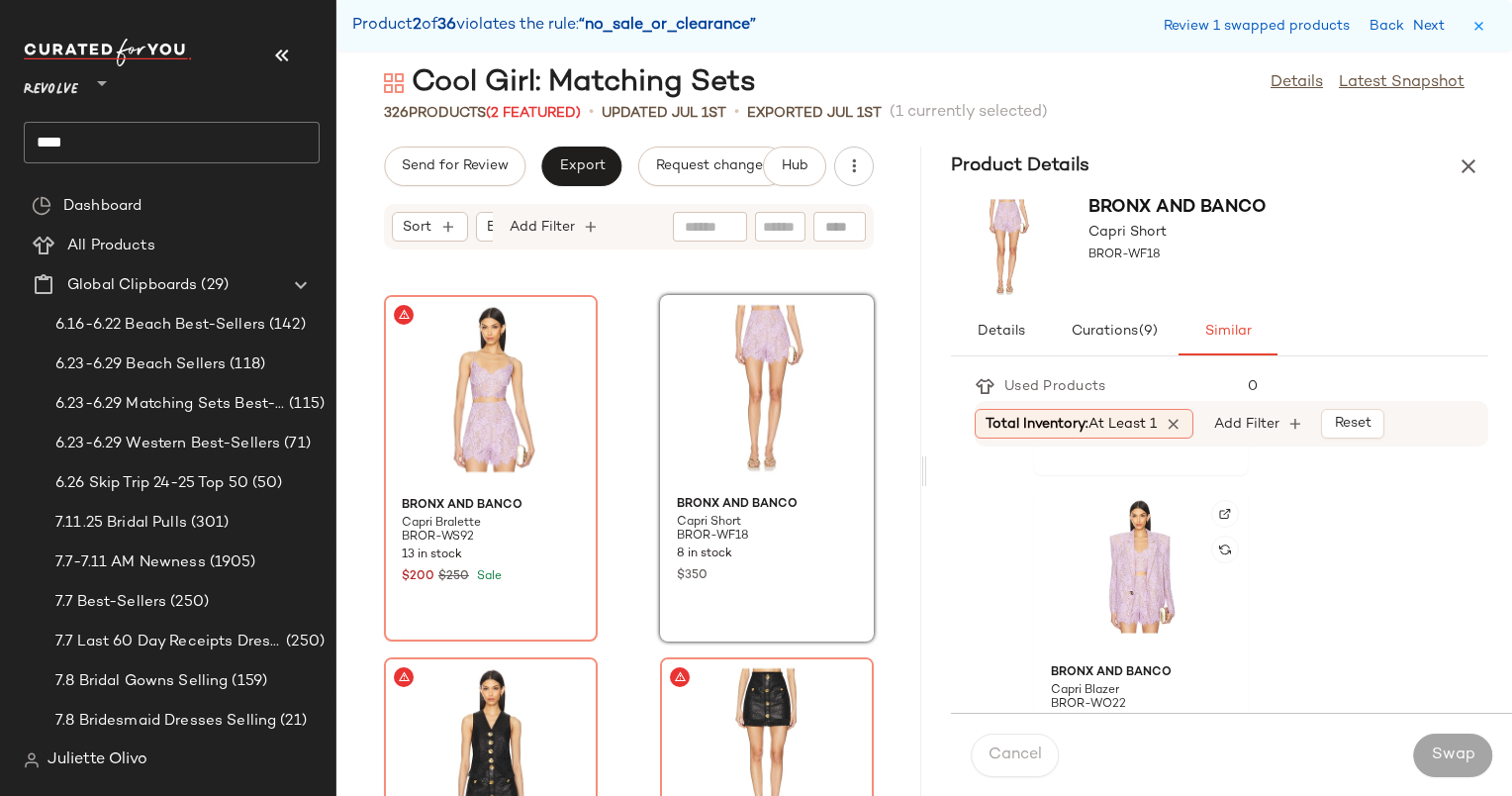scroll, scrollTop: 4343, scrollLeft: 0, axis: vertical 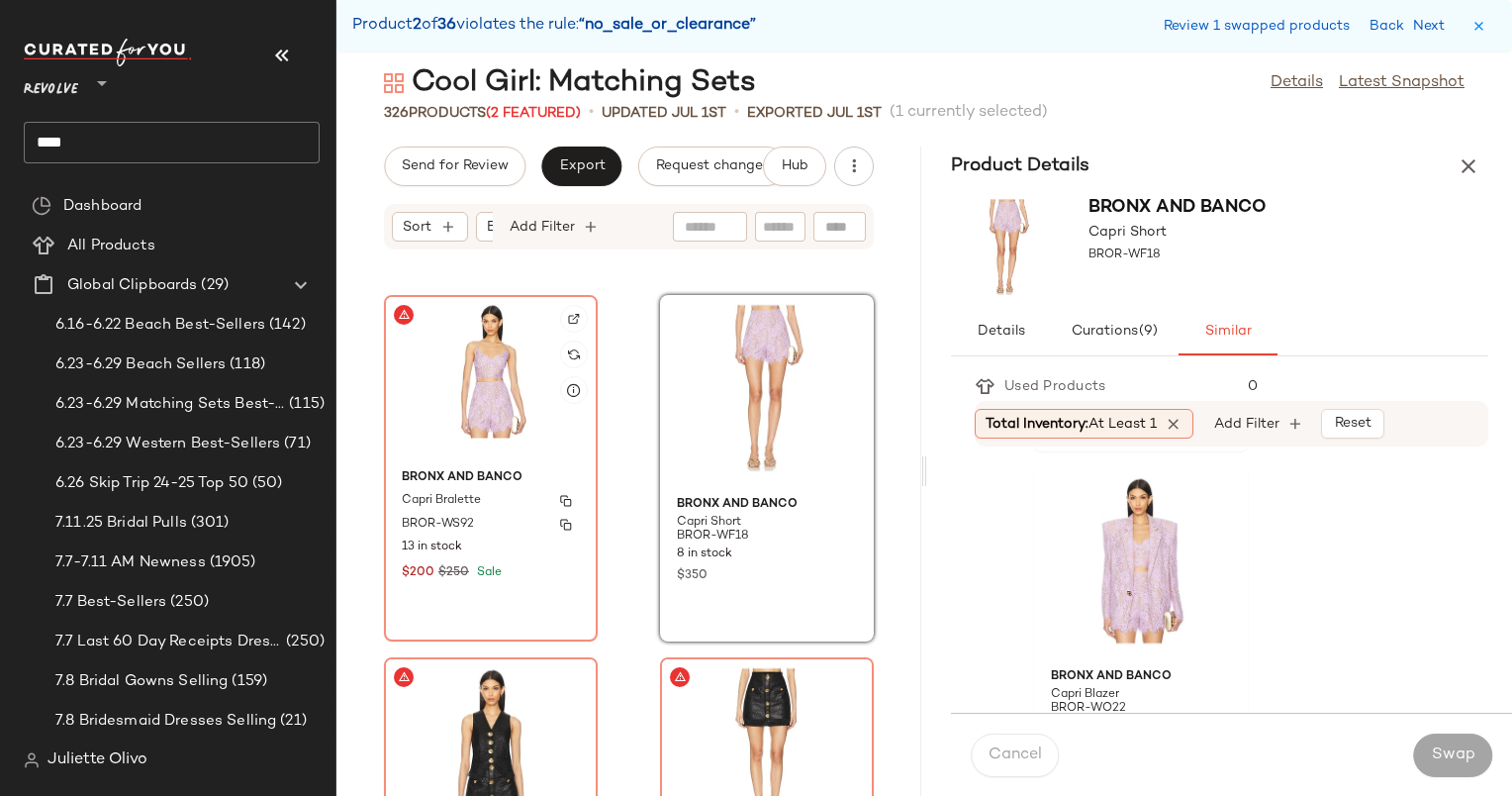 click on "Bronx and Banco" at bounding box center (491, 478) 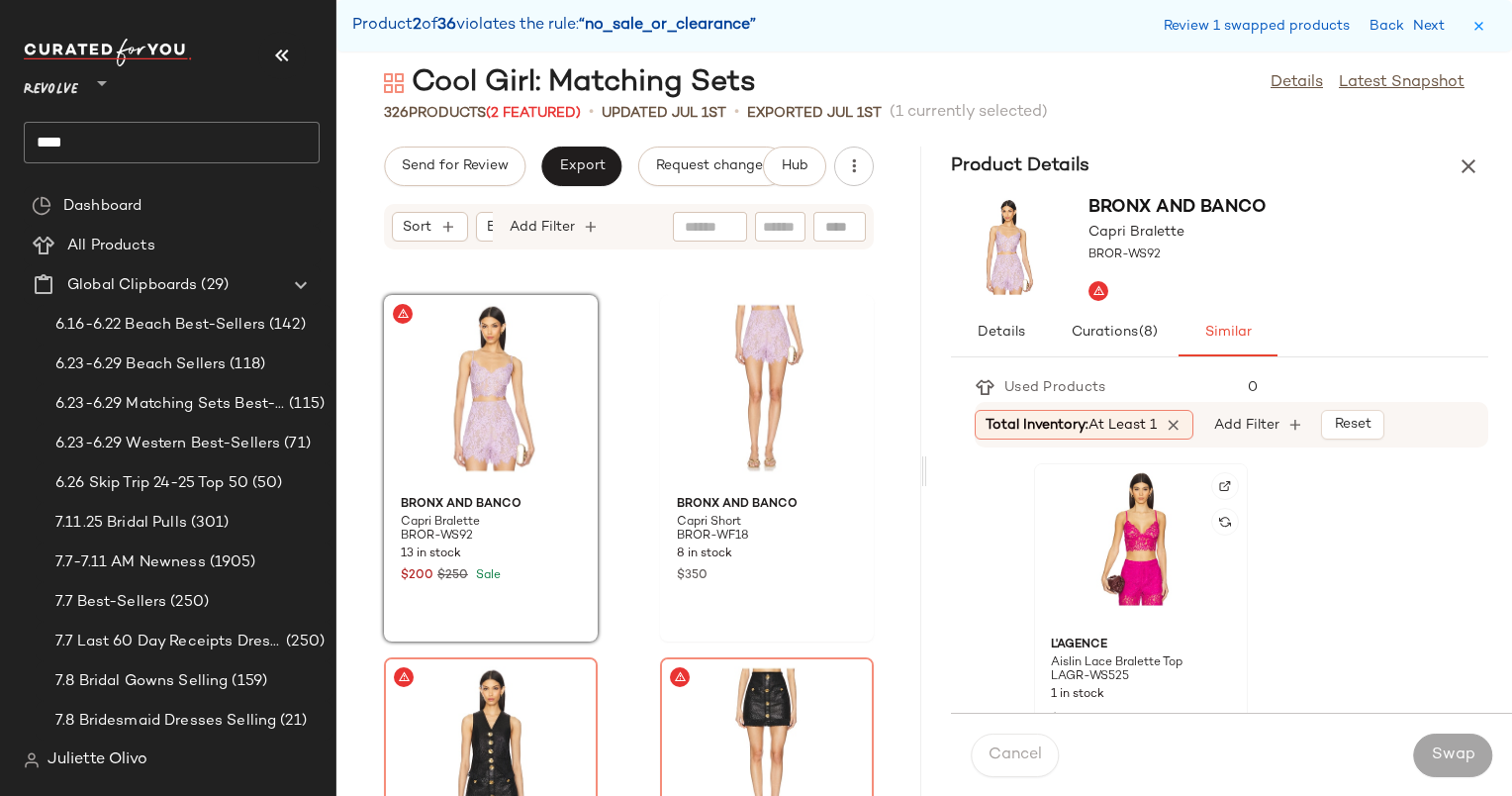 click 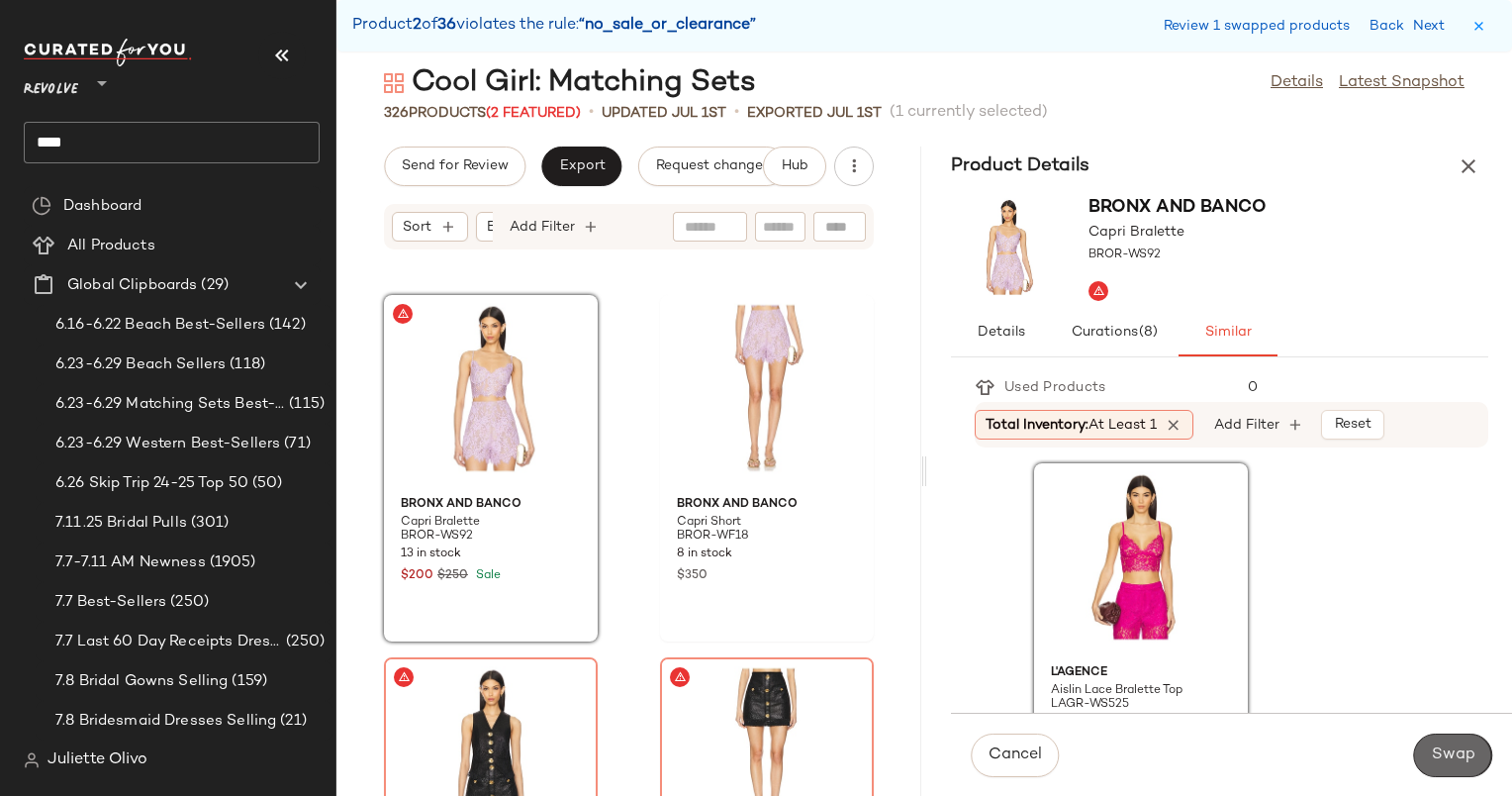 click on "Swap" 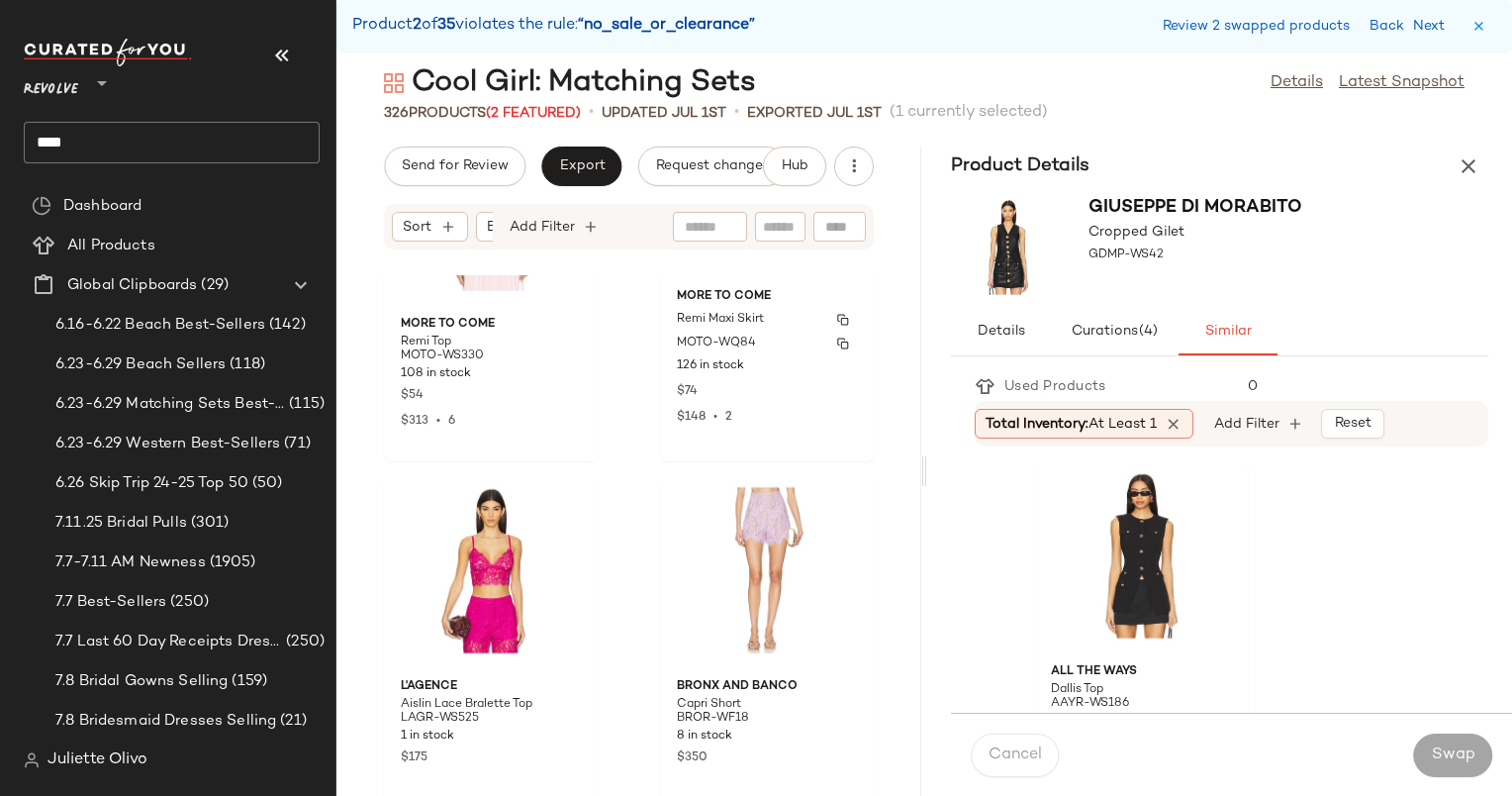 scroll, scrollTop: 15131, scrollLeft: 0, axis: vertical 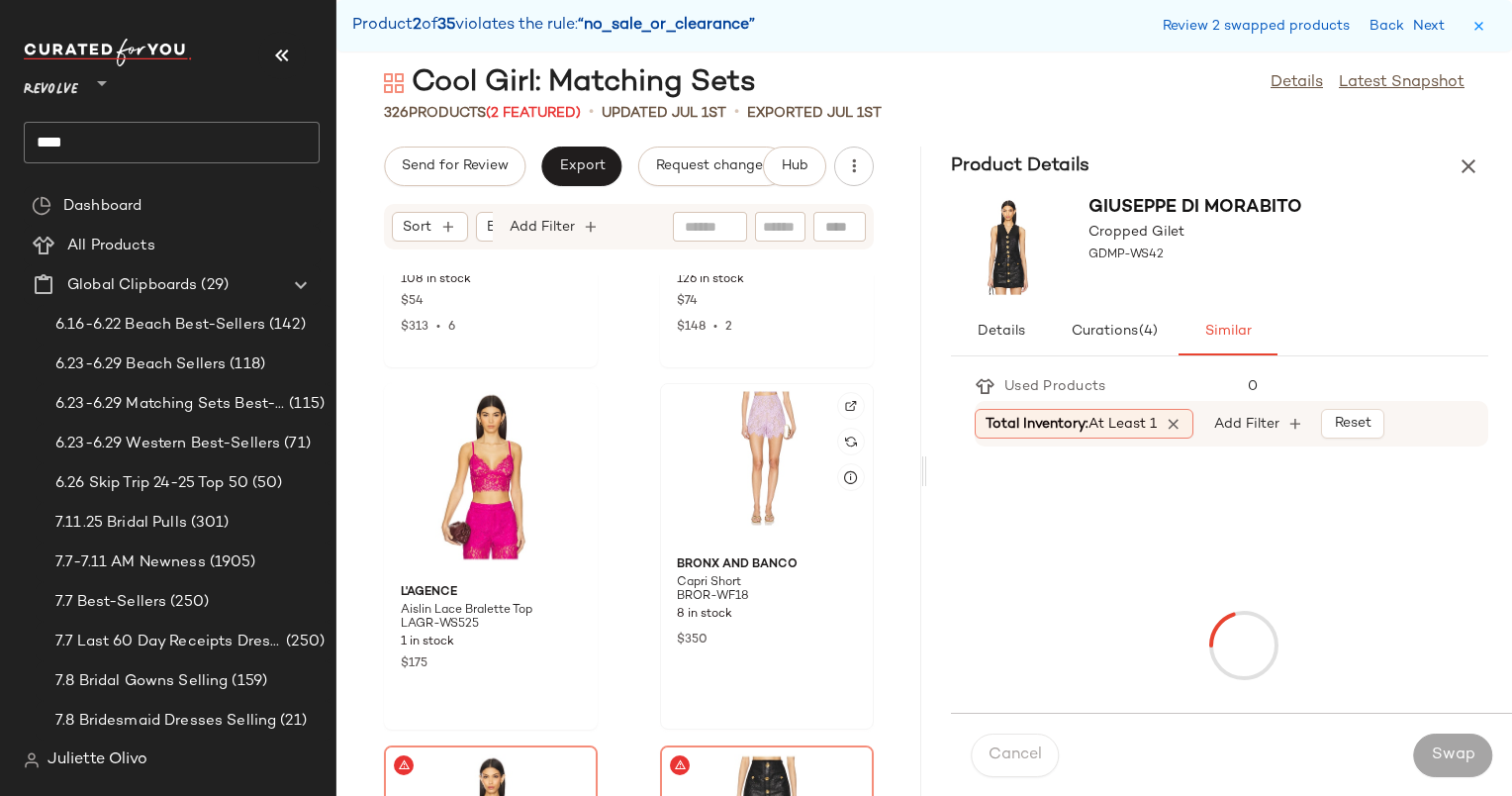 click 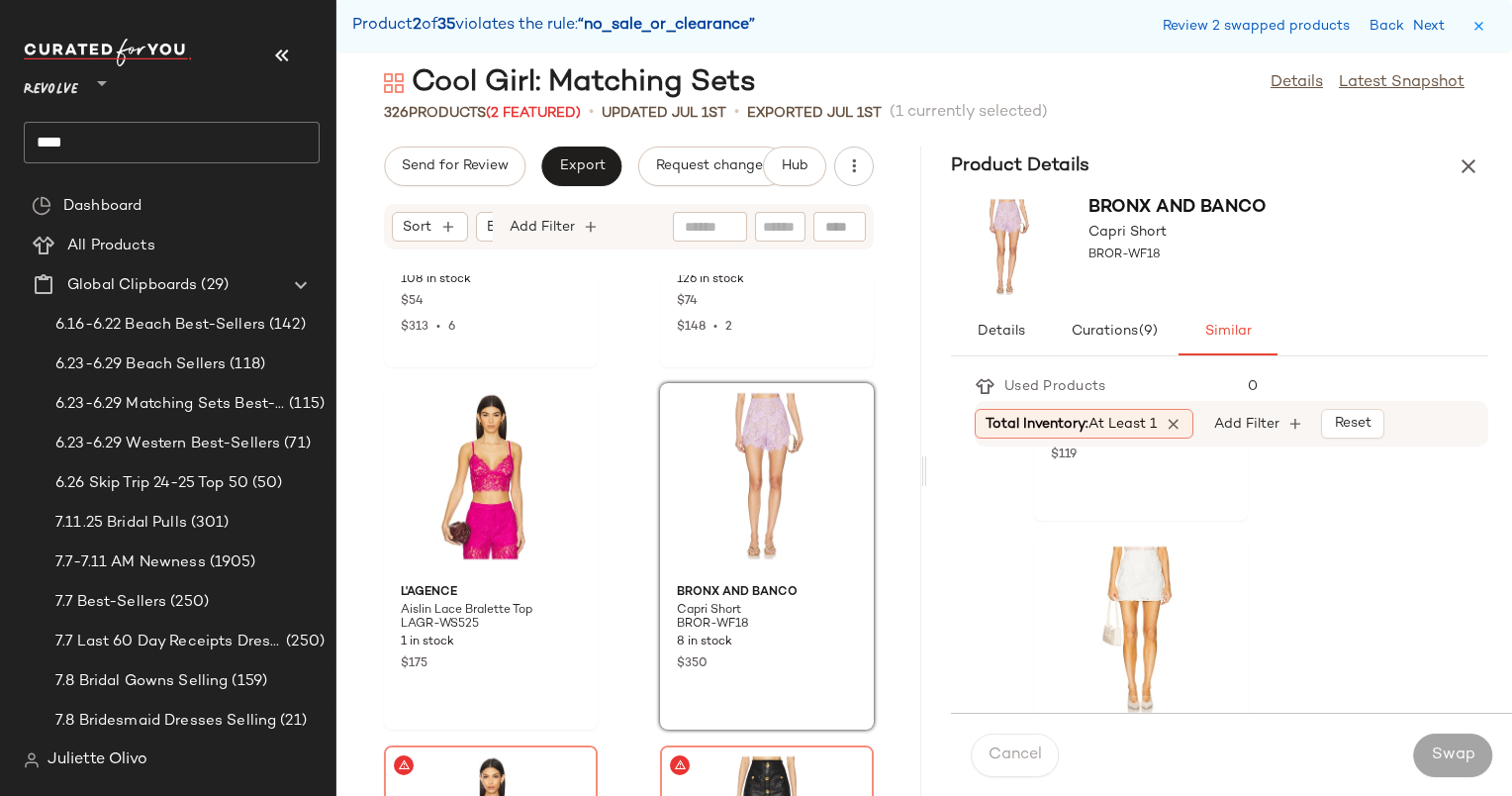 scroll, scrollTop: 0, scrollLeft: 0, axis: both 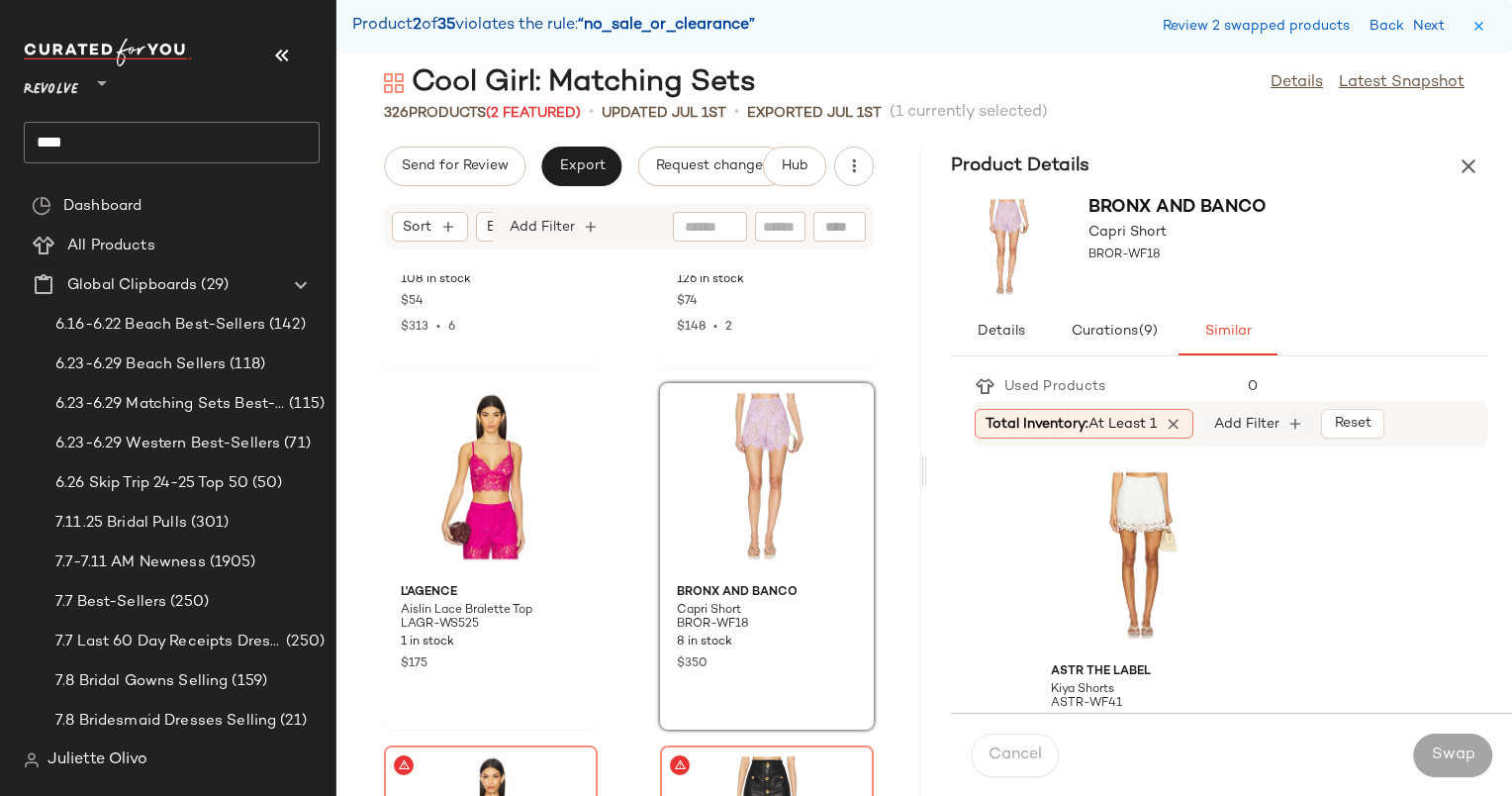 click on "Add Filter" at bounding box center [1247, 424] 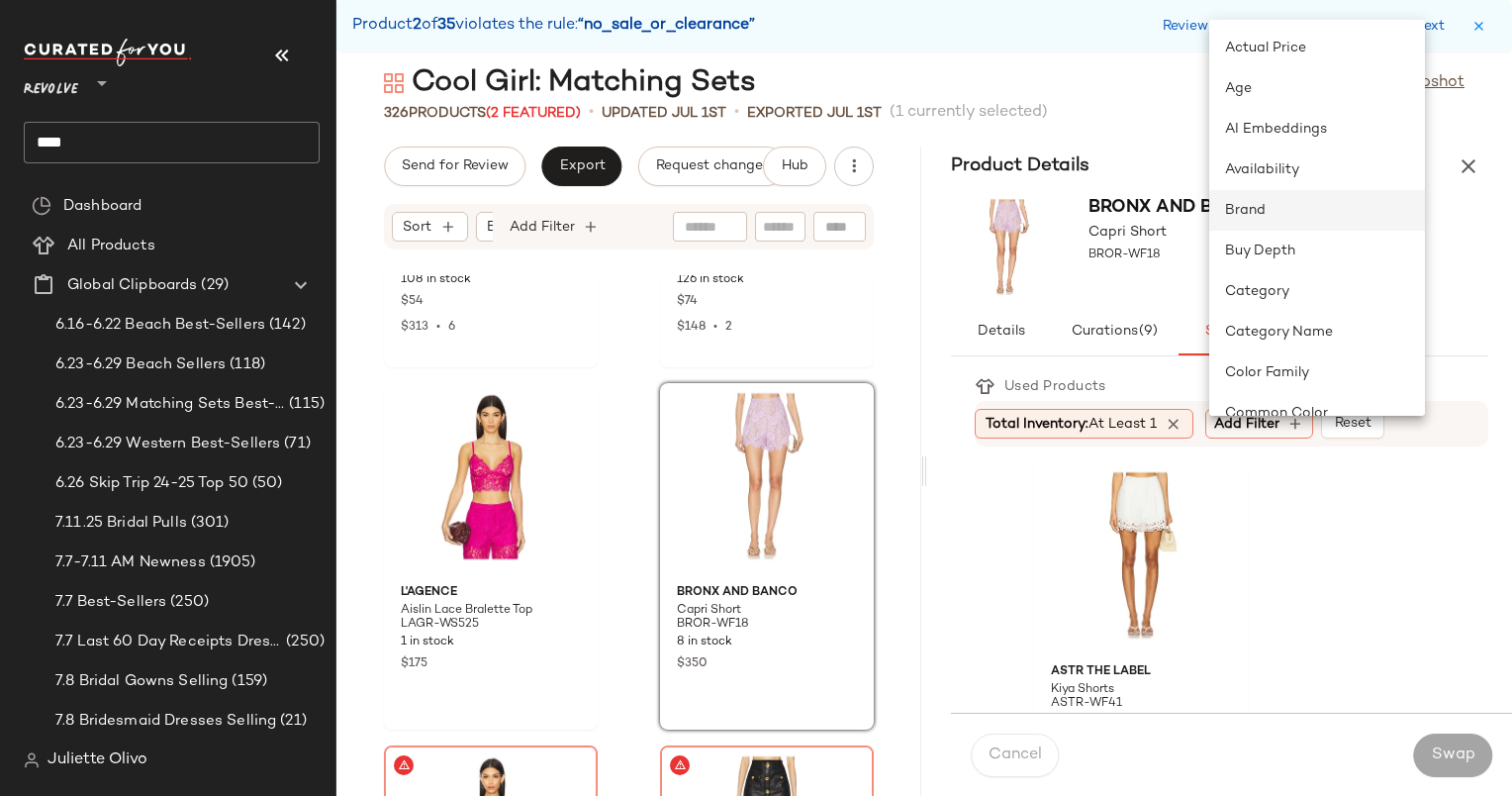 click on "Brand" 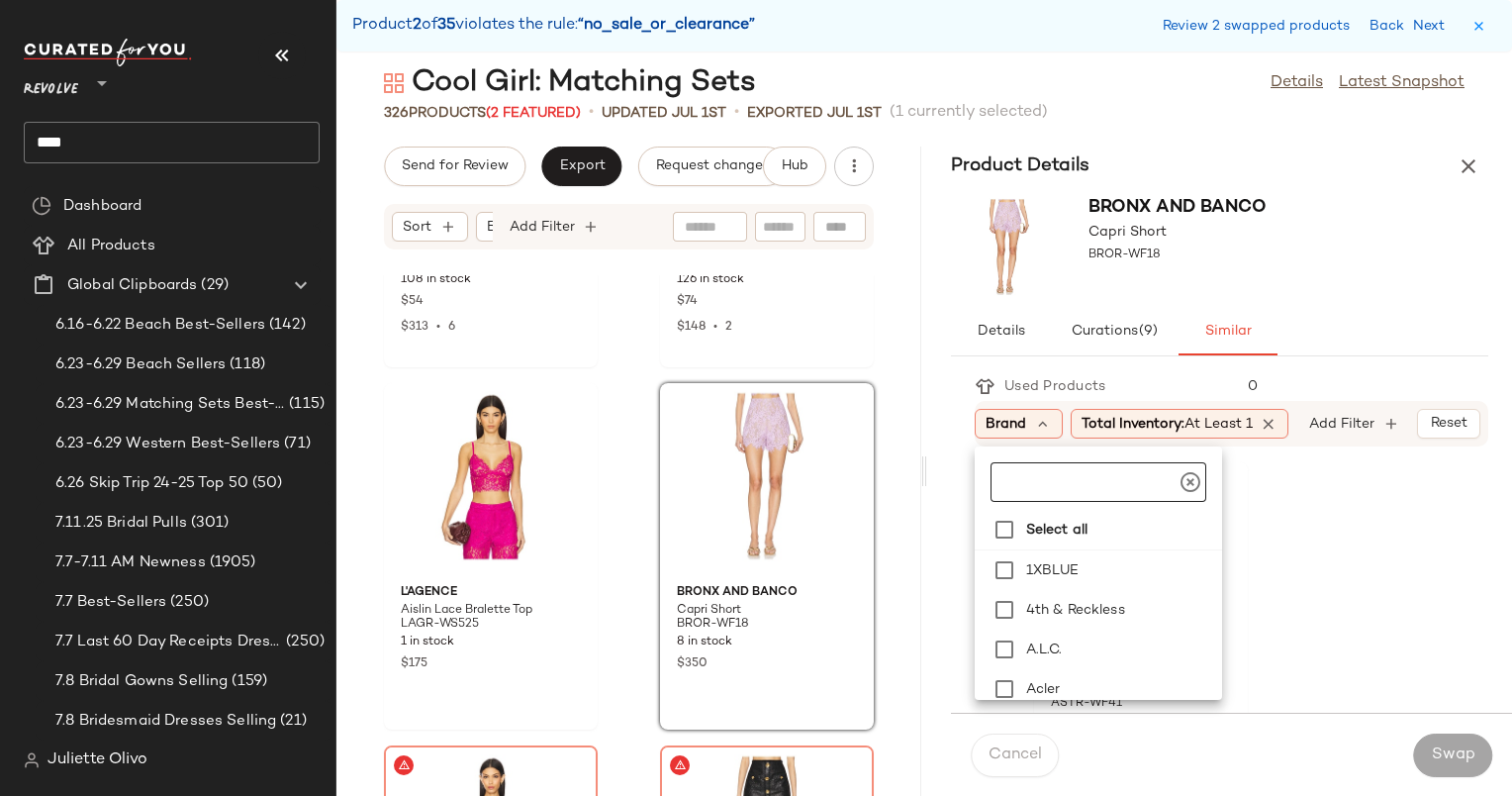 click 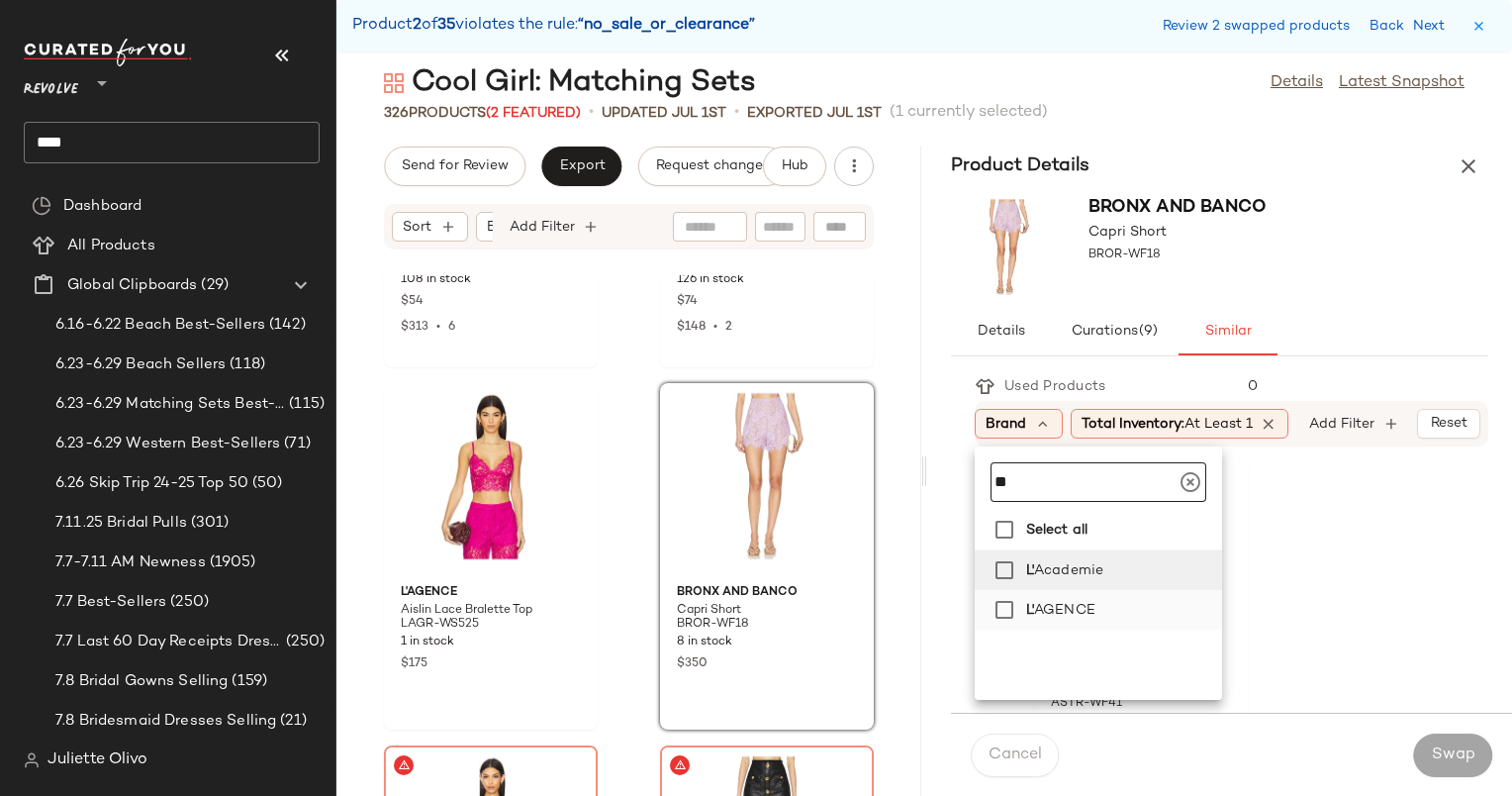 type on "**" 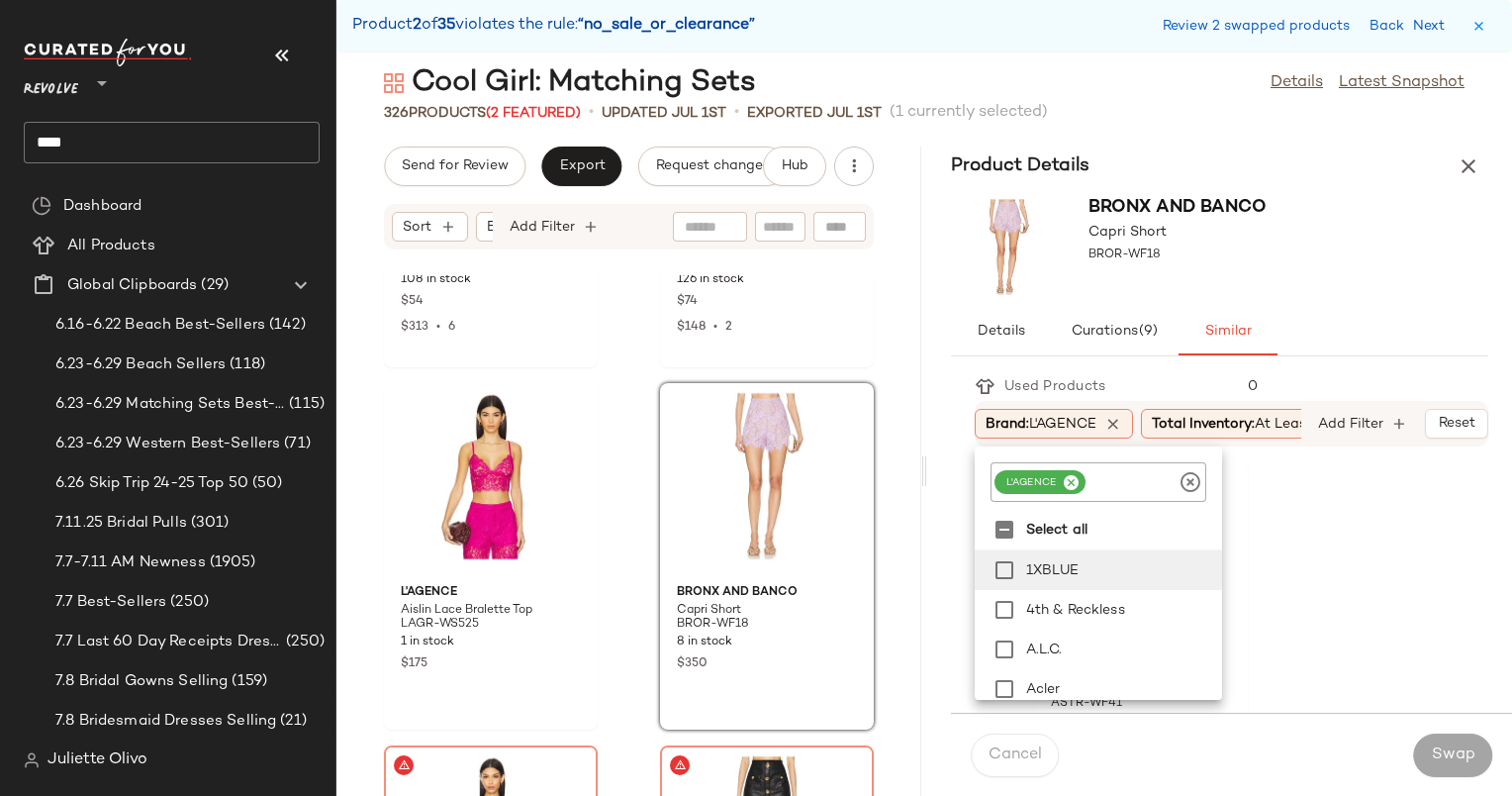 click on "Bronx and Banco Capri Short BROR-WF18" at bounding box center (1219, 247) 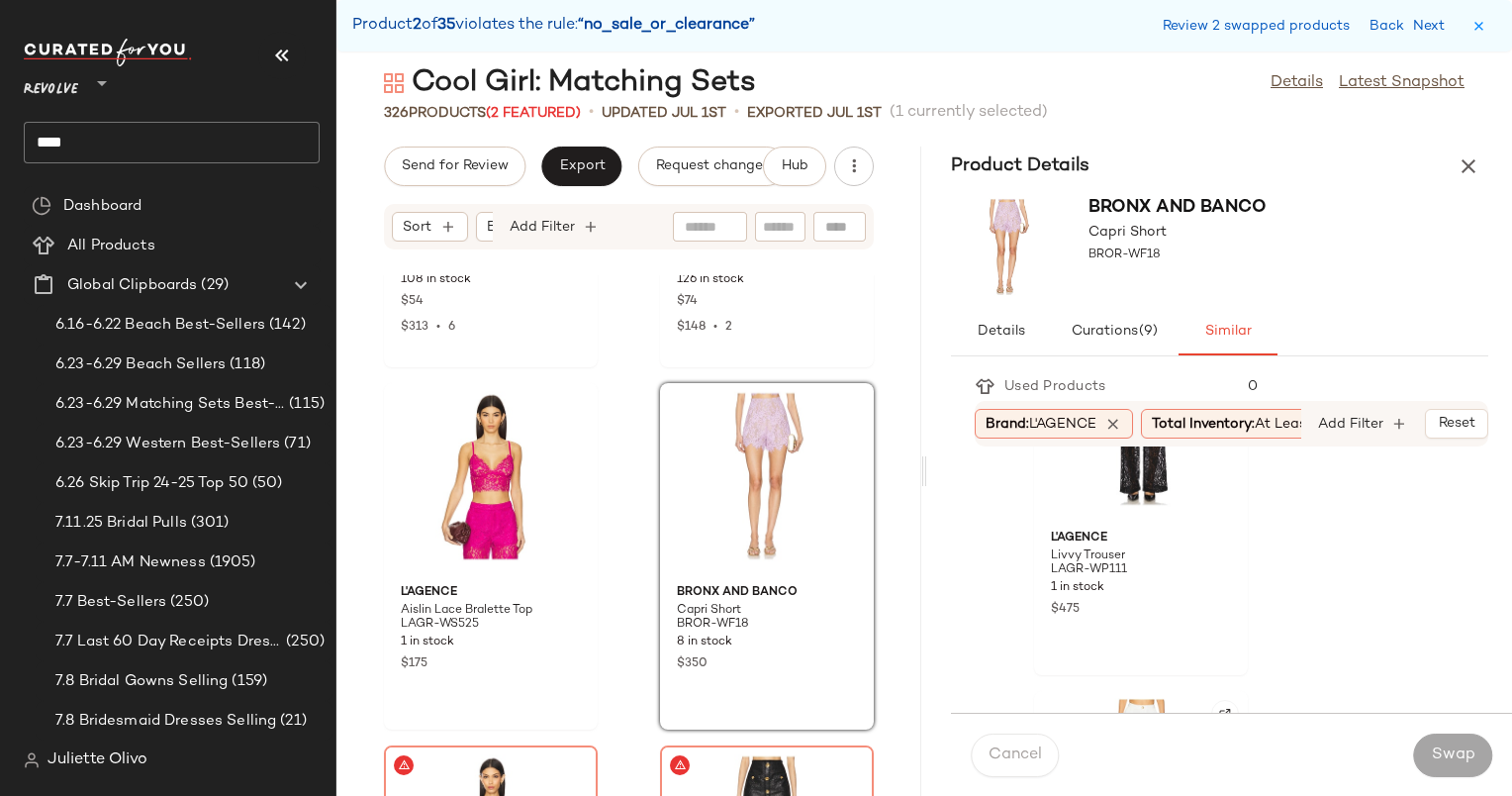 scroll, scrollTop: 0, scrollLeft: 0, axis: both 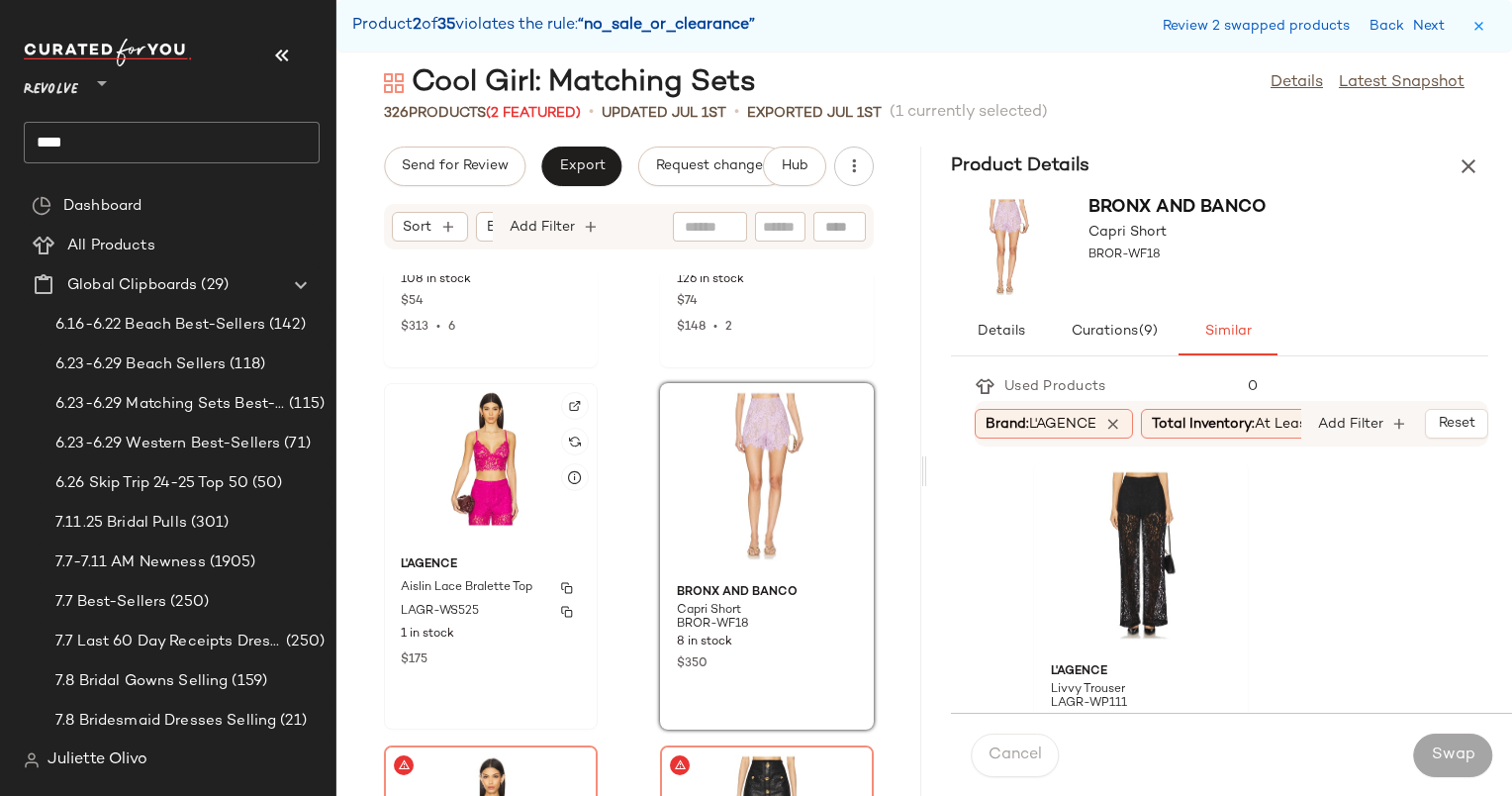 click on "L'AGENCE" at bounding box center [491, 565] 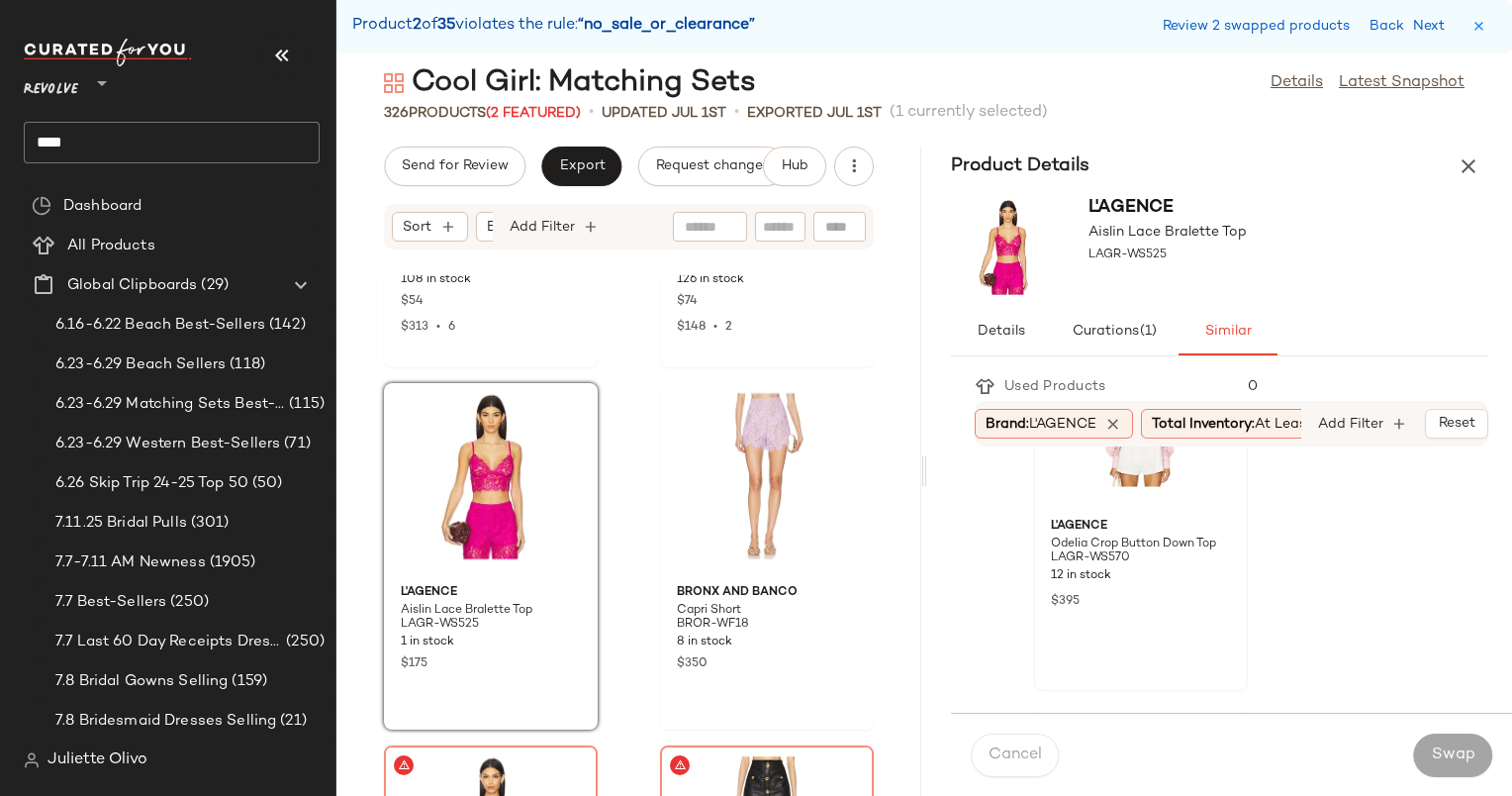 scroll, scrollTop: 0, scrollLeft: 0, axis: both 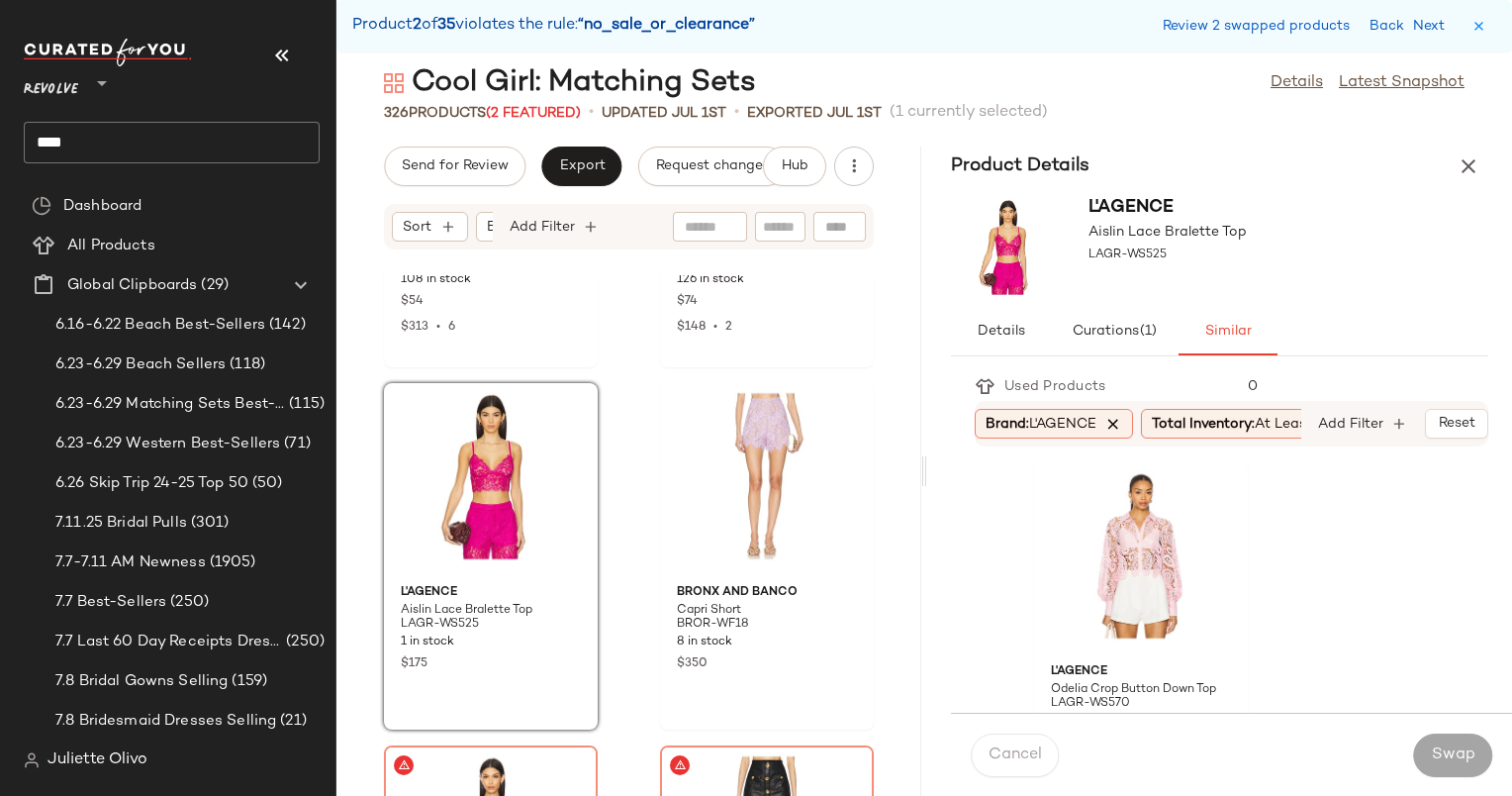 click at bounding box center (1113, 424) 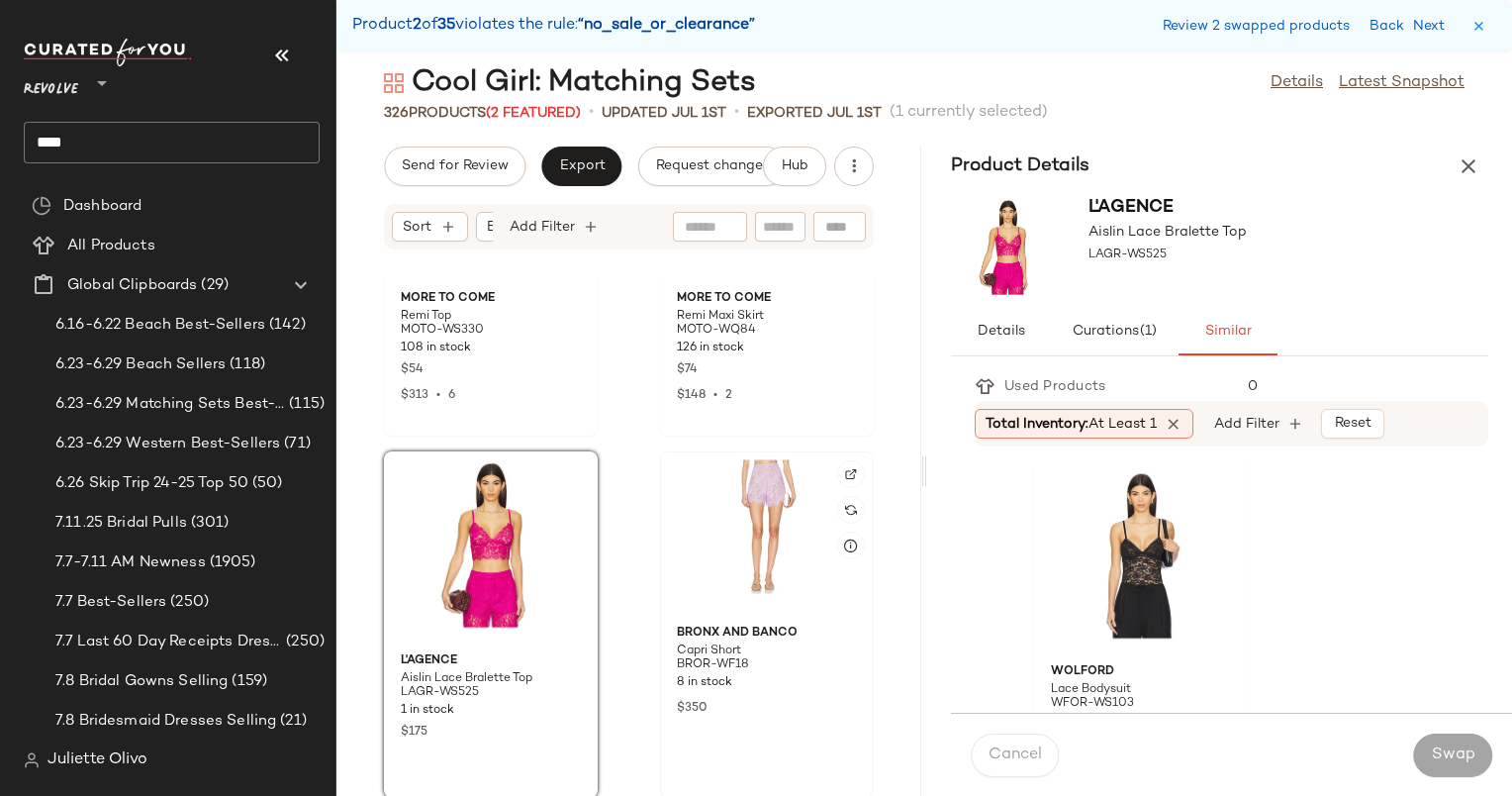 scroll, scrollTop: 15212, scrollLeft: 0, axis: vertical 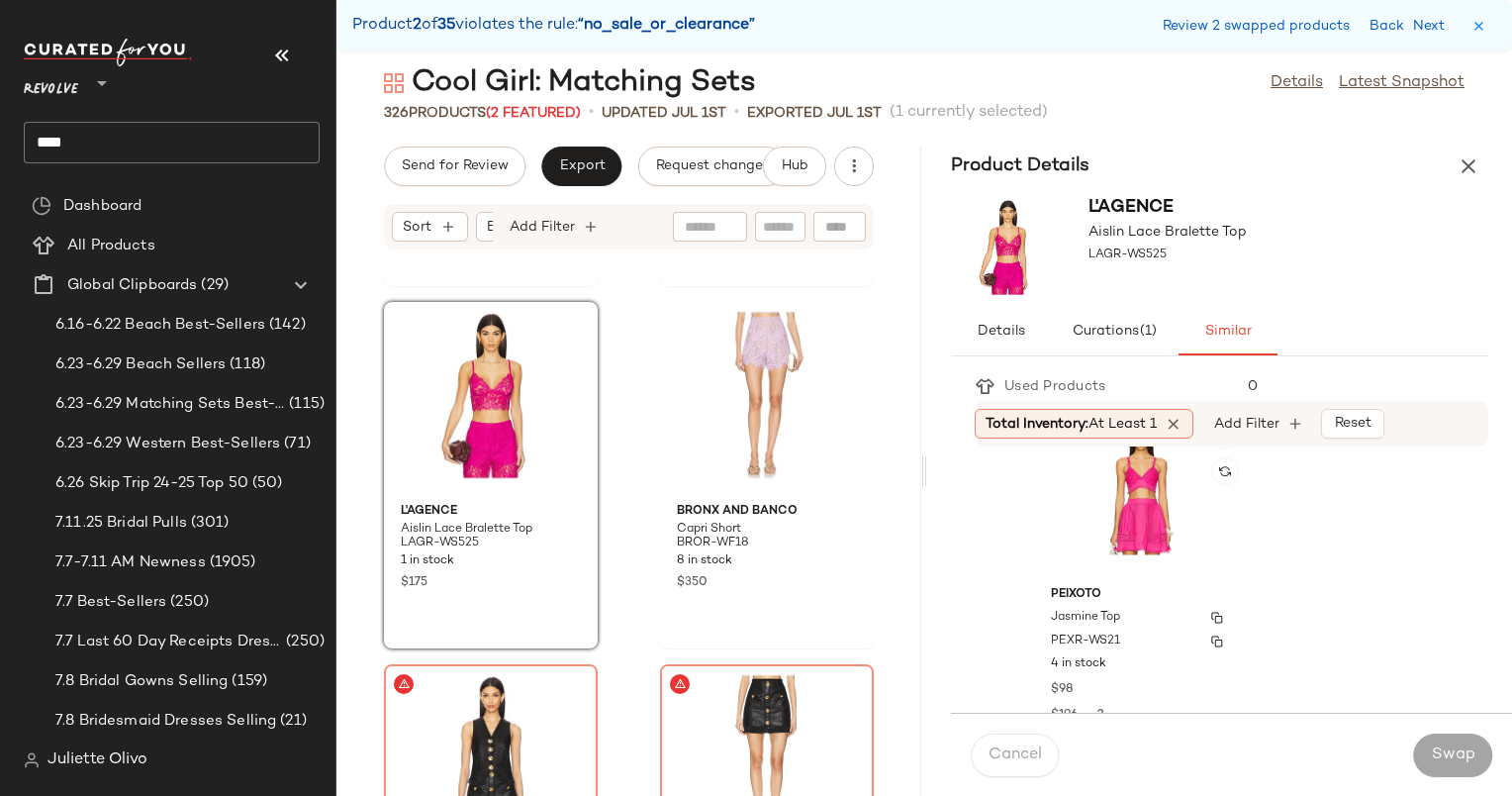 click on "PEIXOTO" at bounding box center [1141, 595] 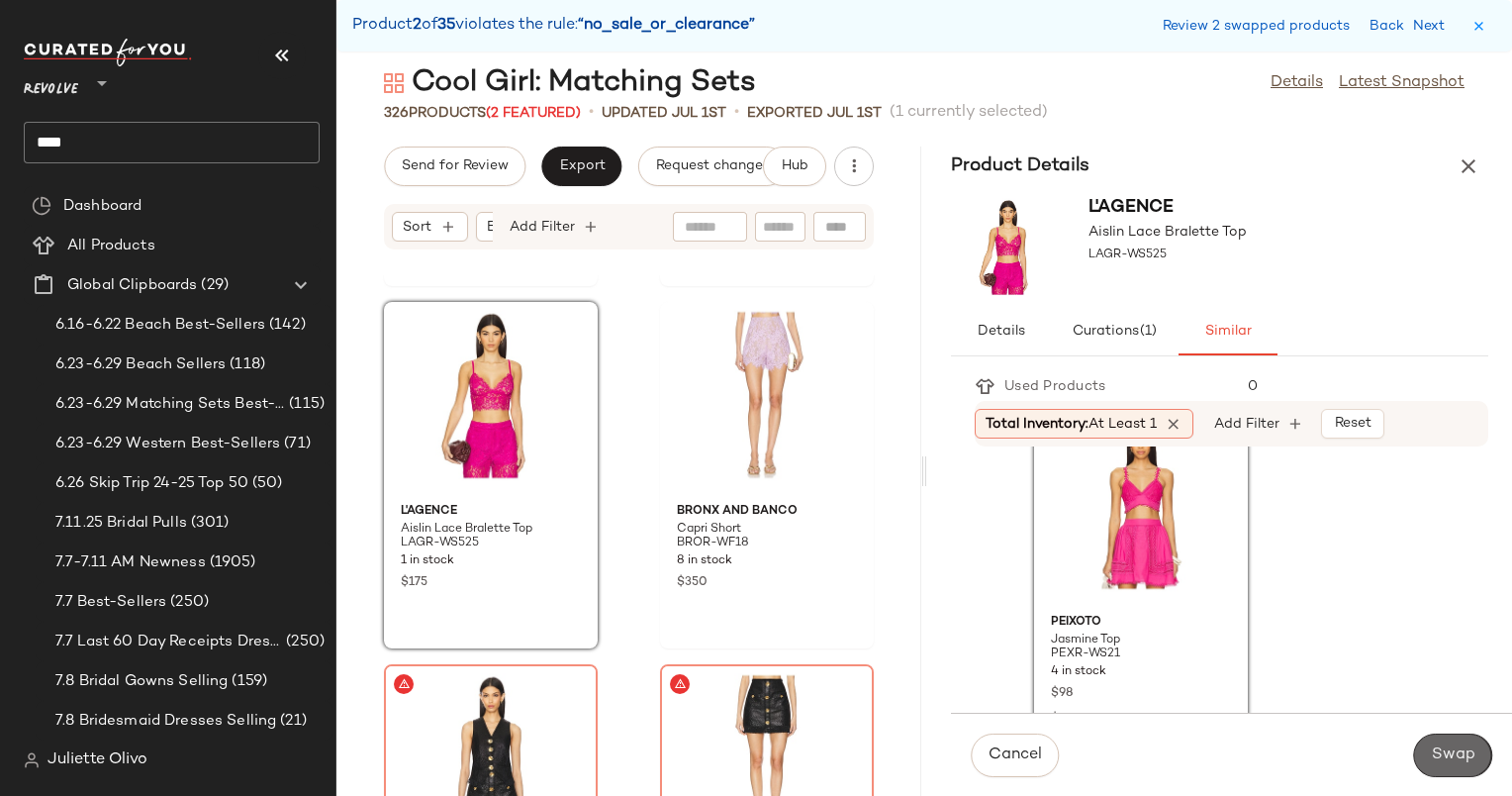 click on "Swap" 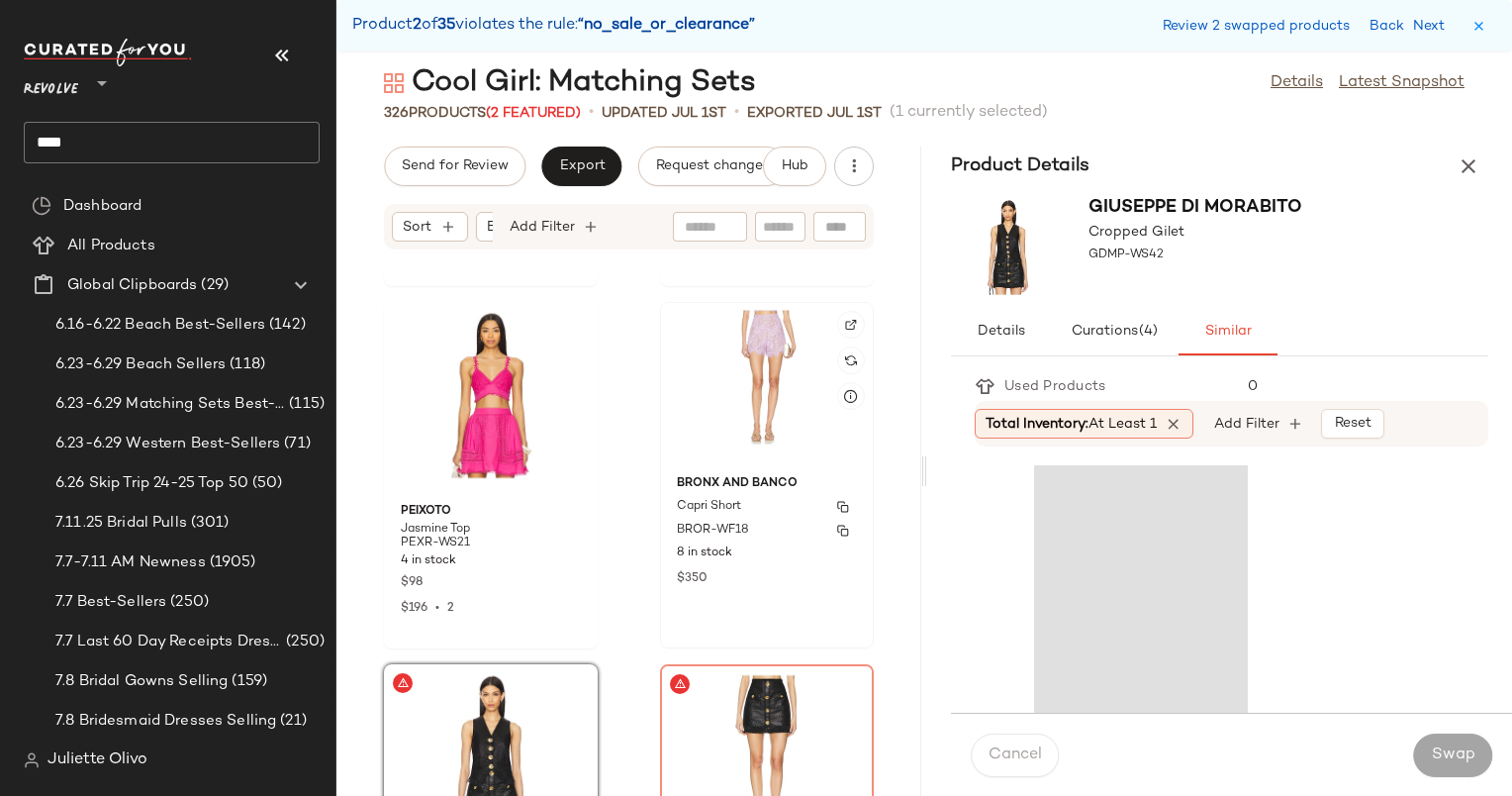 click on "Bronx and Banco Capri Short BROR-WF18 8 in stock $350" 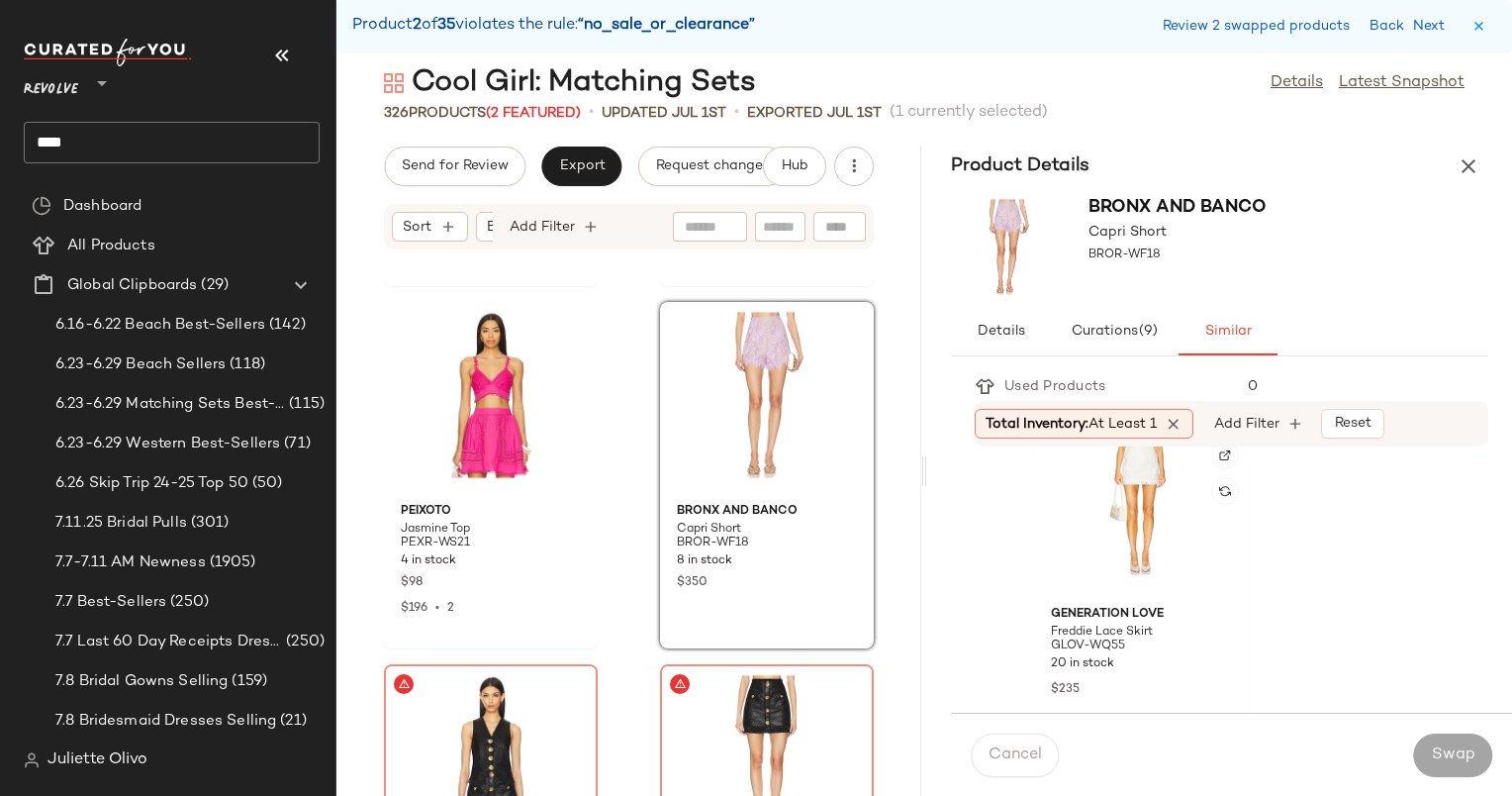 scroll, scrollTop: 423, scrollLeft: 0, axis: vertical 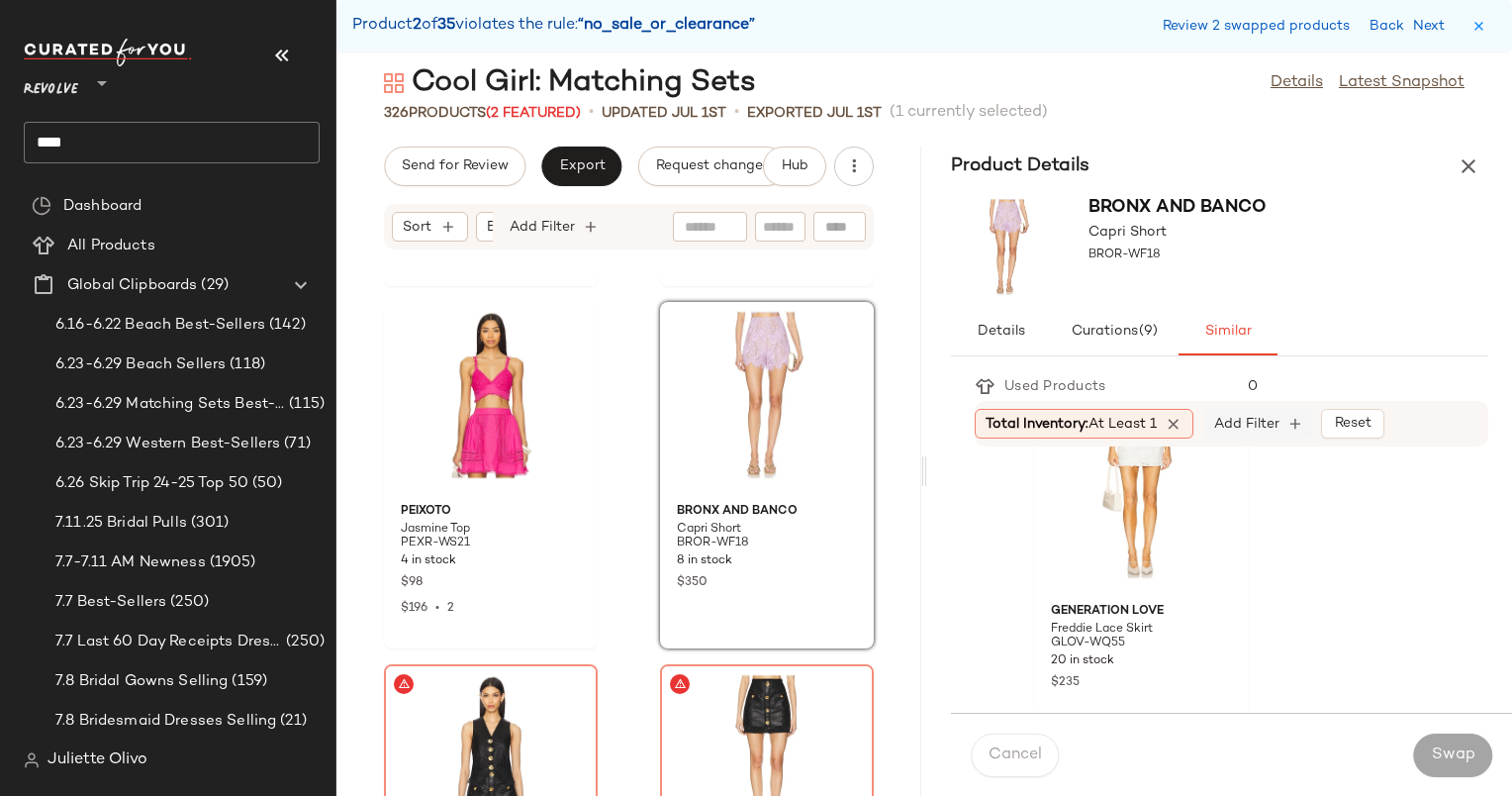 click on "Add Filter" at bounding box center [1247, 424] 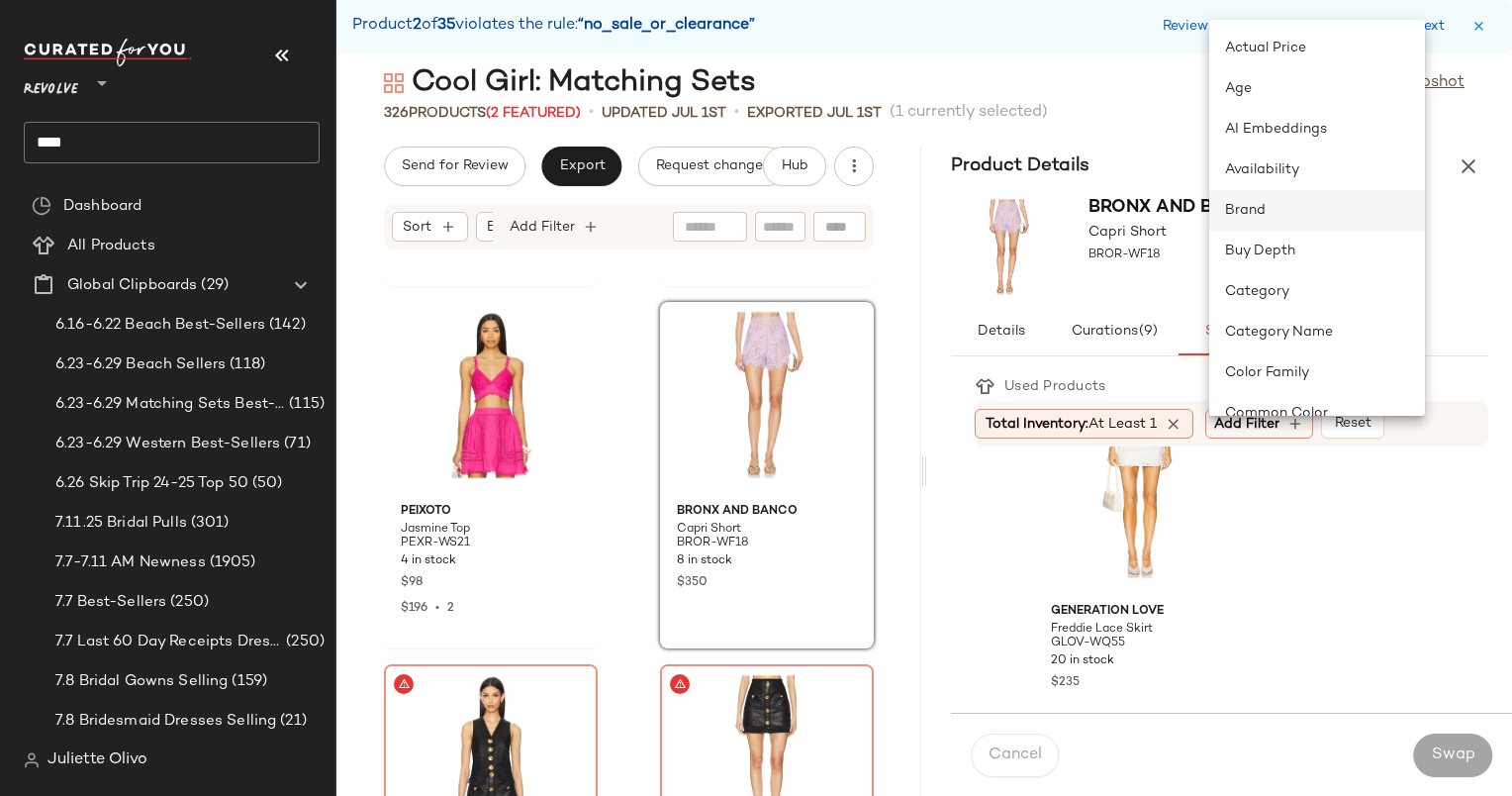 click on "Brand" 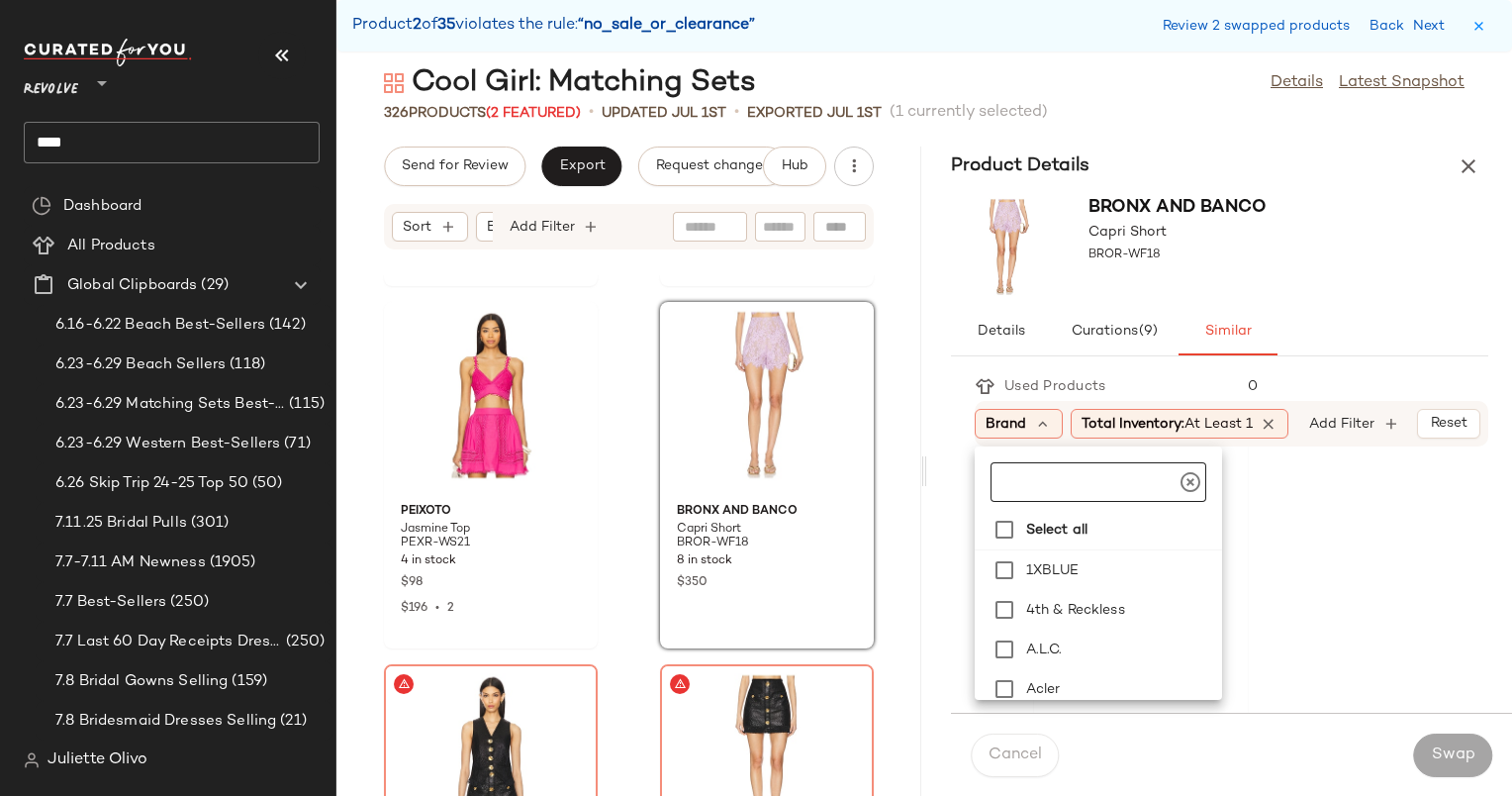 click 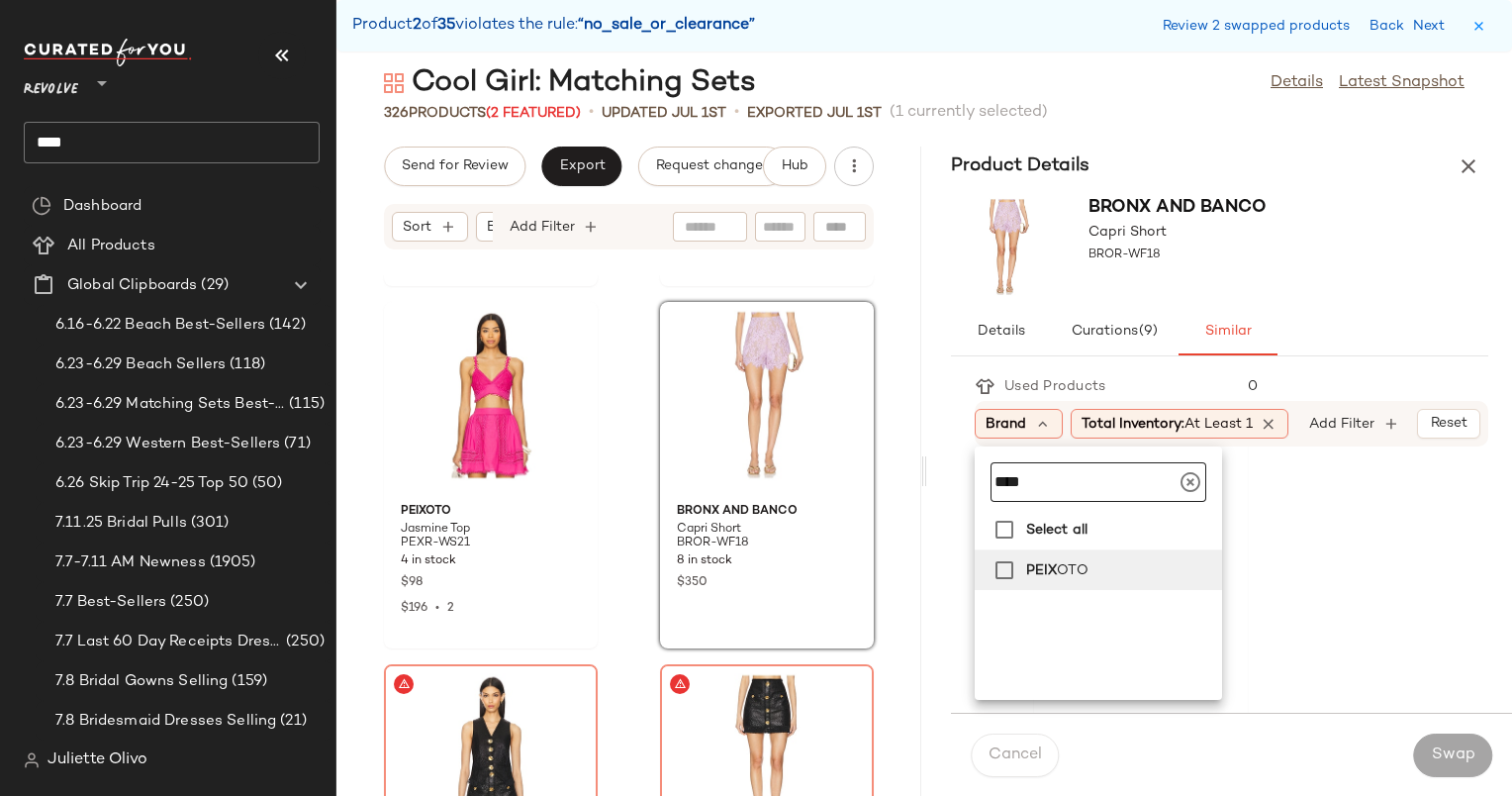 type on "****" 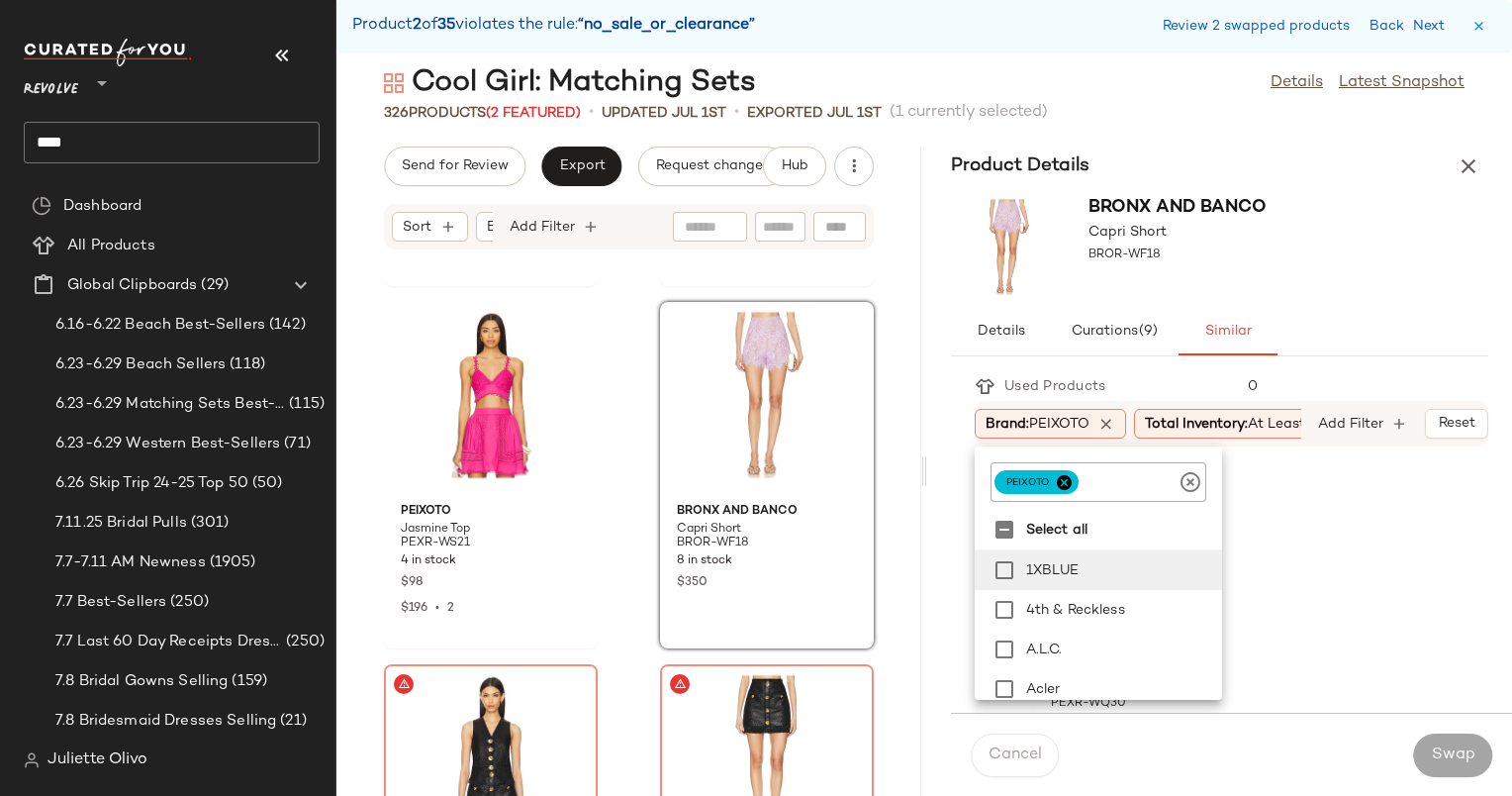 click on "Bronx and Banco Capri Short BROR-WF18" at bounding box center (1219, 247) 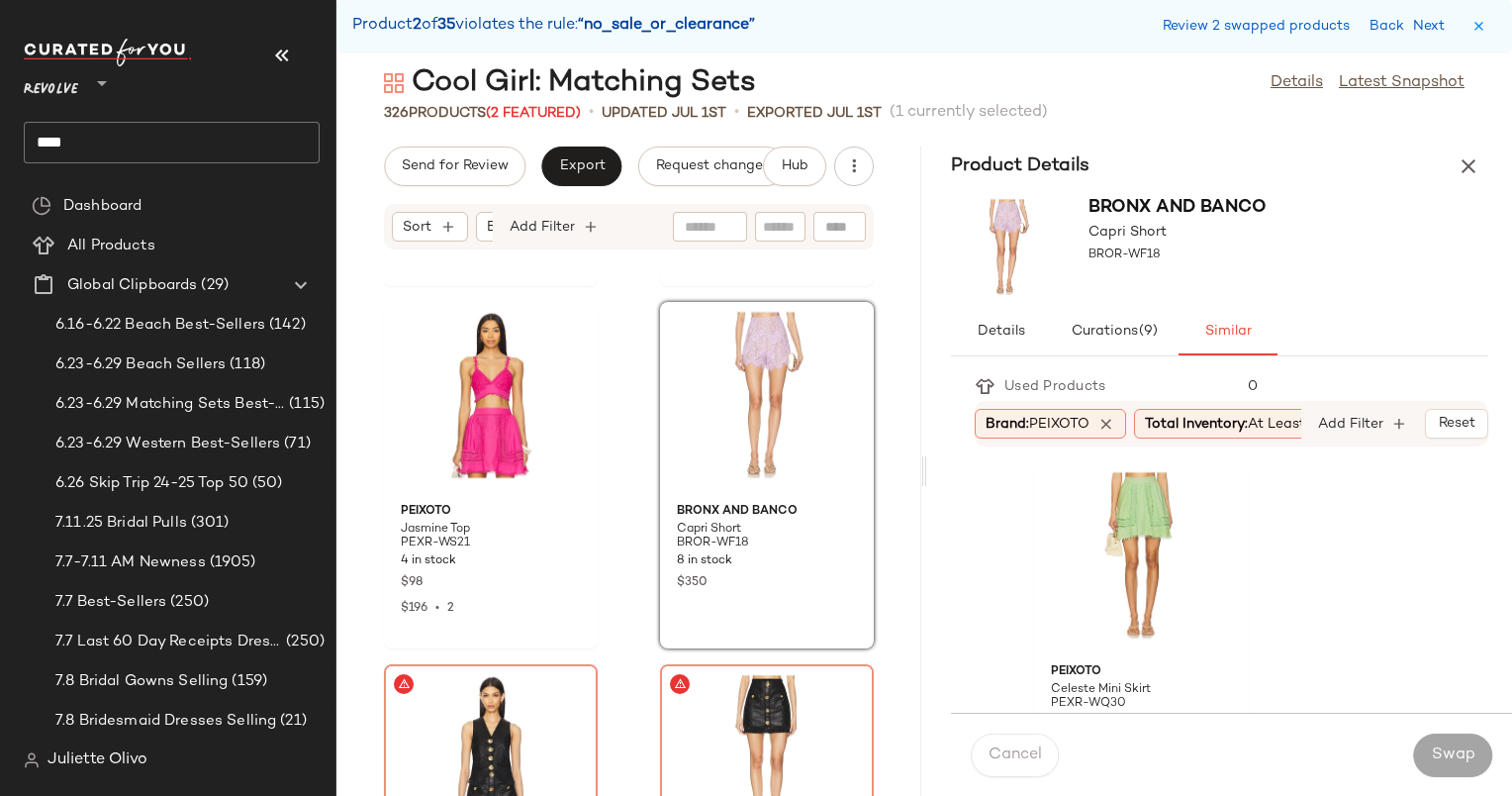 click on "MORE TO COME Remi Top MOTO-WS330 108 in stock $54 $313  •  6 MORE TO COME Remi Maxi Skirt MOTO-WQ84 126 in stock $74 $148  •  2 PEIXOTO Jasmine Top PEXR-WS21 4 in stock $98 $196  •  2 Bronx and Banco Capri Short BROR-WF18 8 in stock $350 GIUSEPPE DI MORABITO Cropped Gilet GDMP-WS42 11 in stock $408 $510 Sale GIUSEPPE DI MORABITO Tailored Skirt GDMP-WQ20 9 in stock $408 $510 Sale PRIVATE POLICY Mesh Gathering Baby Tee PICR-WS6 4 in stock $320 PRIVATE POLICY Draped Sequin Mini Skirt PICR-WQ7 3 in stock $535" 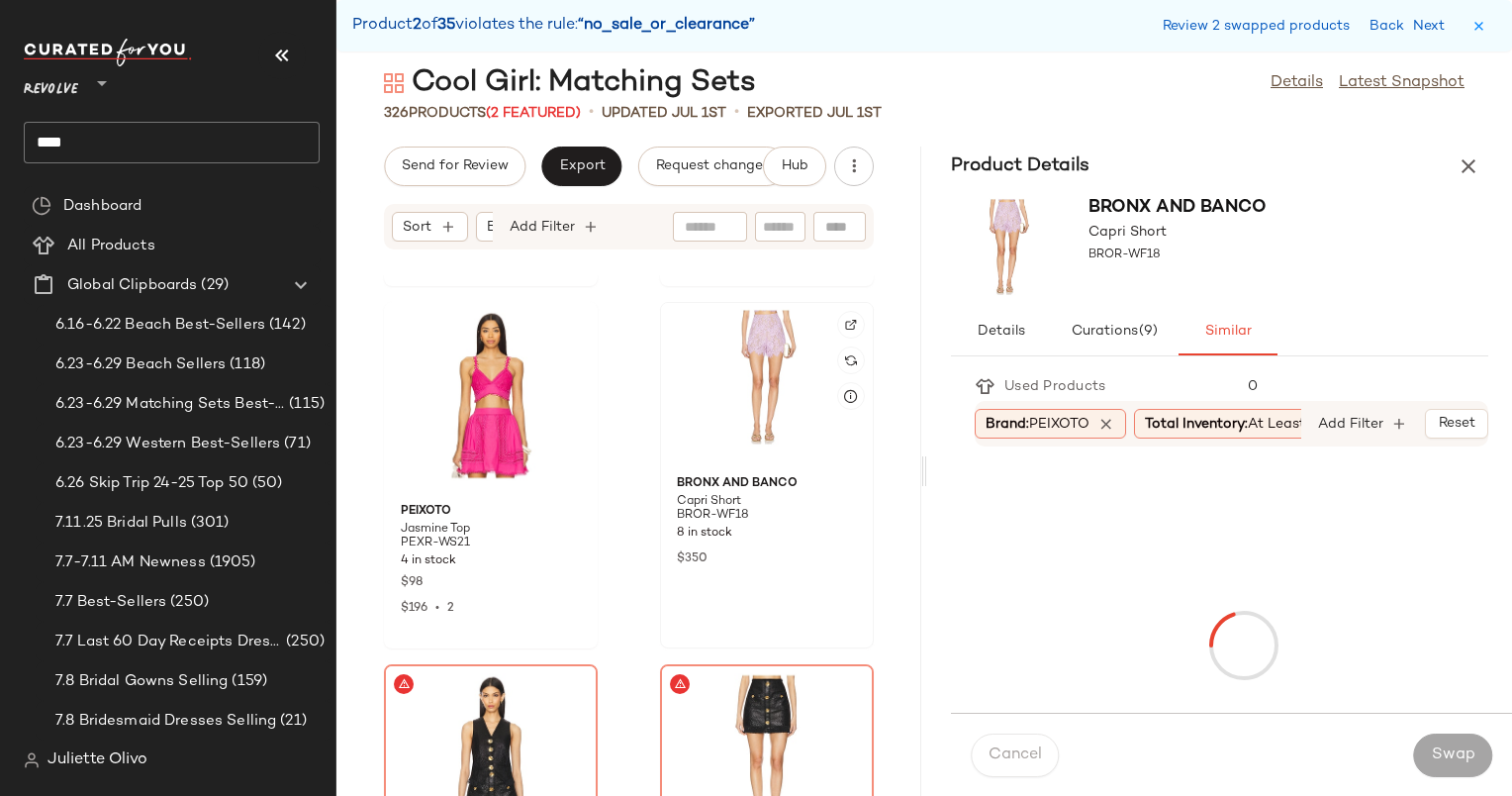 click 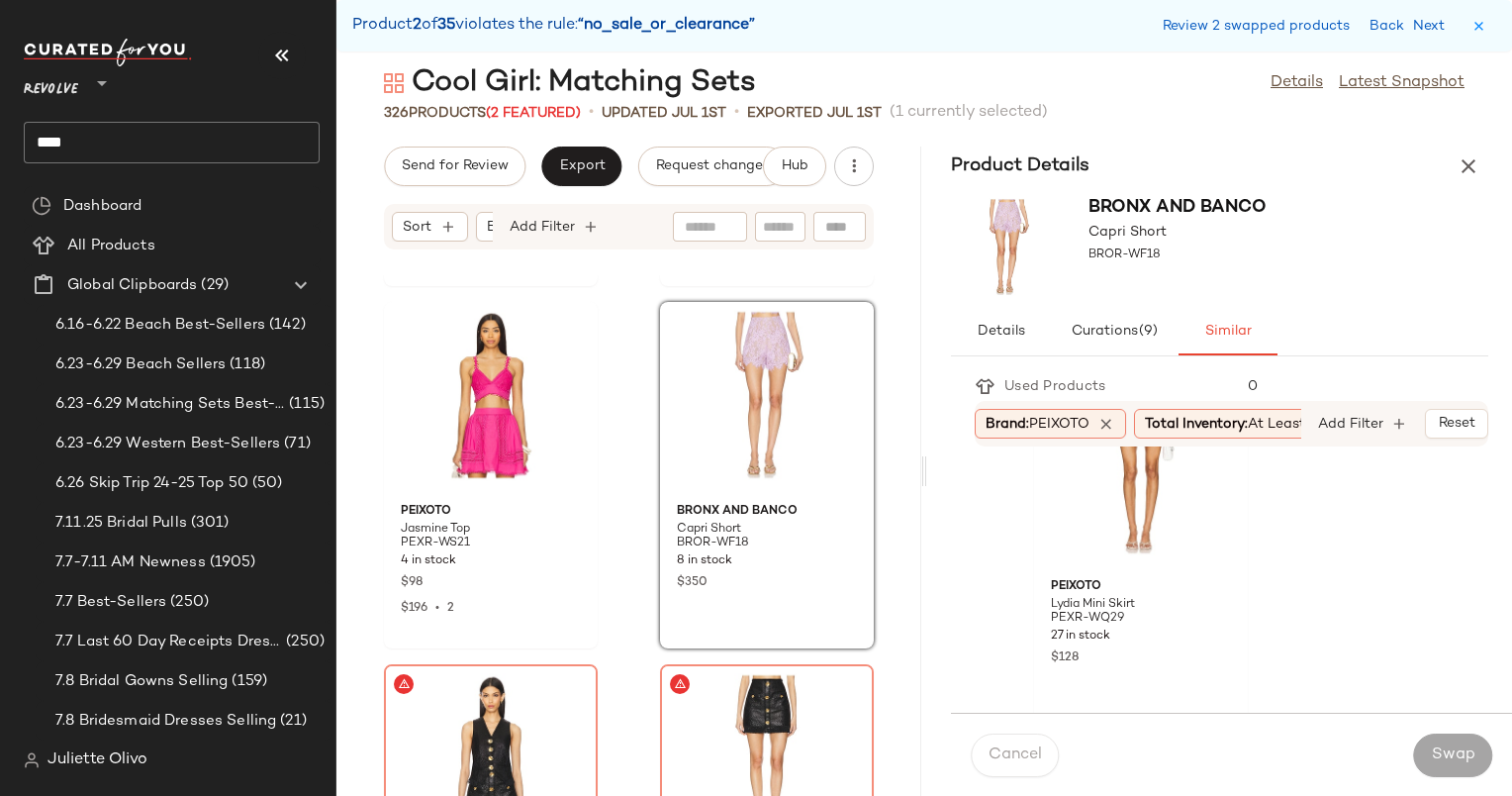 scroll, scrollTop: 447, scrollLeft: 0, axis: vertical 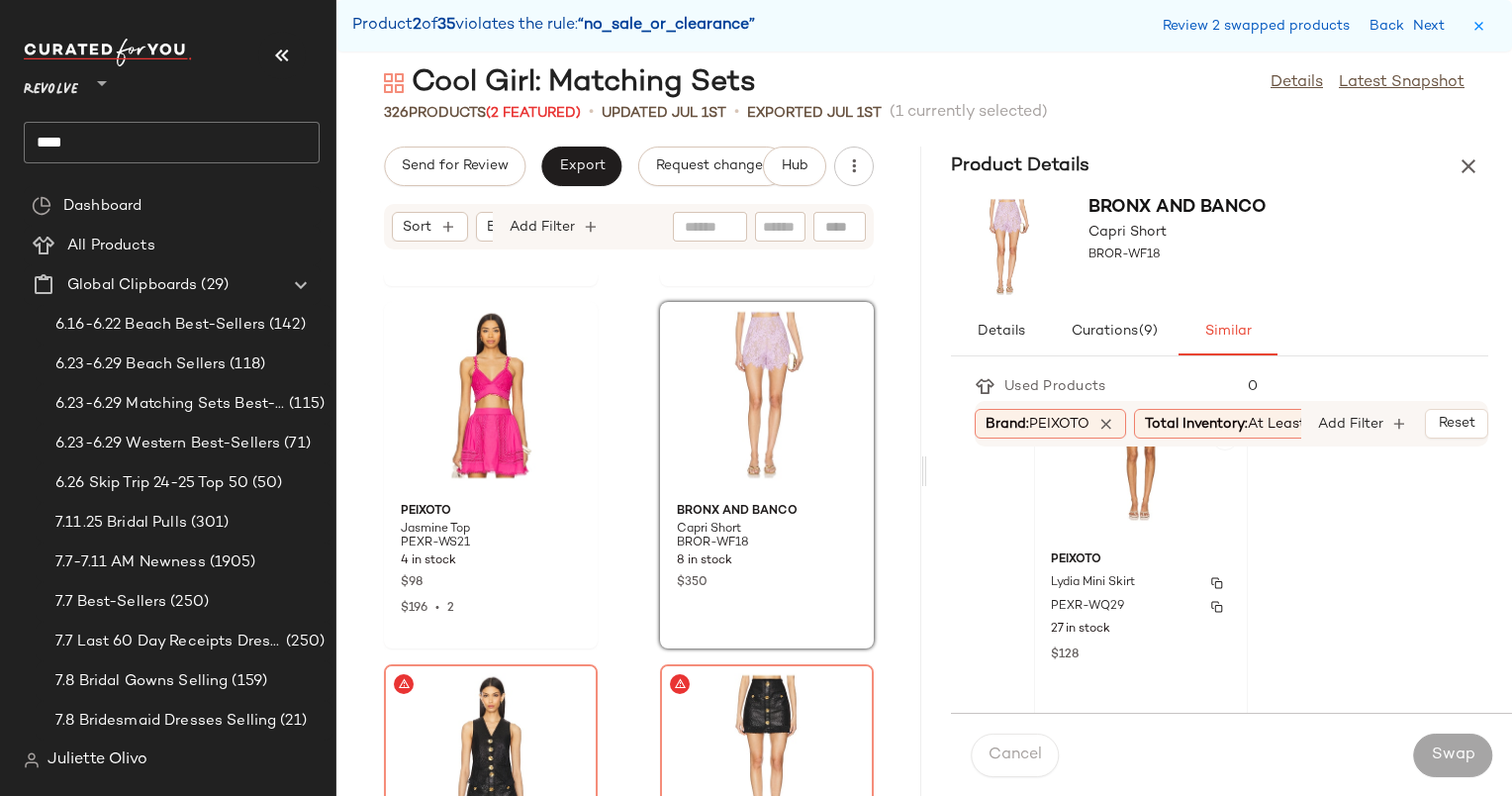 click on "PEIXOTO" at bounding box center (1141, 560) 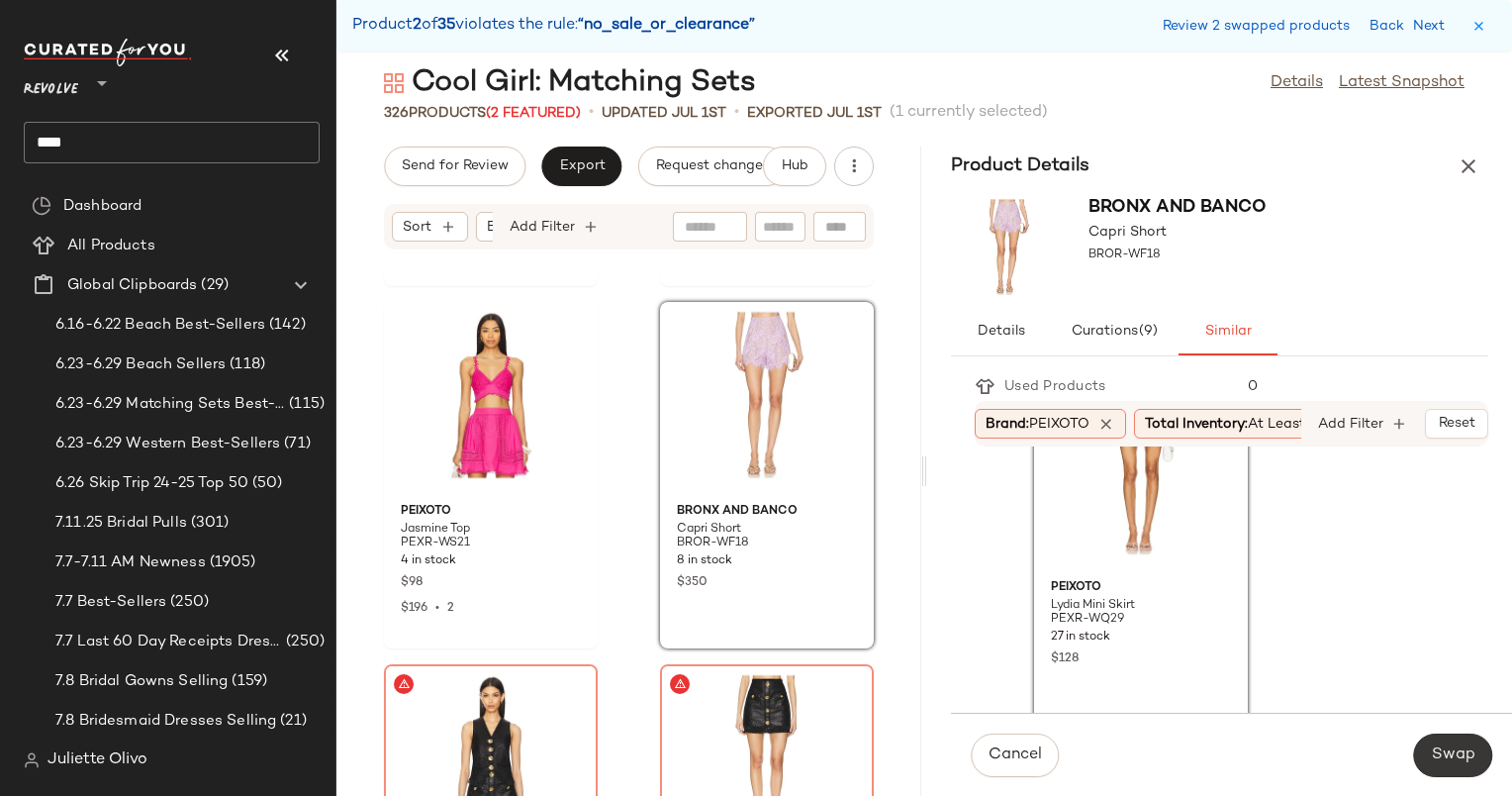 click on "Swap" at bounding box center (1453, 755) 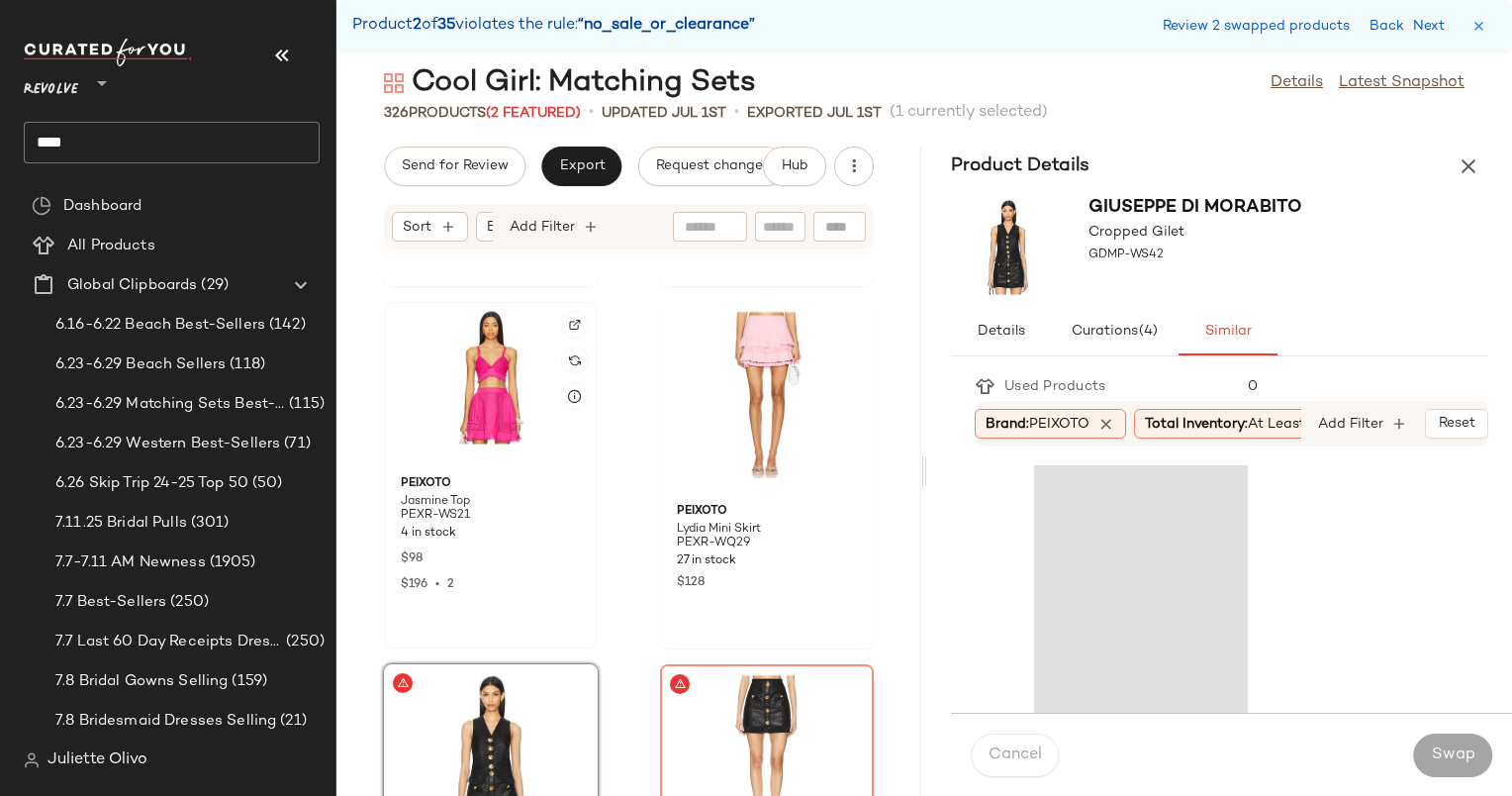 click 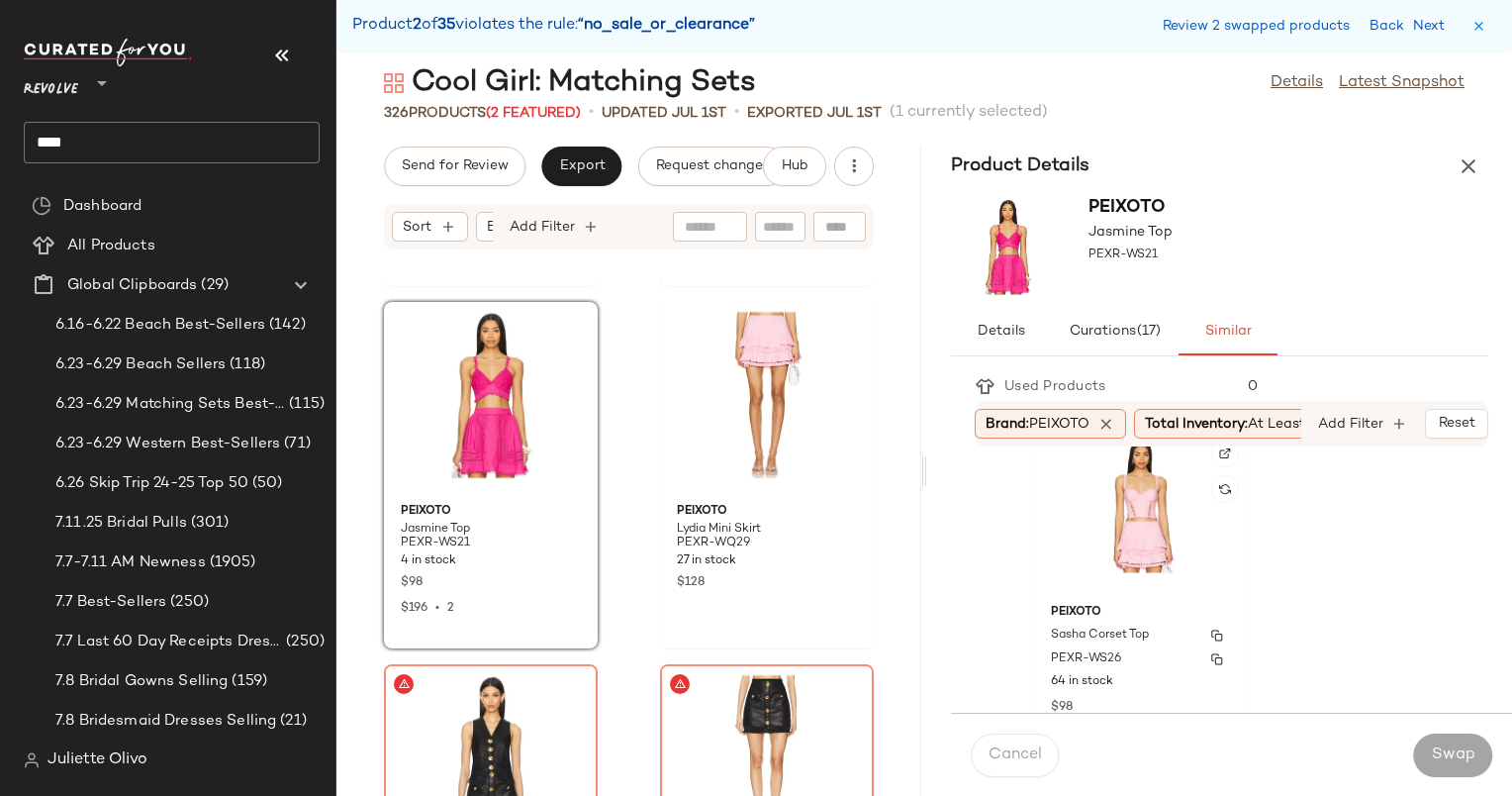 scroll, scrollTop: 400, scrollLeft: 0, axis: vertical 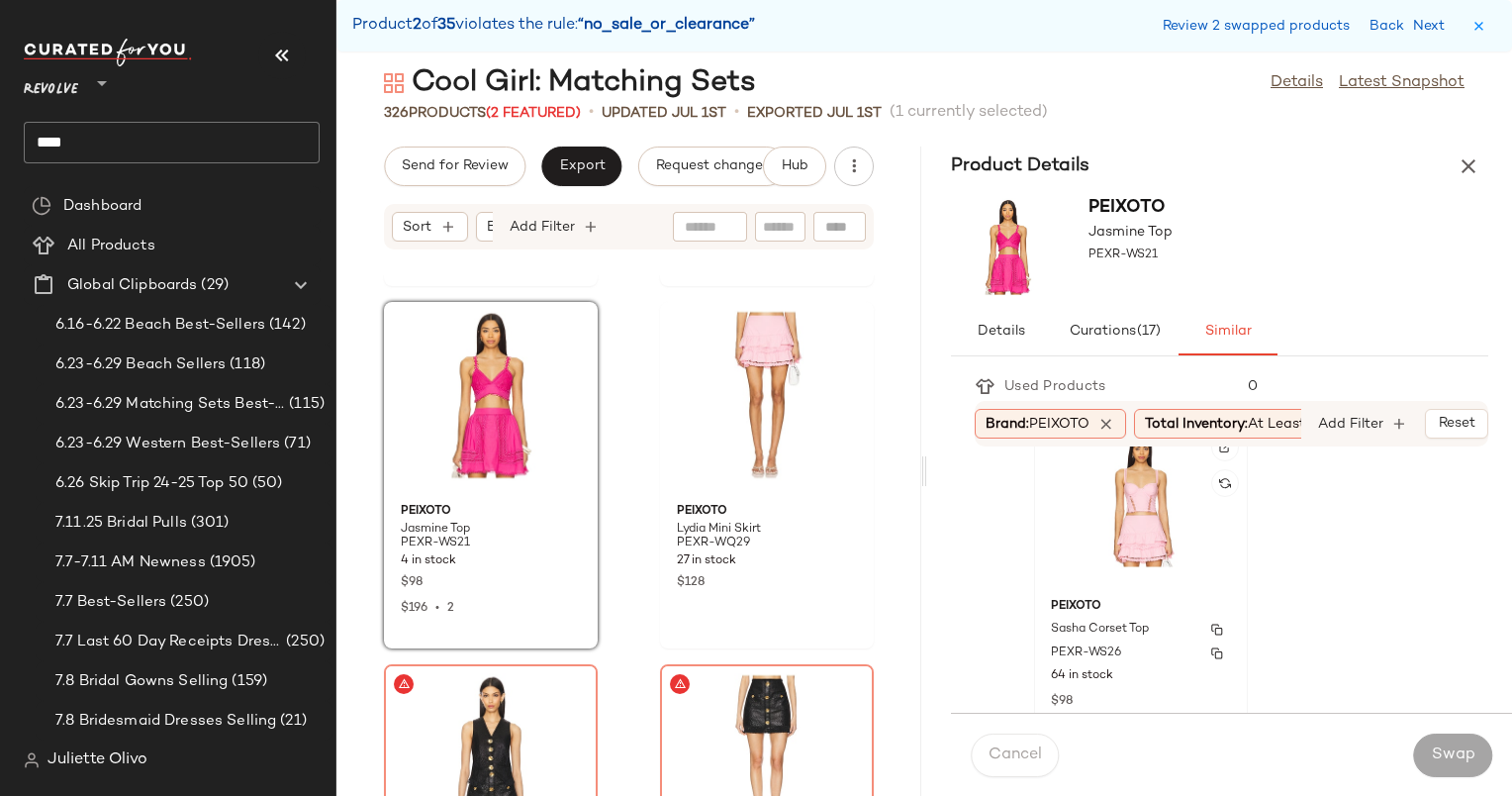 click 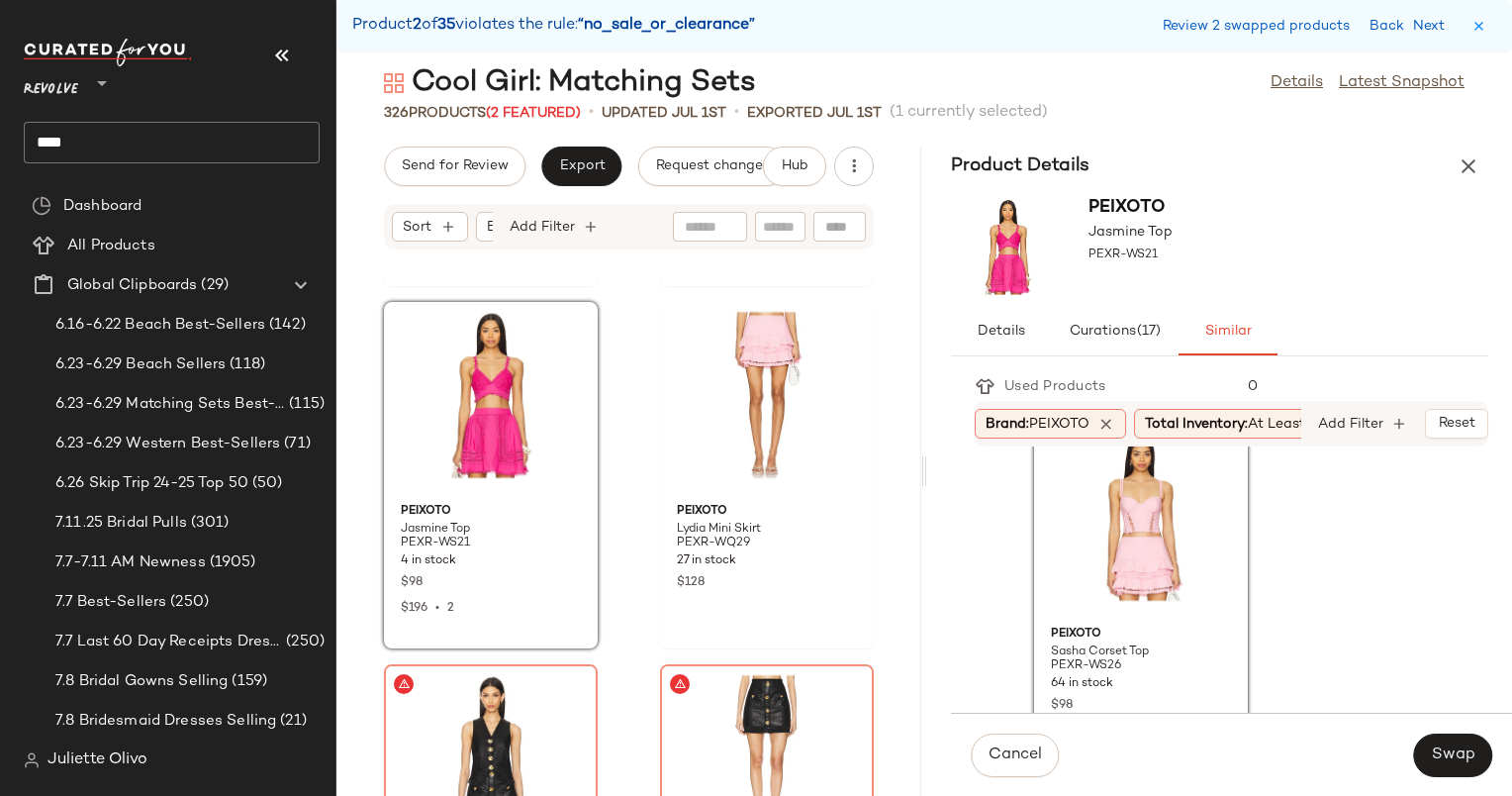 click on "Cancel   Swap" at bounding box center (1231, 754) 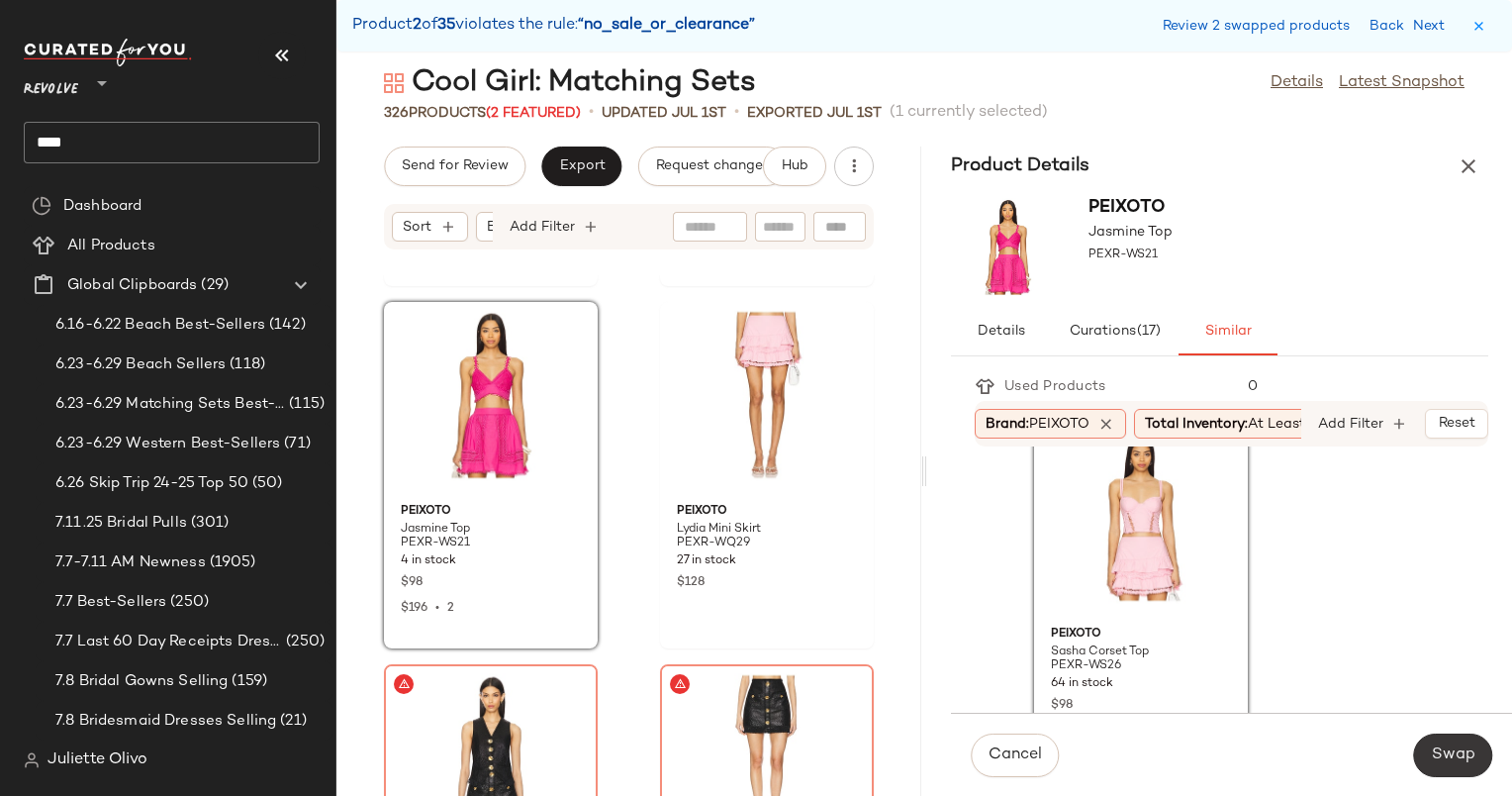 click on "Swap" at bounding box center [1453, 755] 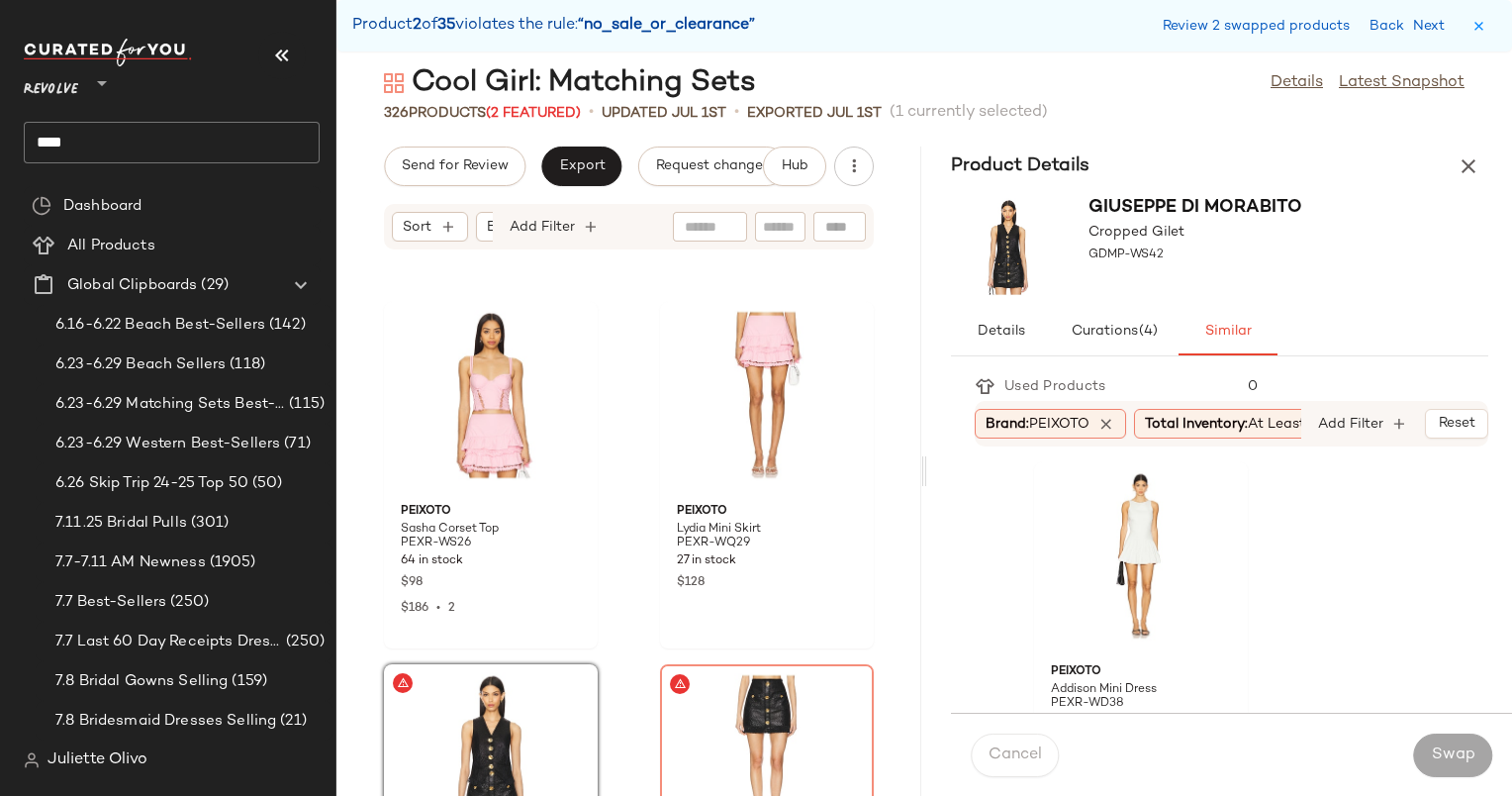 scroll, scrollTop: 15606, scrollLeft: 0, axis: vertical 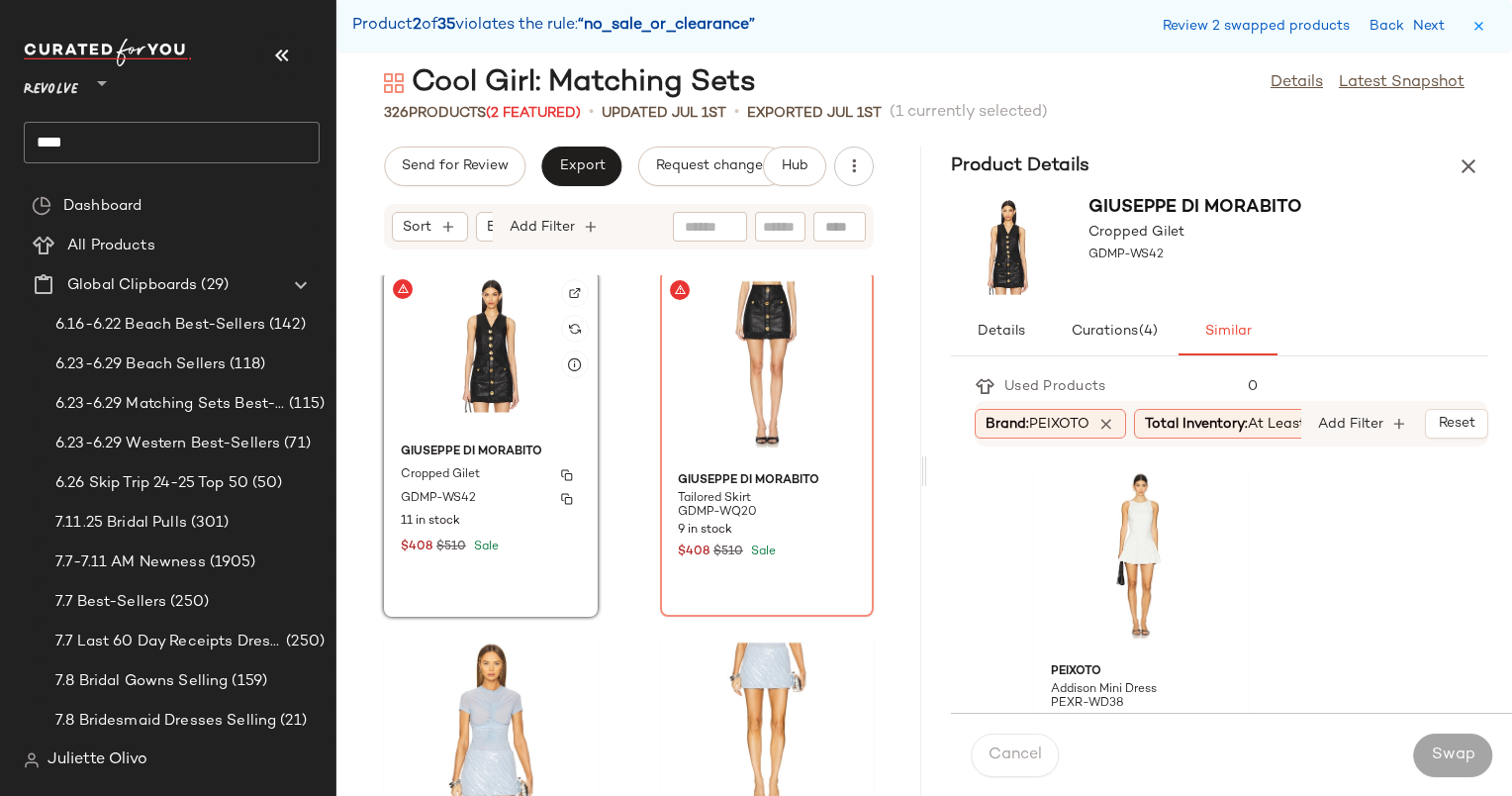 click on "GIUSEPPE DI MORABITO" at bounding box center (491, 452) 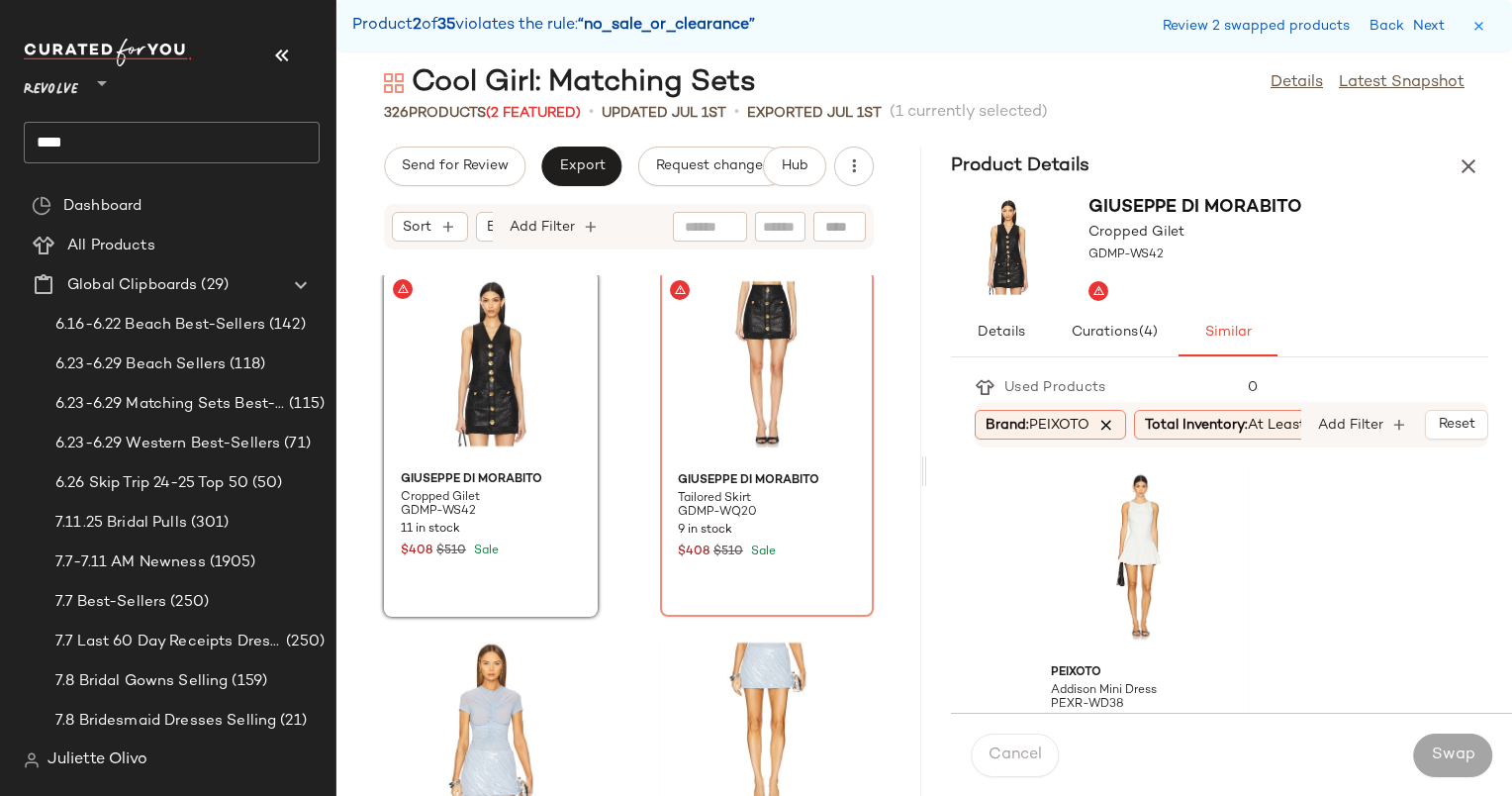 click at bounding box center (1106, 425) 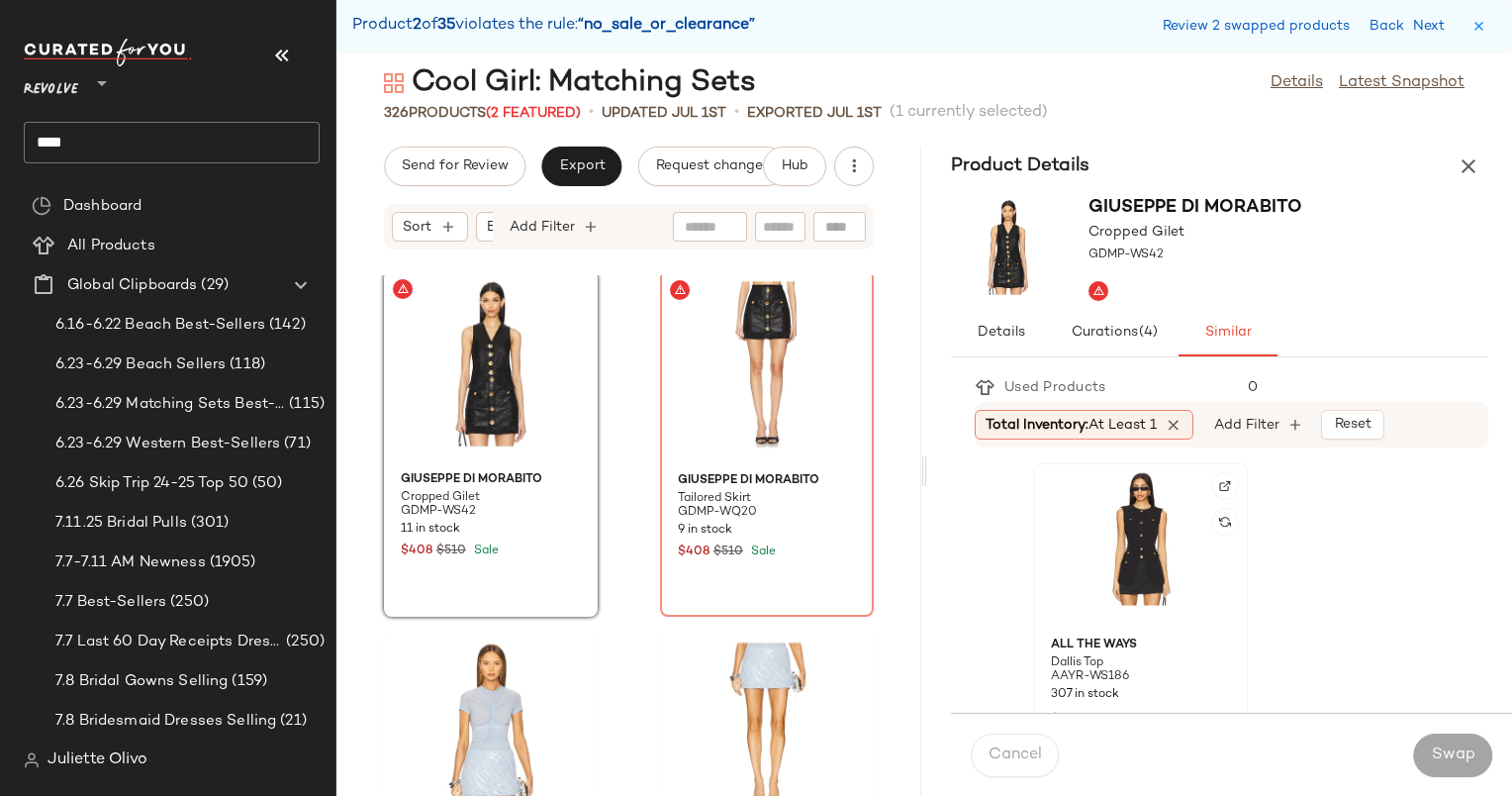 click 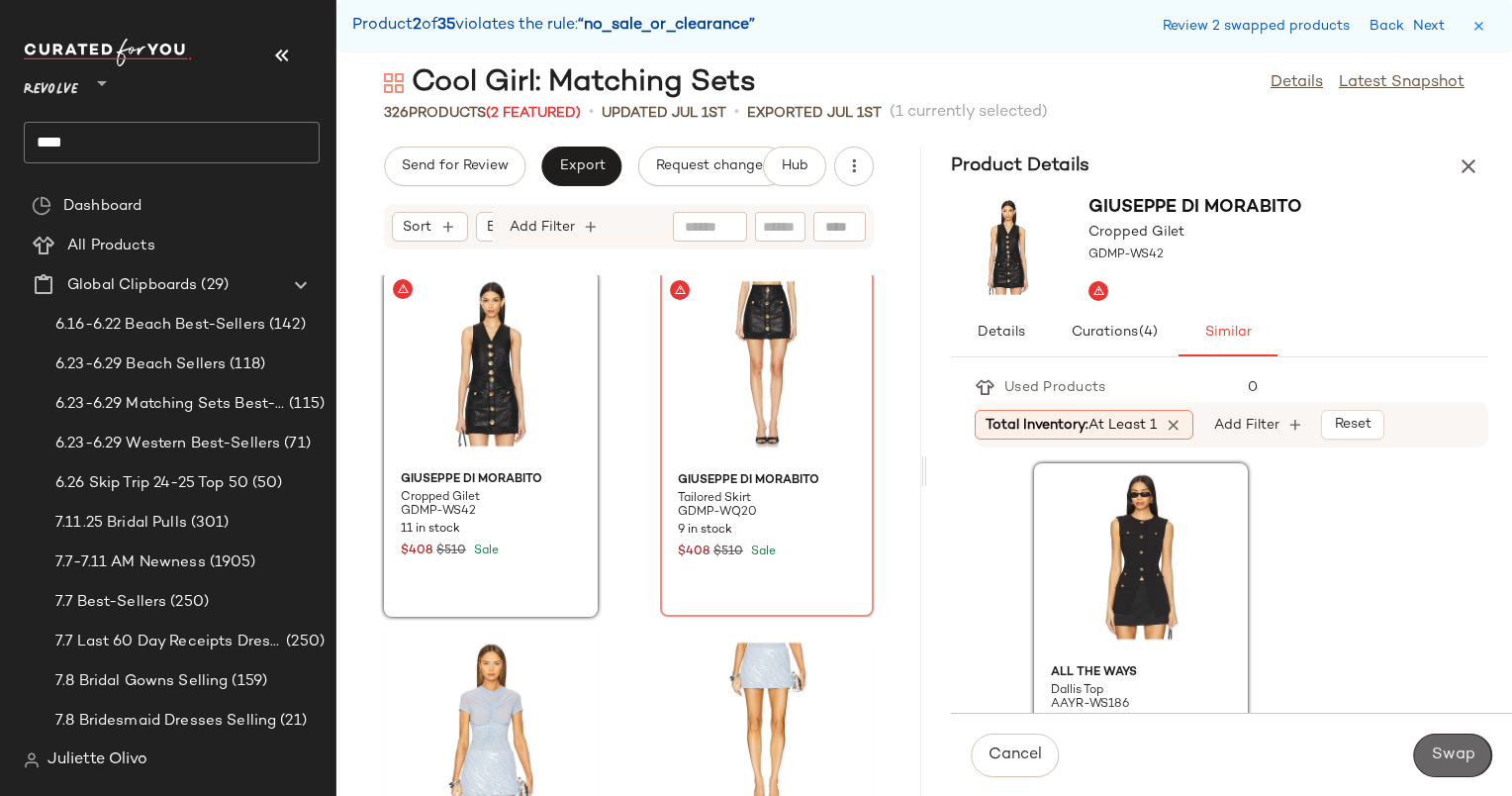 click on "Swap" 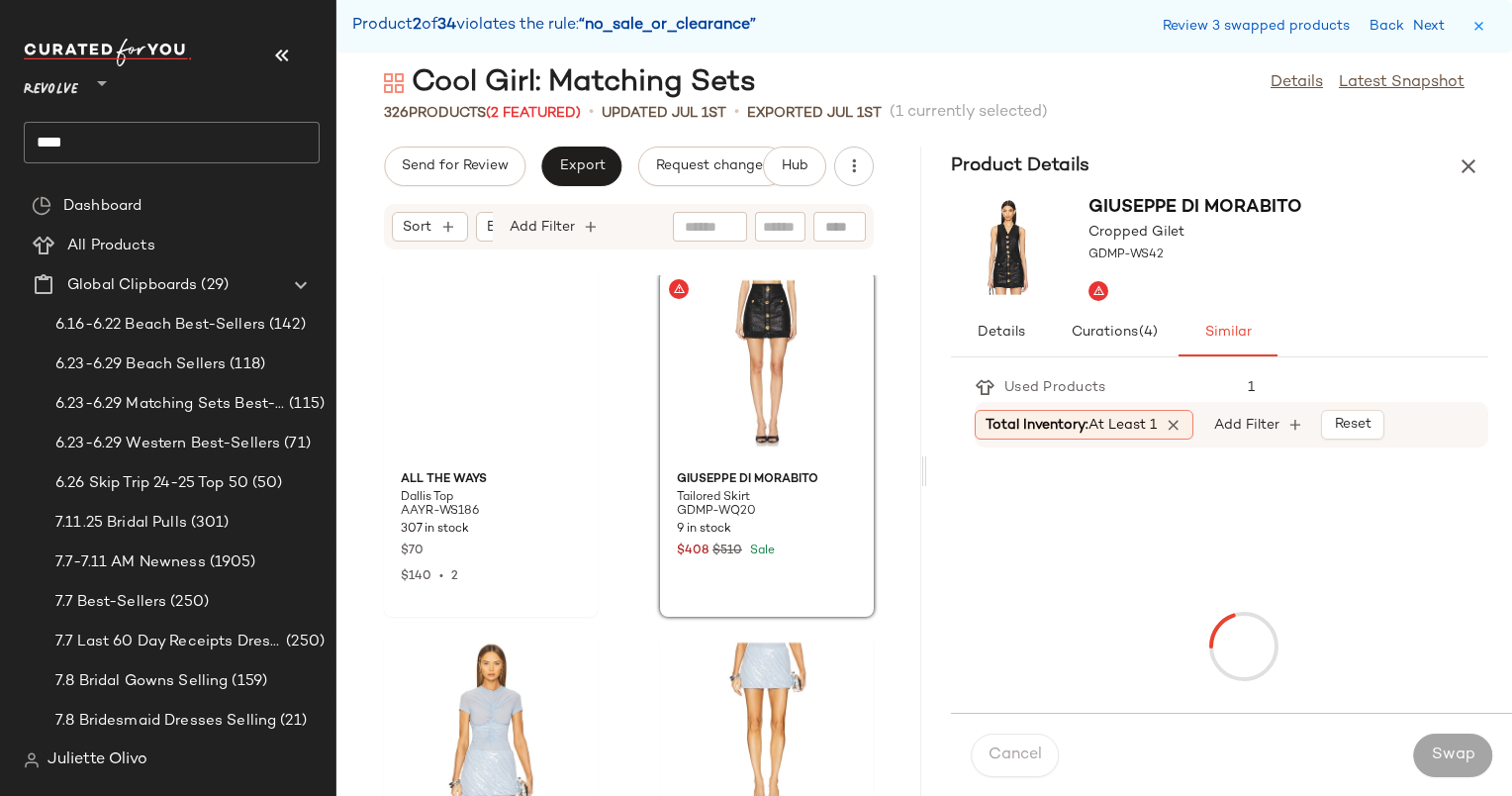 scroll, scrollTop: 15581, scrollLeft: 0, axis: vertical 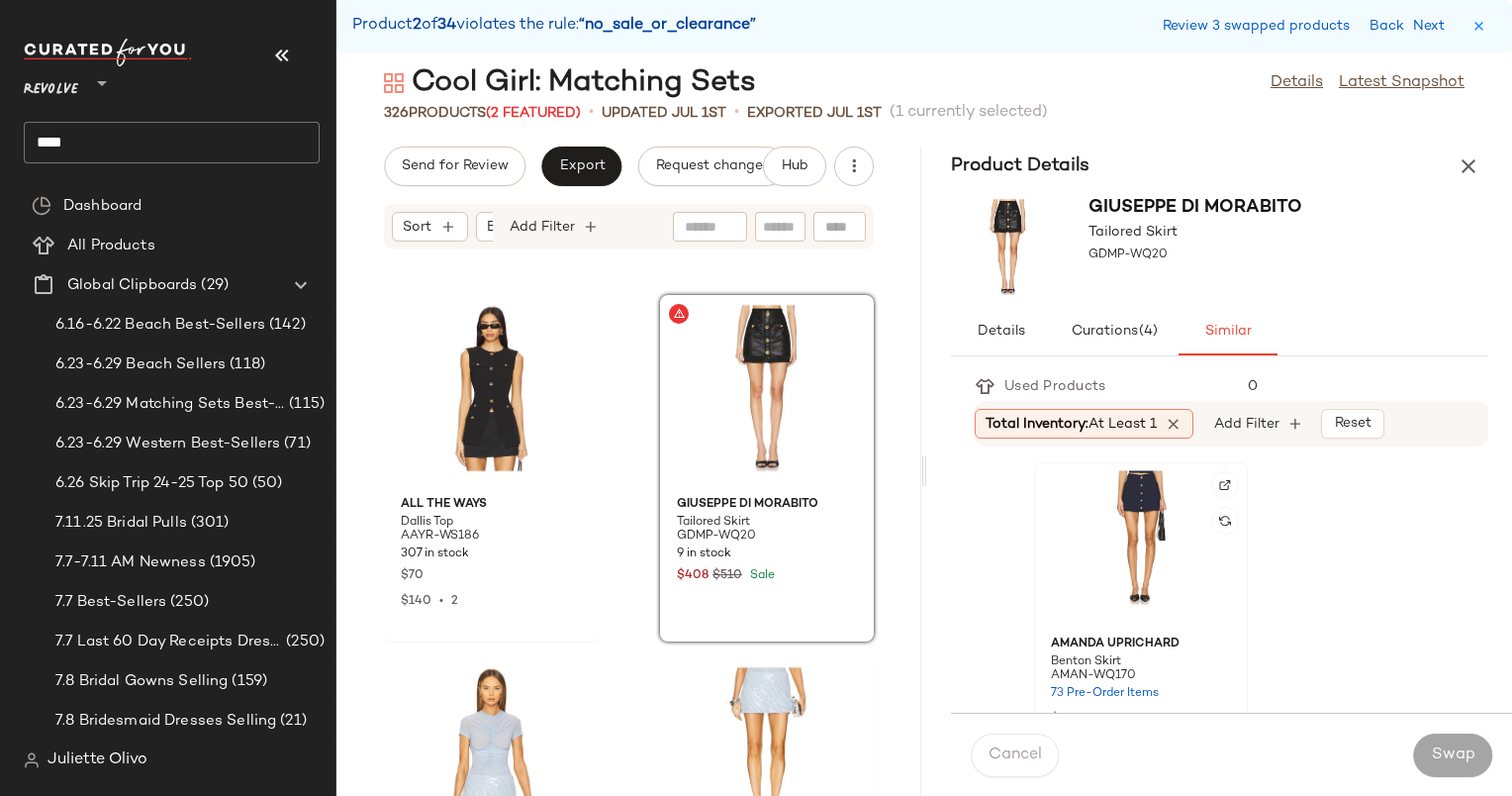 click 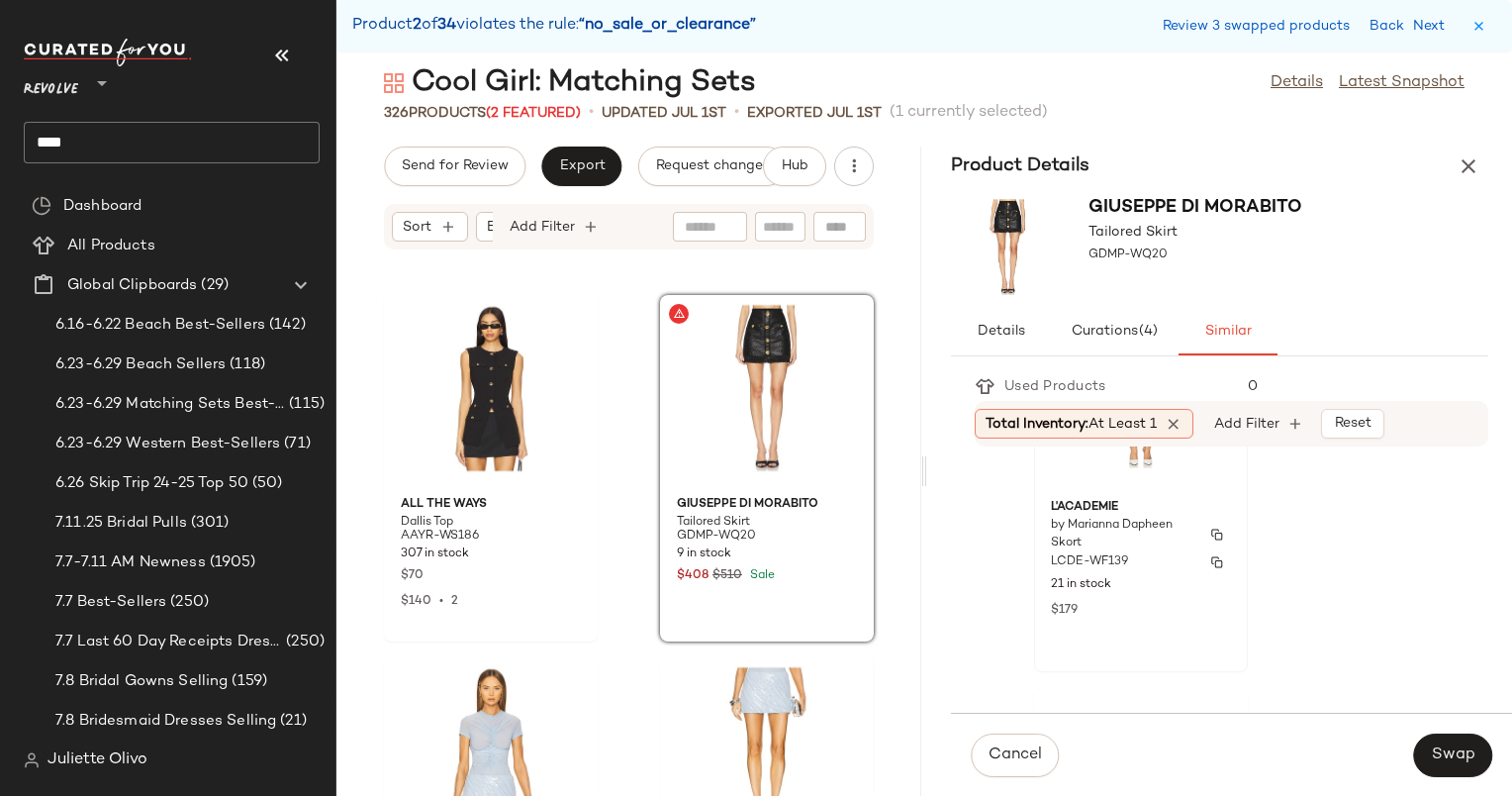scroll, scrollTop: 501, scrollLeft: 0, axis: vertical 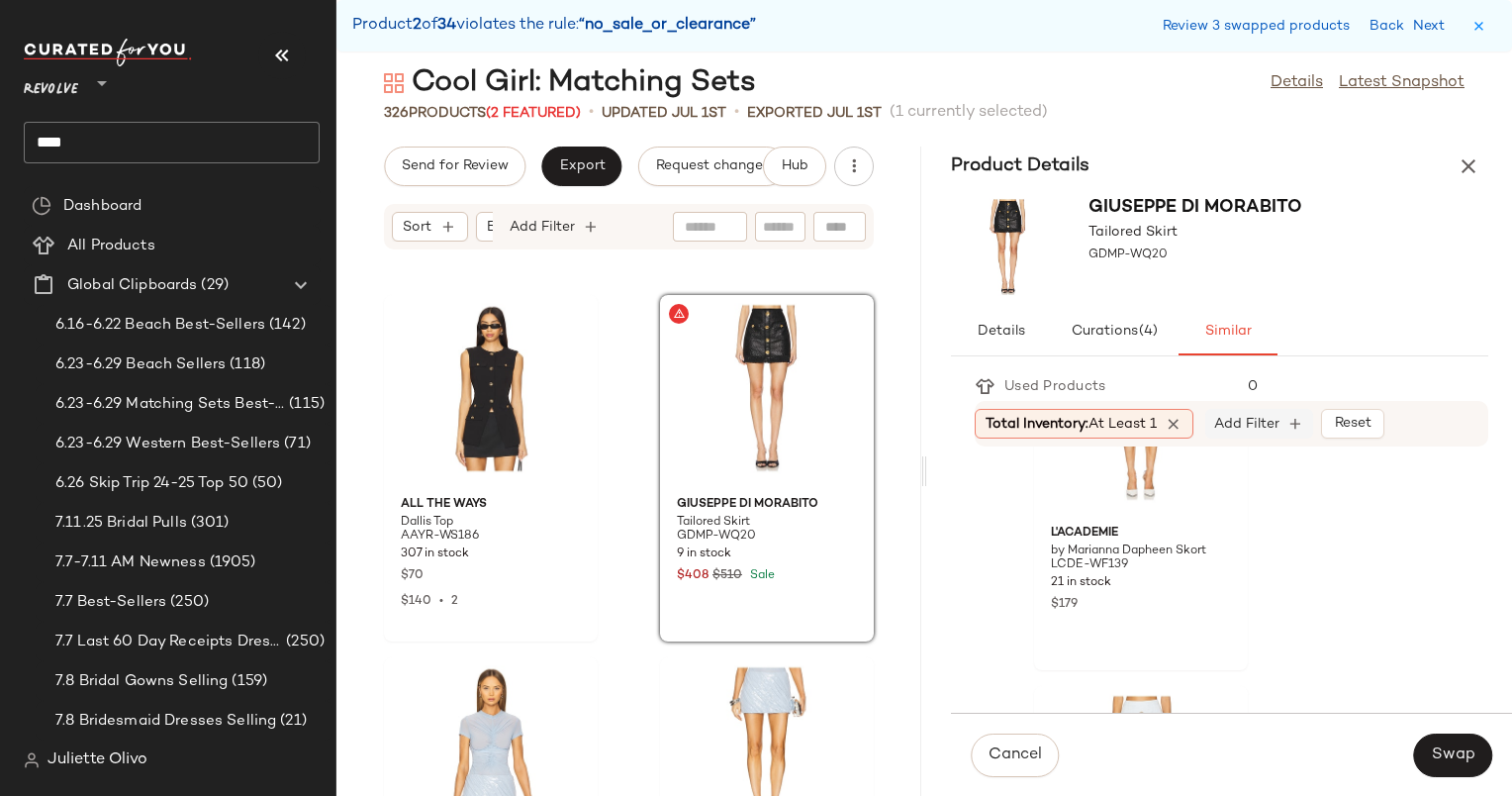 click on "Add Filter" 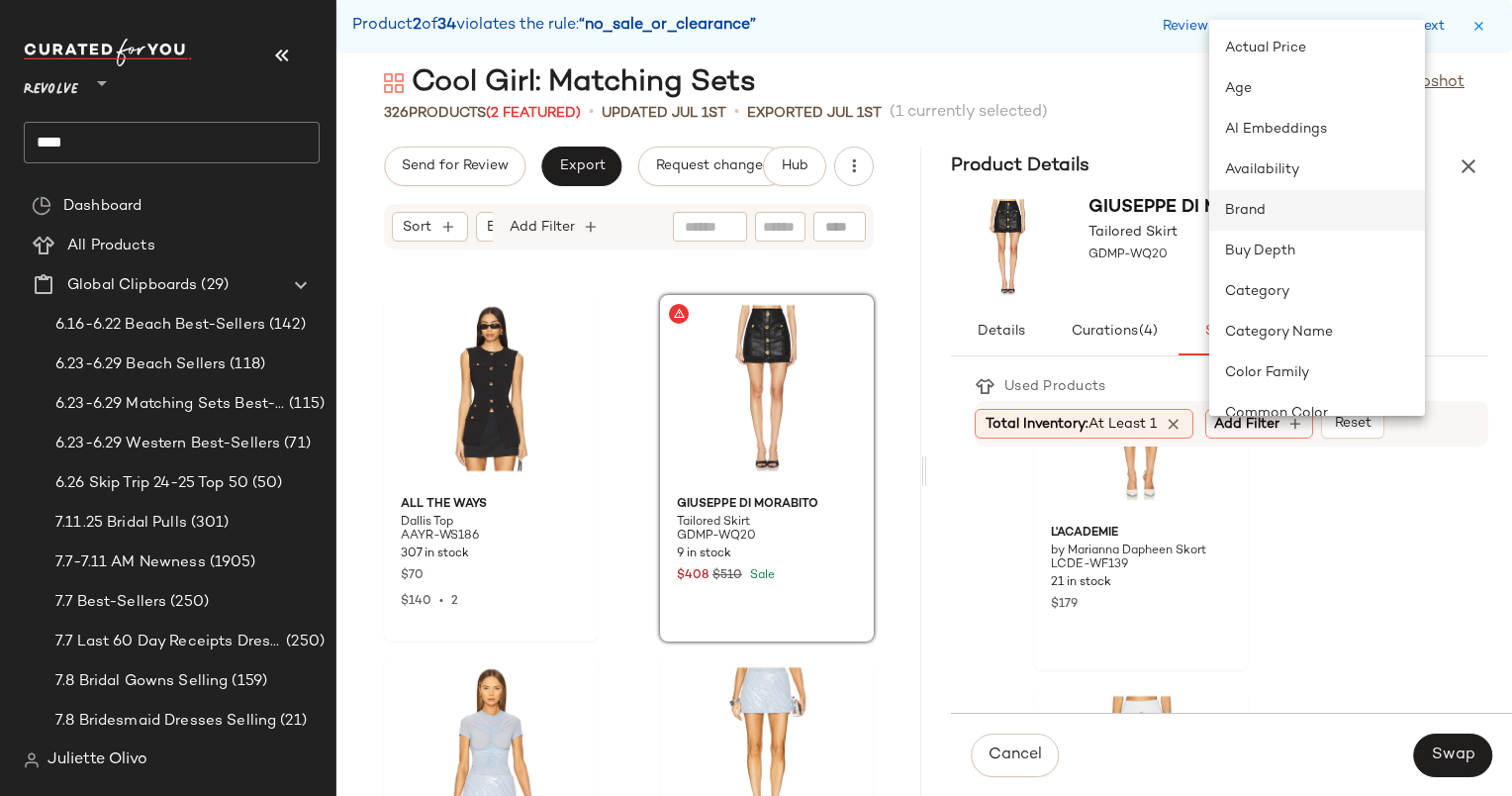click on "Brand" 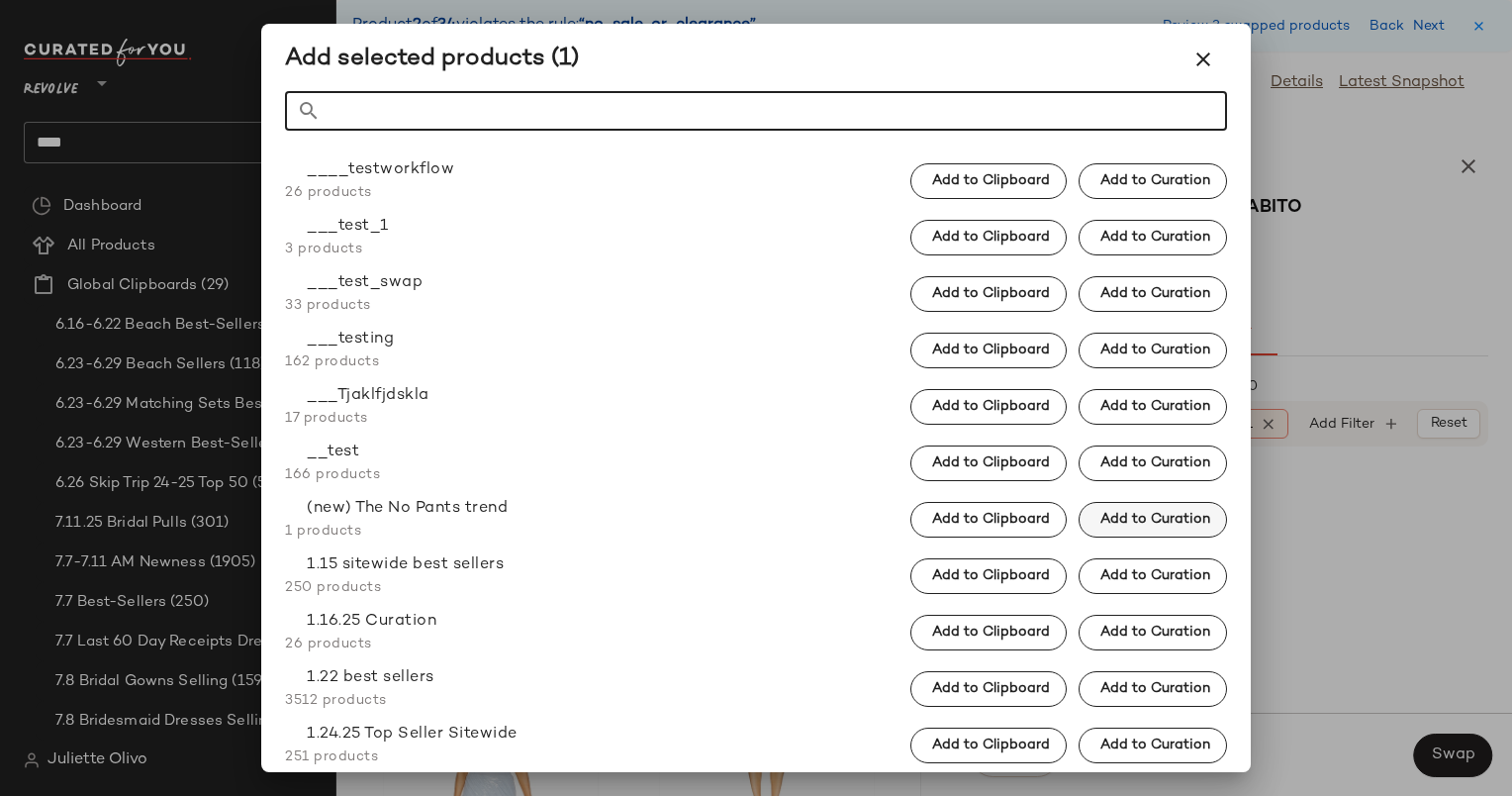 click on "LSU" 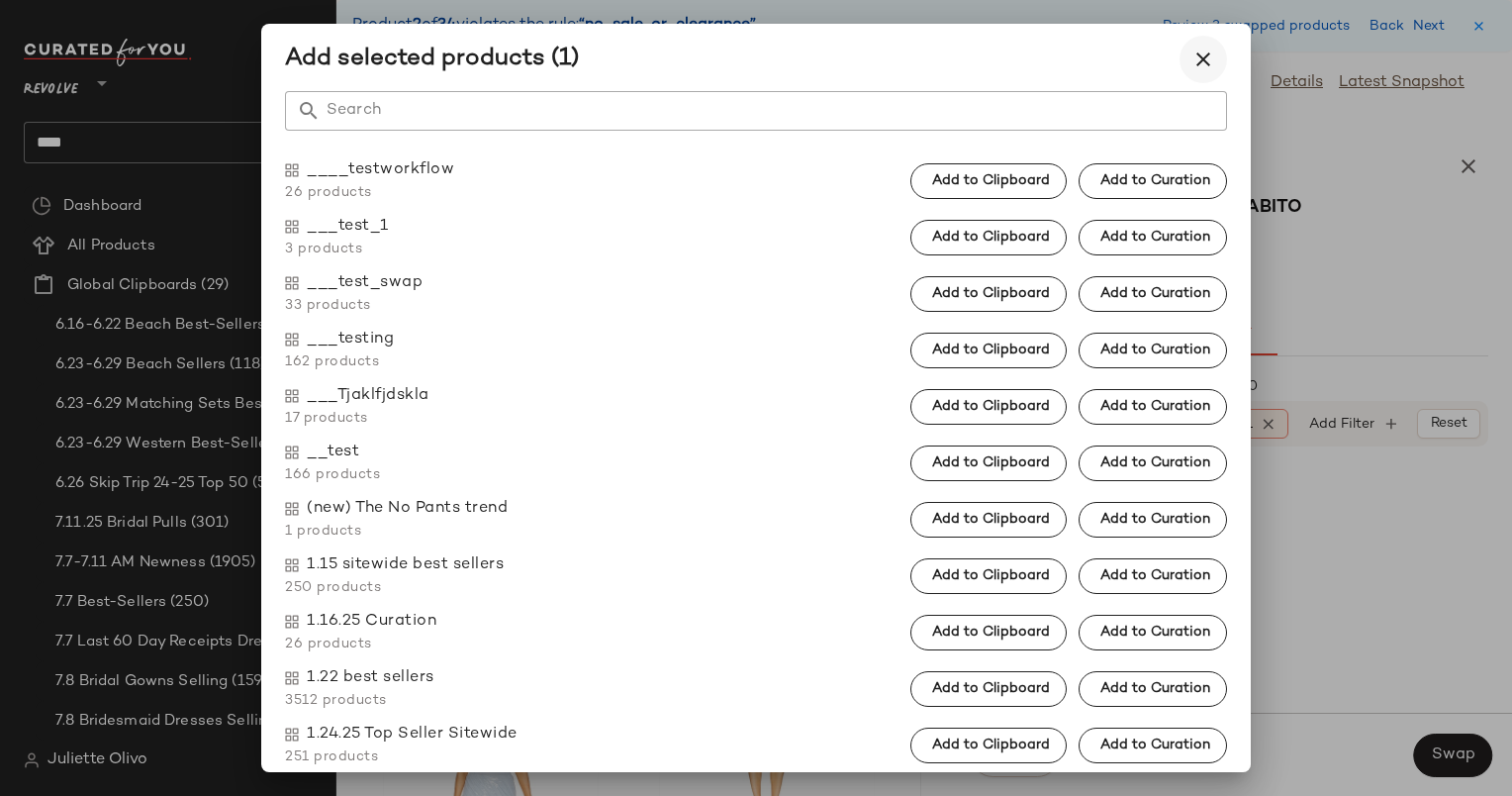 click at bounding box center (1203, 59) 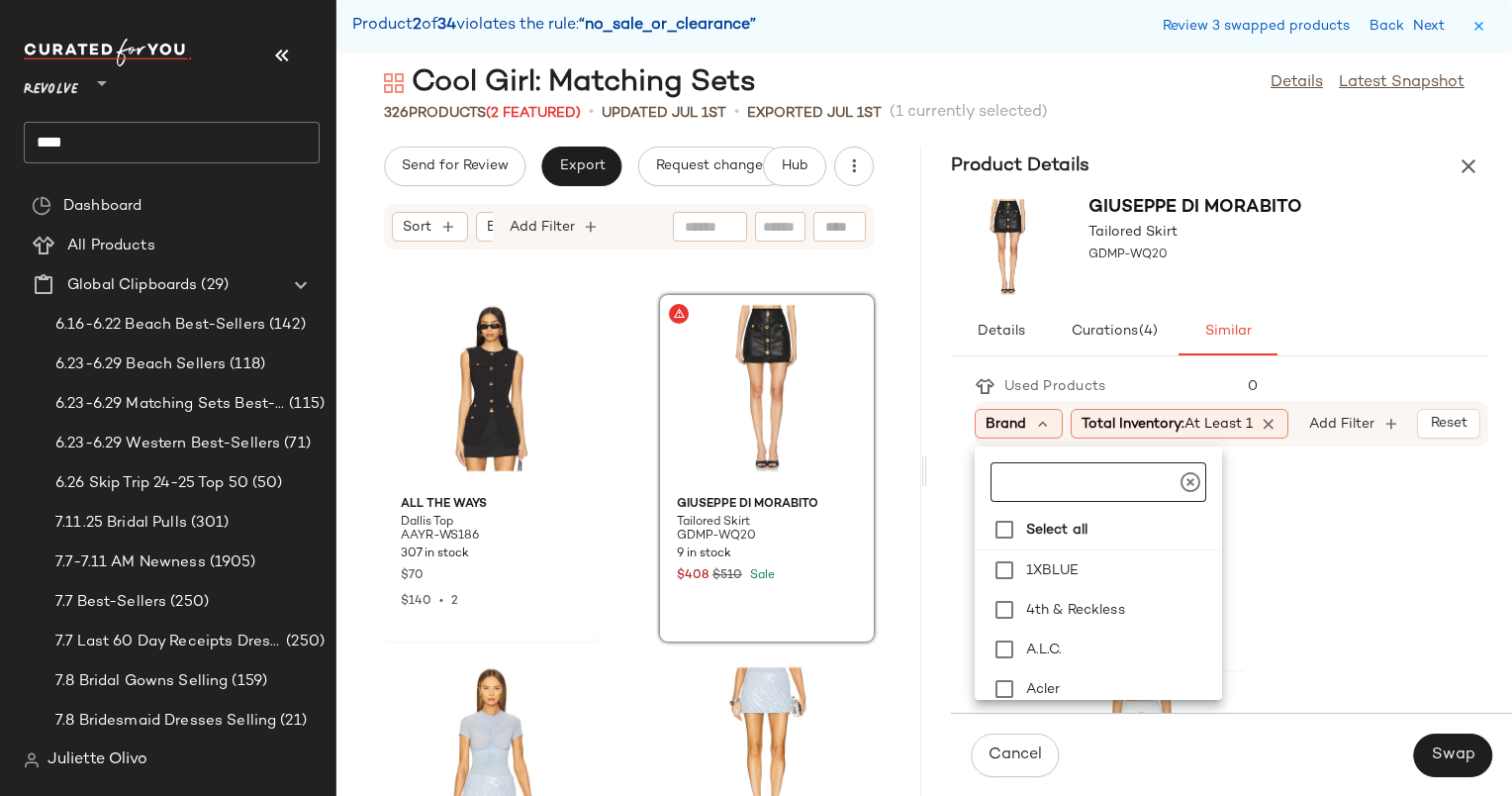 click 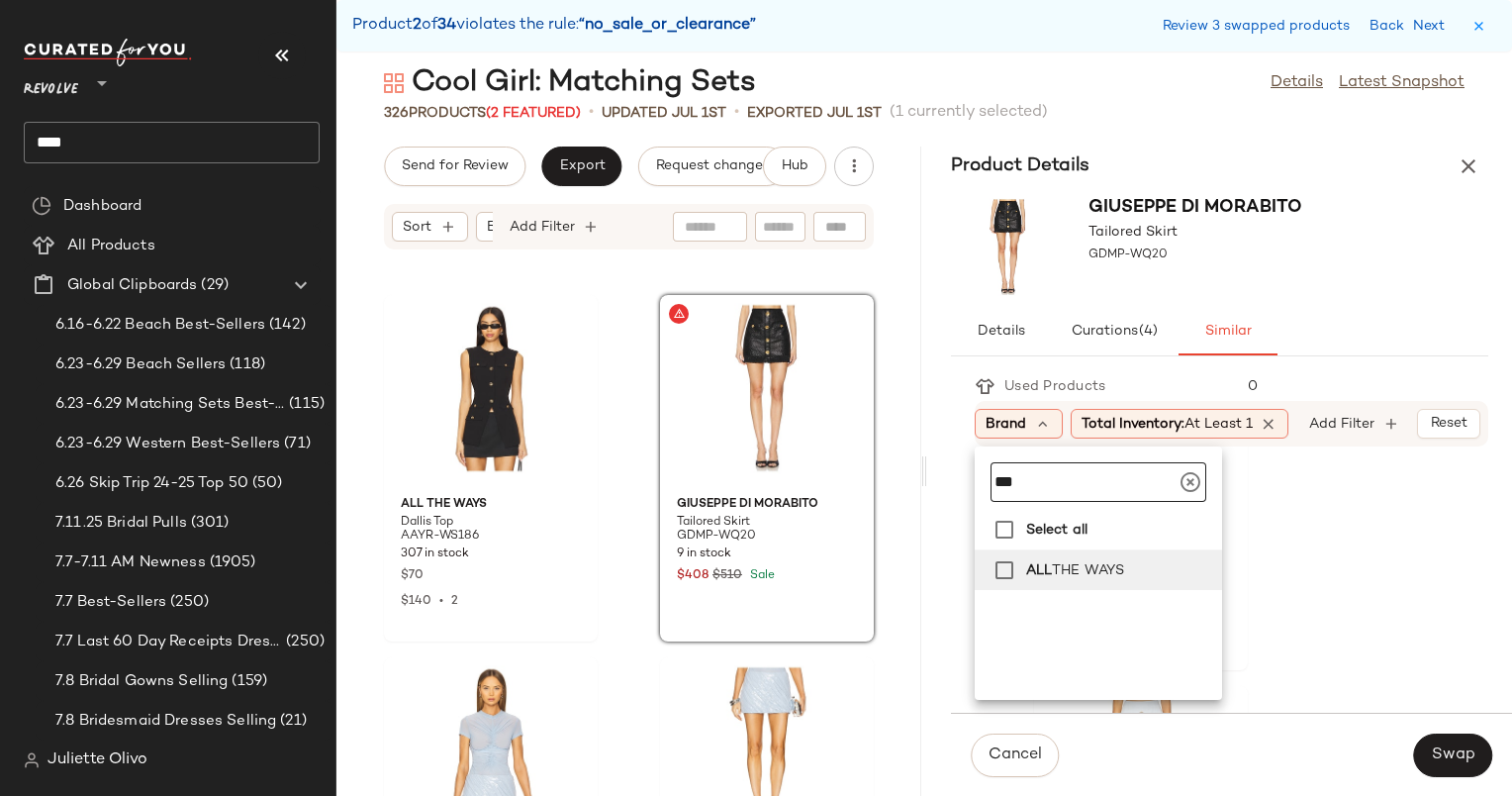 type on "***" 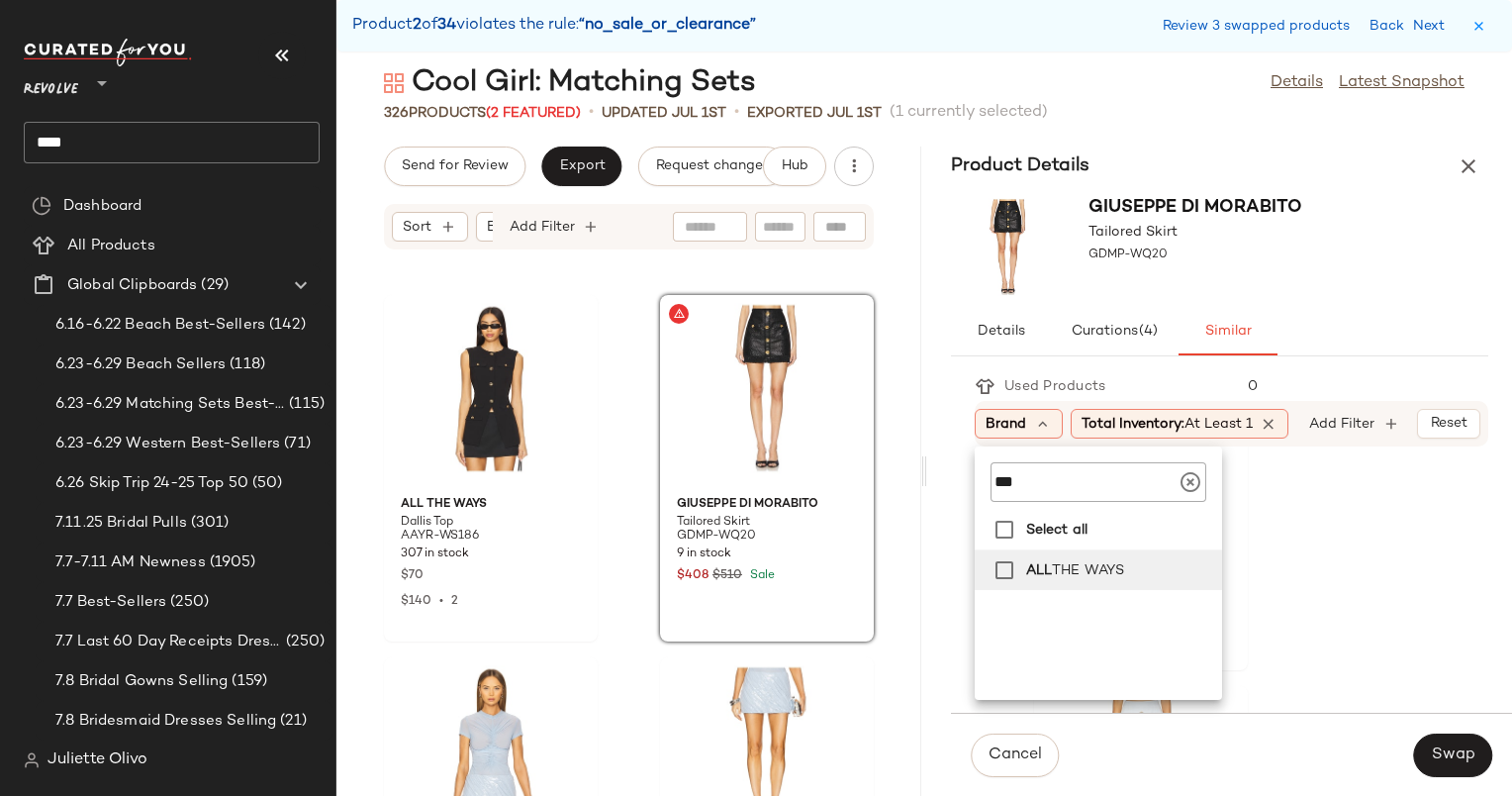 click on "ALL   THE WAYS" 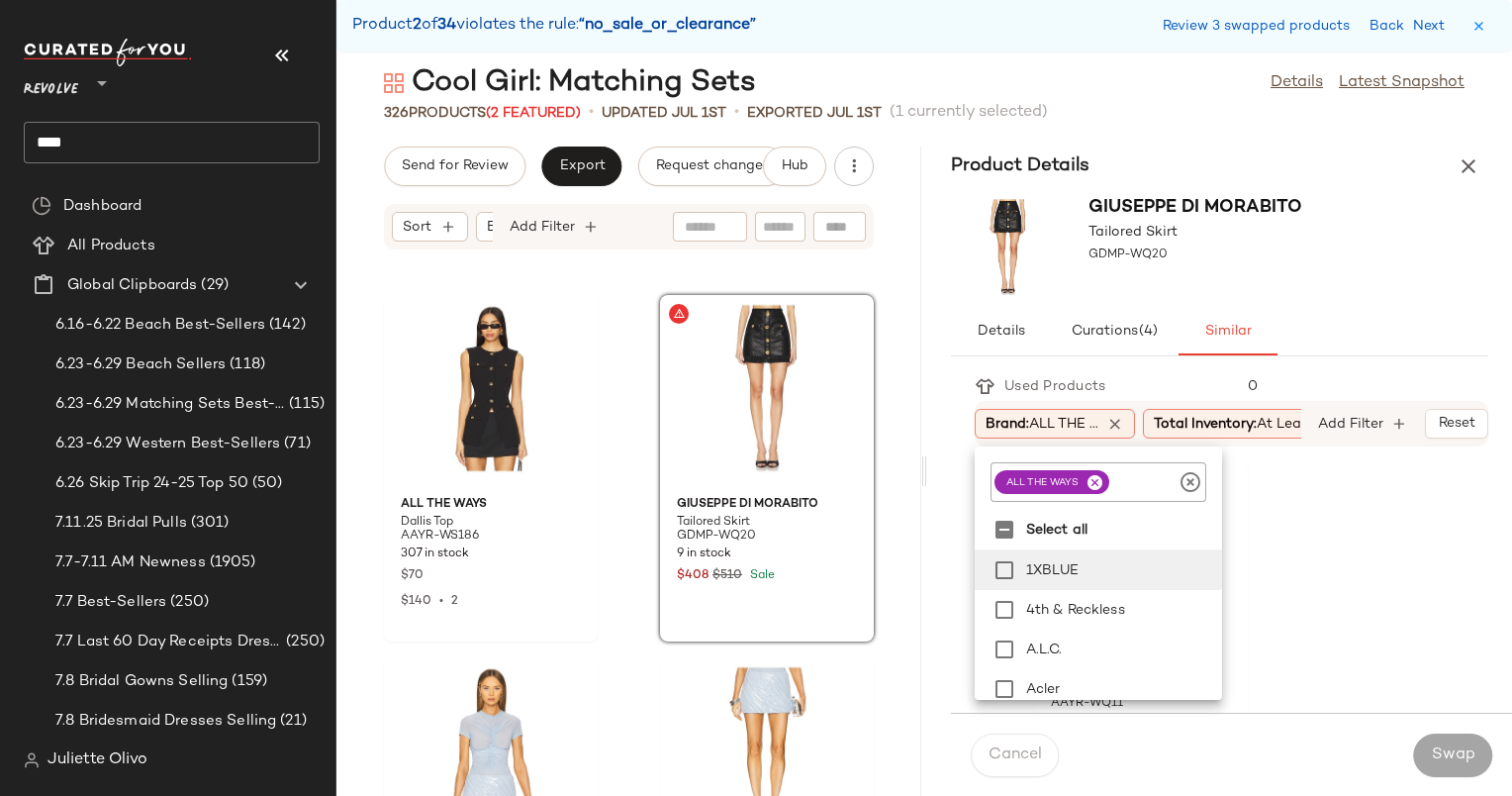 click on "GIUSEPPE DI MORABITO Tailored Skirt GDMP-WQ20" at bounding box center [1219, 247] 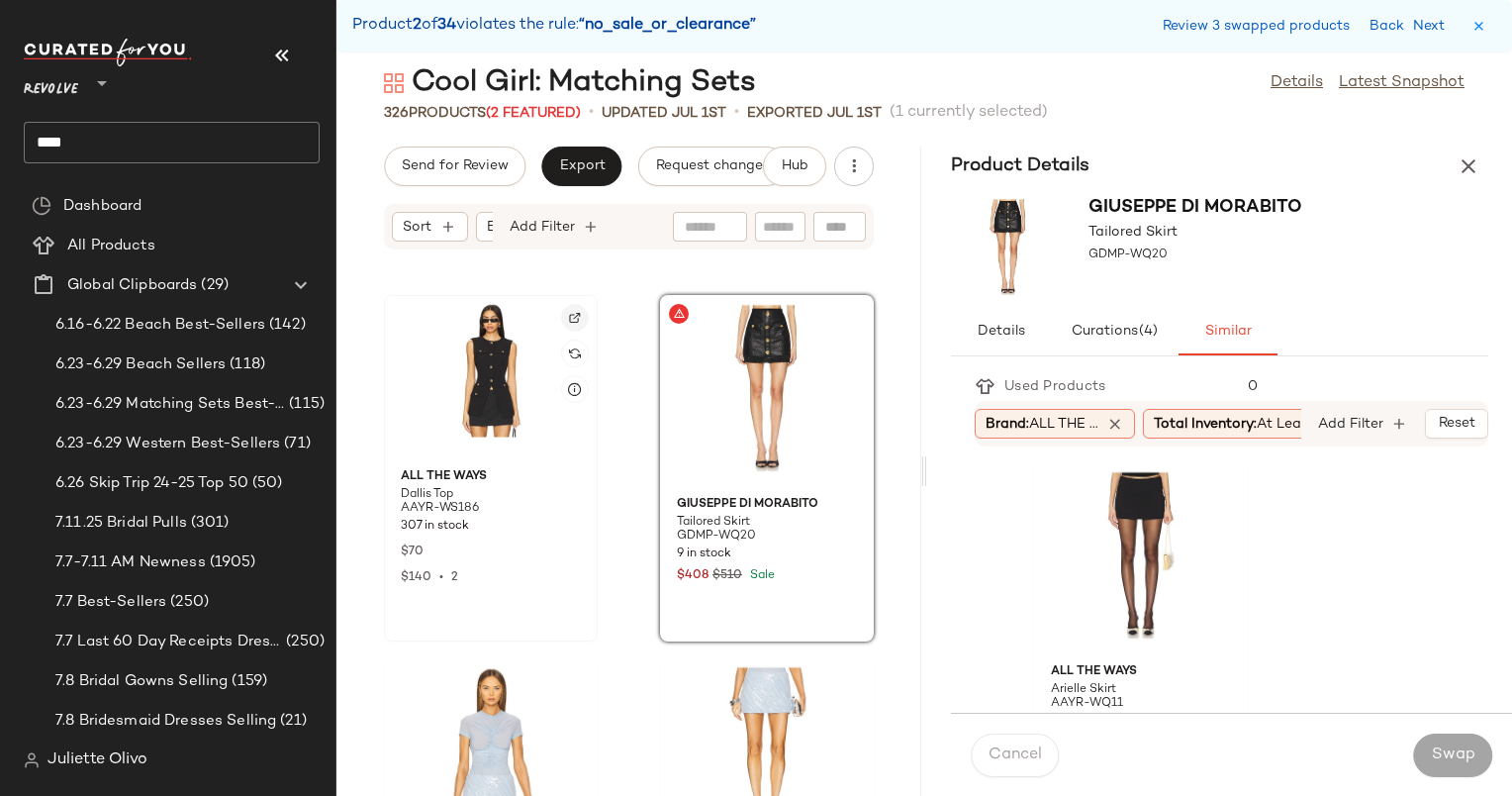 click 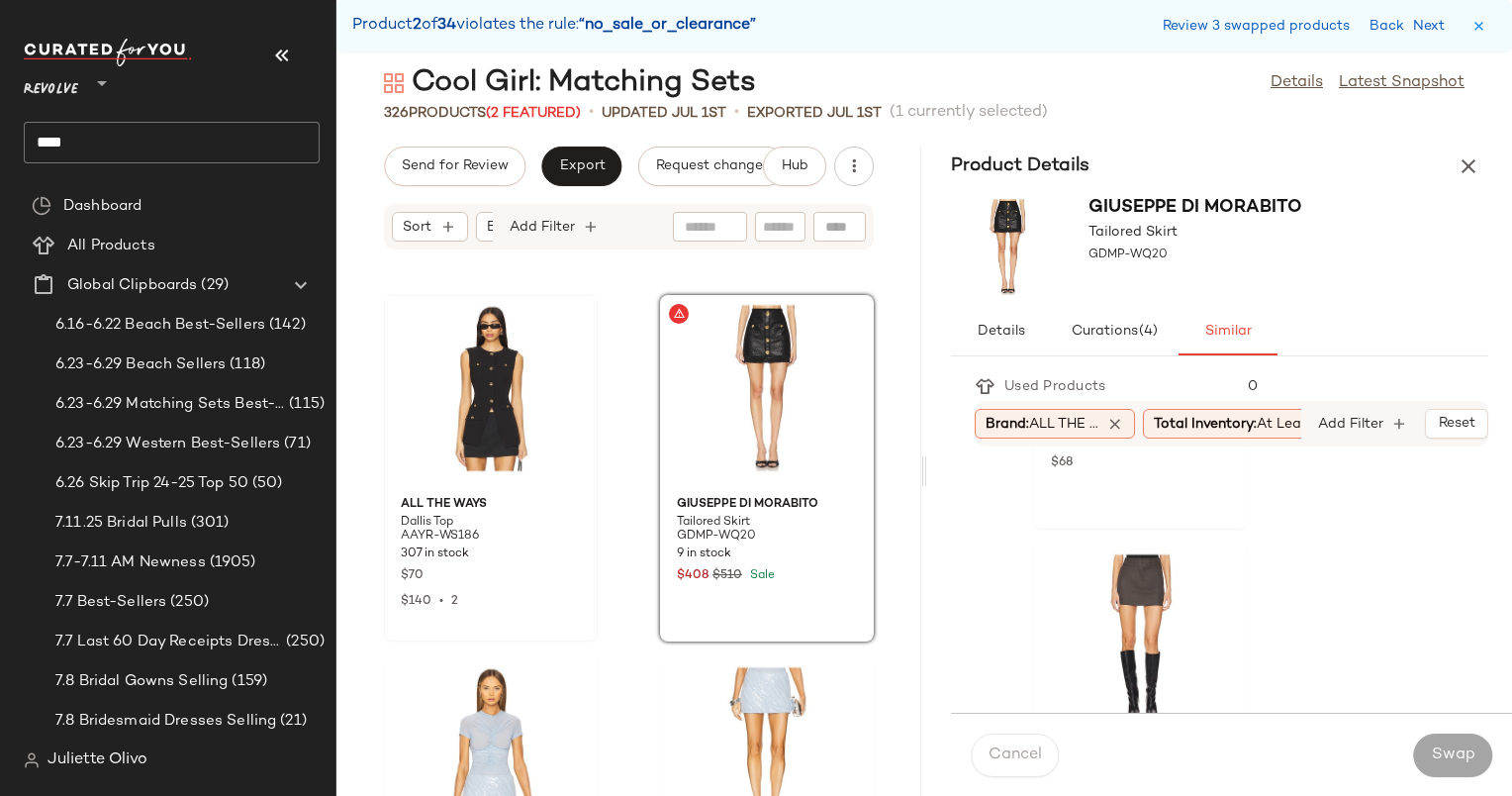 scroll, scrollTop: 443, scrollLeft: 0, axis: vertical 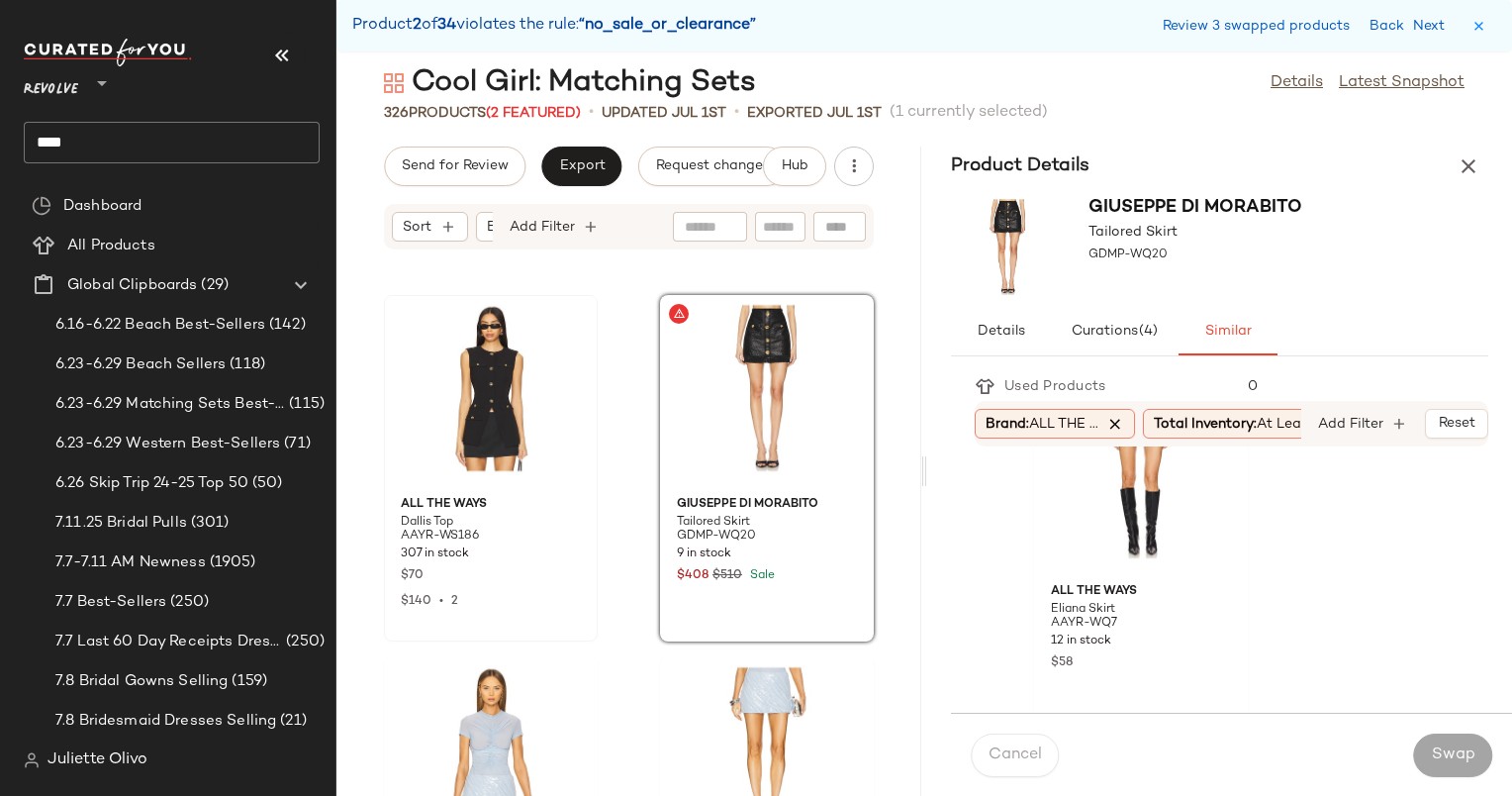 click at bounding box center (1115, 424) 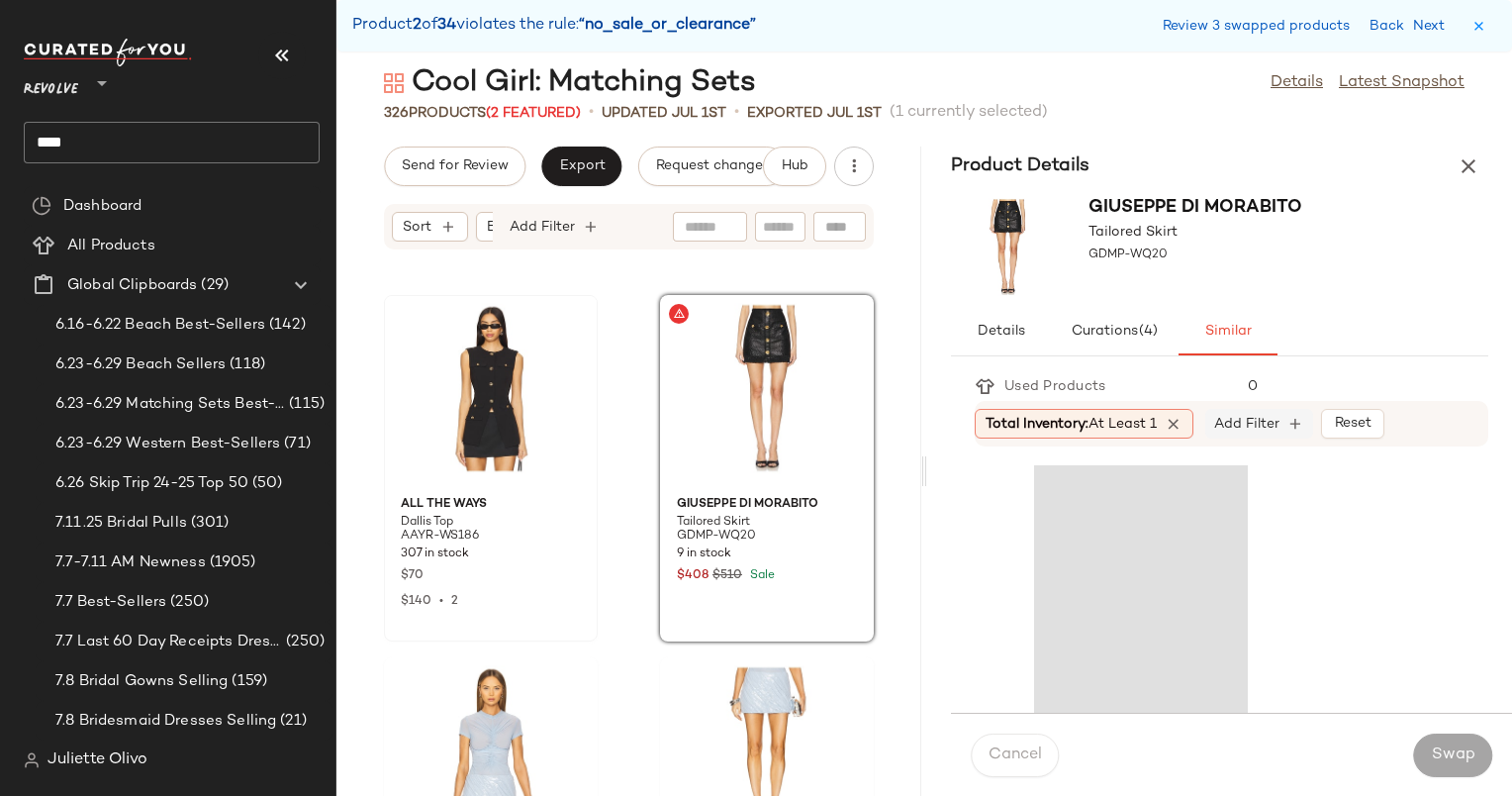 click on "Add Filter" at bounding box center (1247, 424) 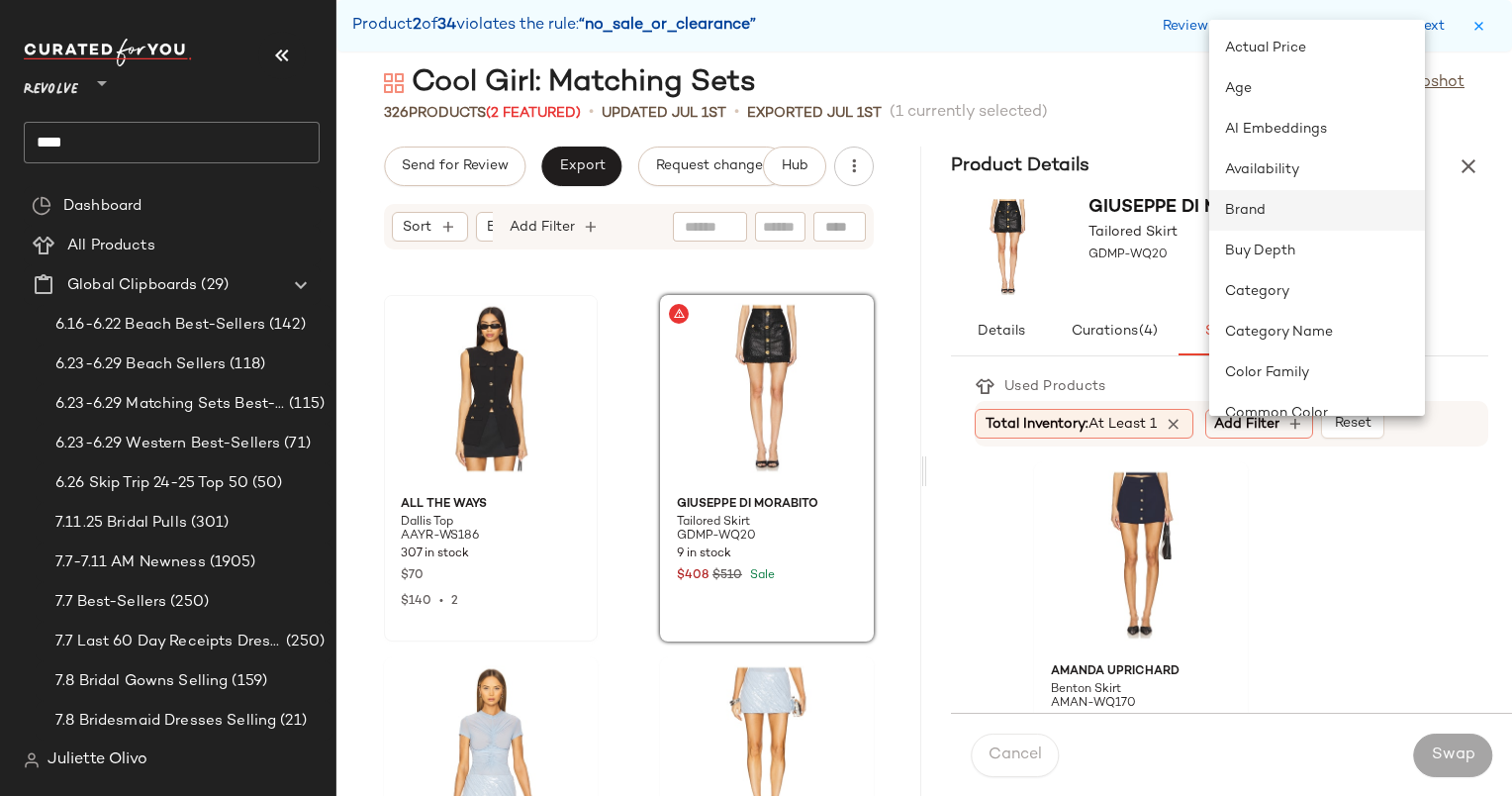 click on "Brand" 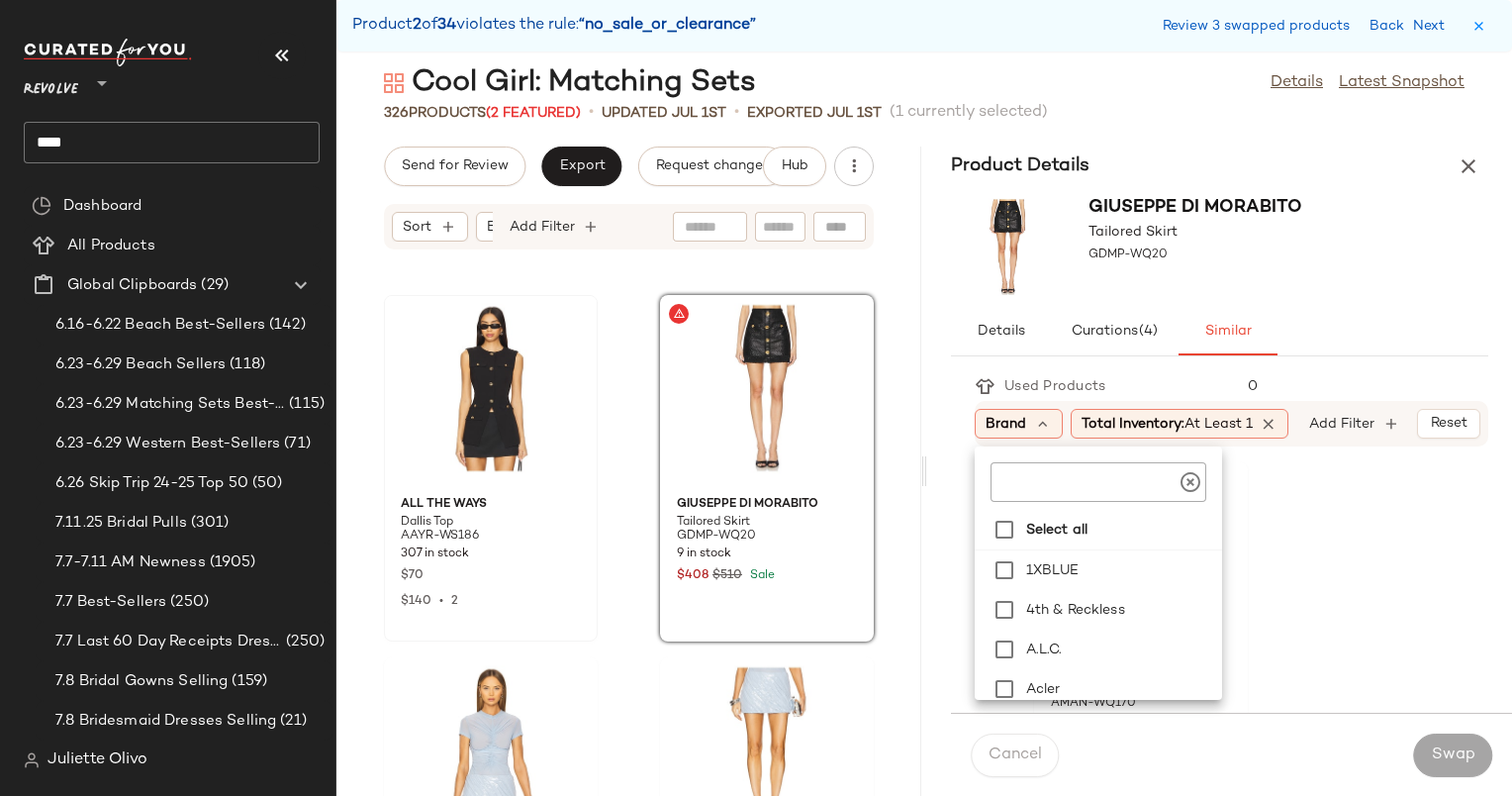 click 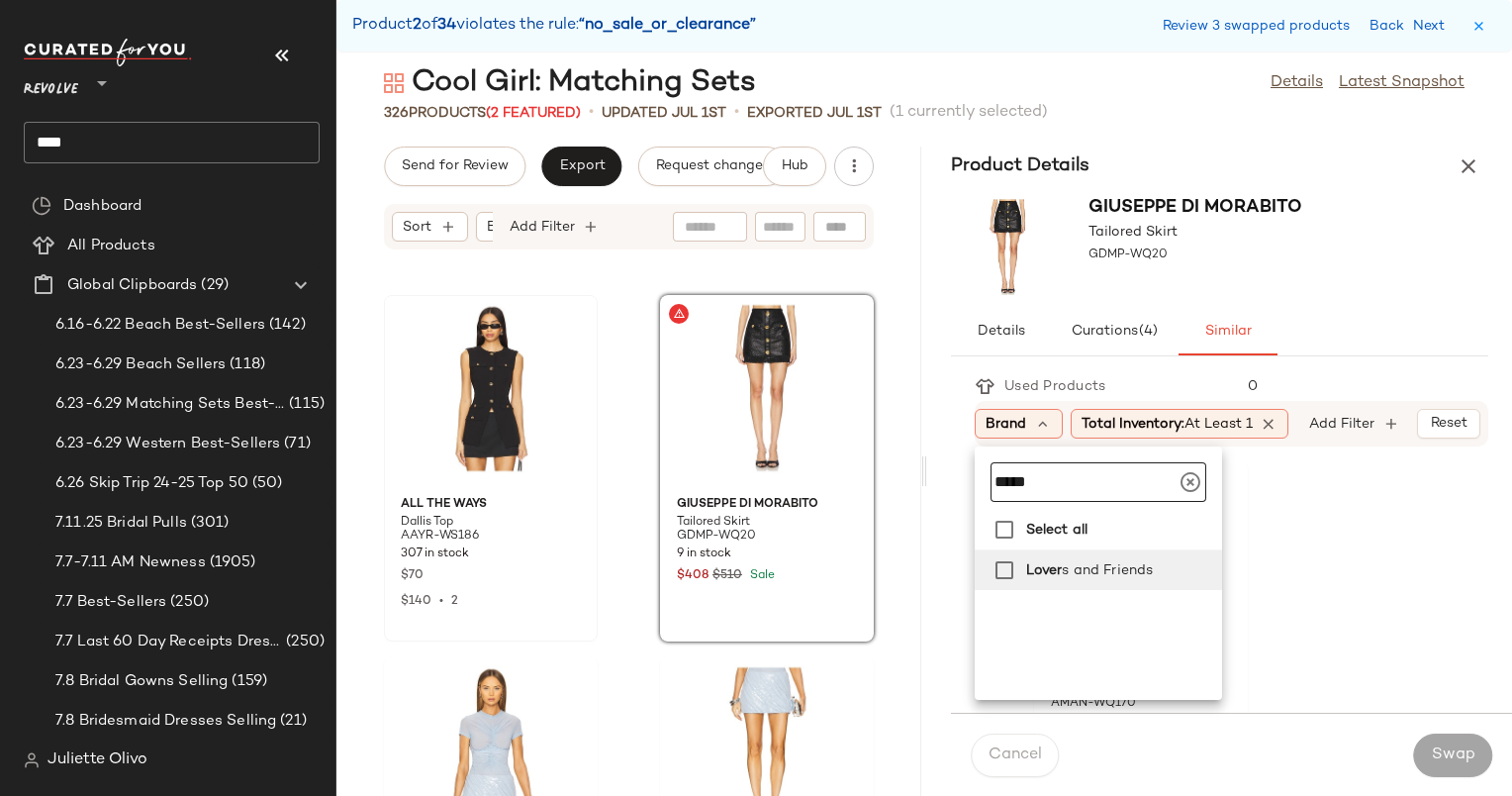 type on "*****" 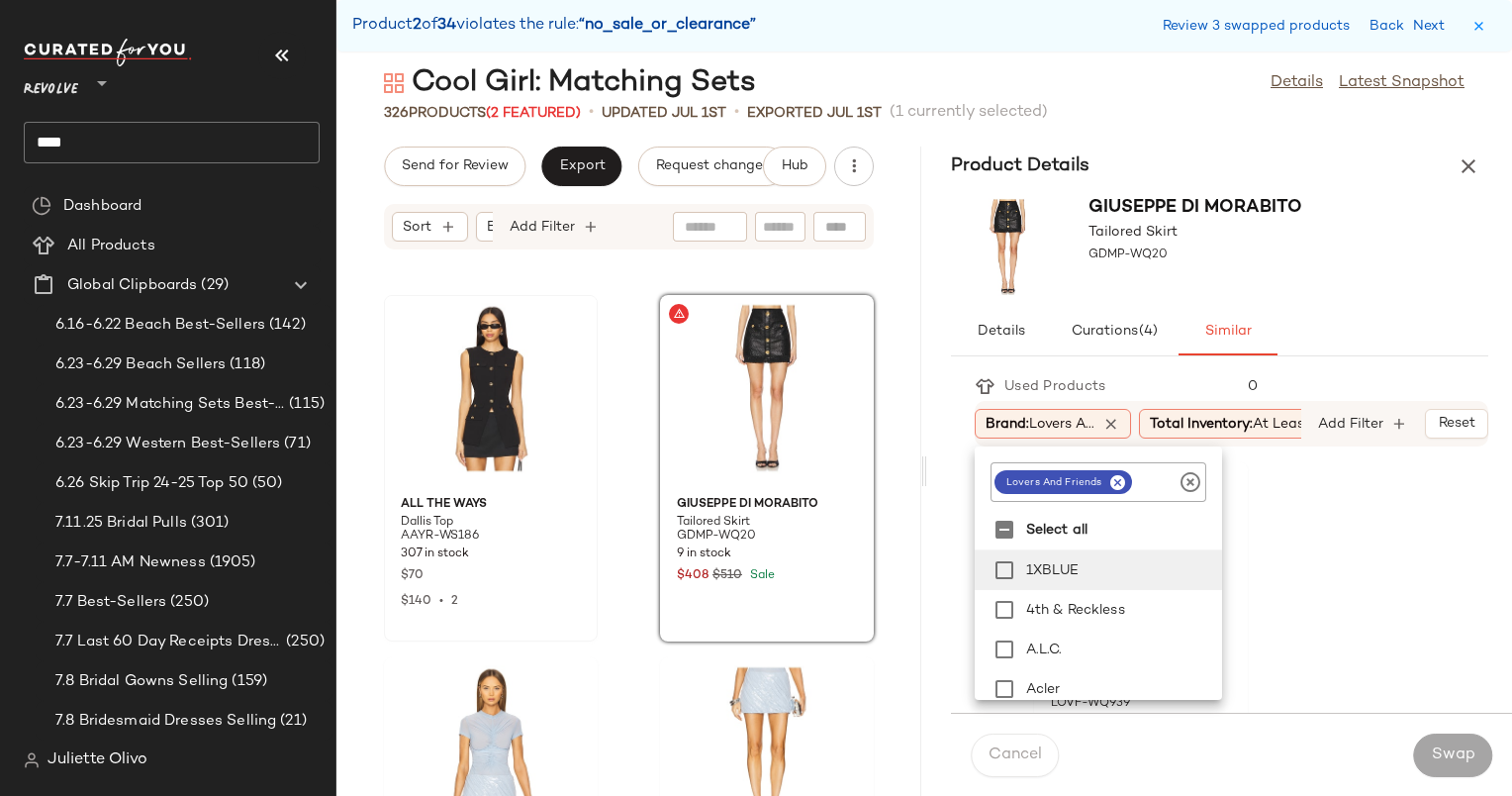 click on "Cool Girl: Matching Sets  Details   Latest Snapshot  326   Products  (2 Featured)  •   updated Jul 1st  •  Exported Jul 1st   (1 currently selected)   Send for Review   Export   Request changes   Hub  Sort  Brand  Category  Add Filter  ALL THE WAYS Dallis Top AAYR-WS186 307 in stock $70 $140  •  2 GIUSEPPE DI MORABITO Tailored Skirt GDMP-WQ20 9 in stock $408 $510 Sale PRIVATE POLICY Mesh Gathering Baby Tee PICR-WS6 4 in stock $320 PRIVATE POLICY Draped Sequin Mini Skirt PICR-WQ7 3 in stock $535 Di Petsa Venus Shell Lycra Top DIPR-WS20 10 in stock $173 $192 Sale $192  •  1 Di Petsa Venus Shell Lycra Trousers DIPR-WP5 7 in stock $347 $385 Sale Acler Newtoft Top CELR-WS45 9 in stock $207 $295 Sale Acler Newbewick Short CELR-WF2 17 in stock $245 $350 Sale Product Details GIUSEPPE DI MORABITO Tailored Skirt GDMP-WQ20  Details   Curations  (4)  Similar   Used Products  0 Brand:   Lovers a... Total Inventory:   At least 1 Add Filter   Reset  Lovers and Friends Ren Mini Skirt LOVF-WQ939 16 in stock $178" at bounding box center [924, 430] 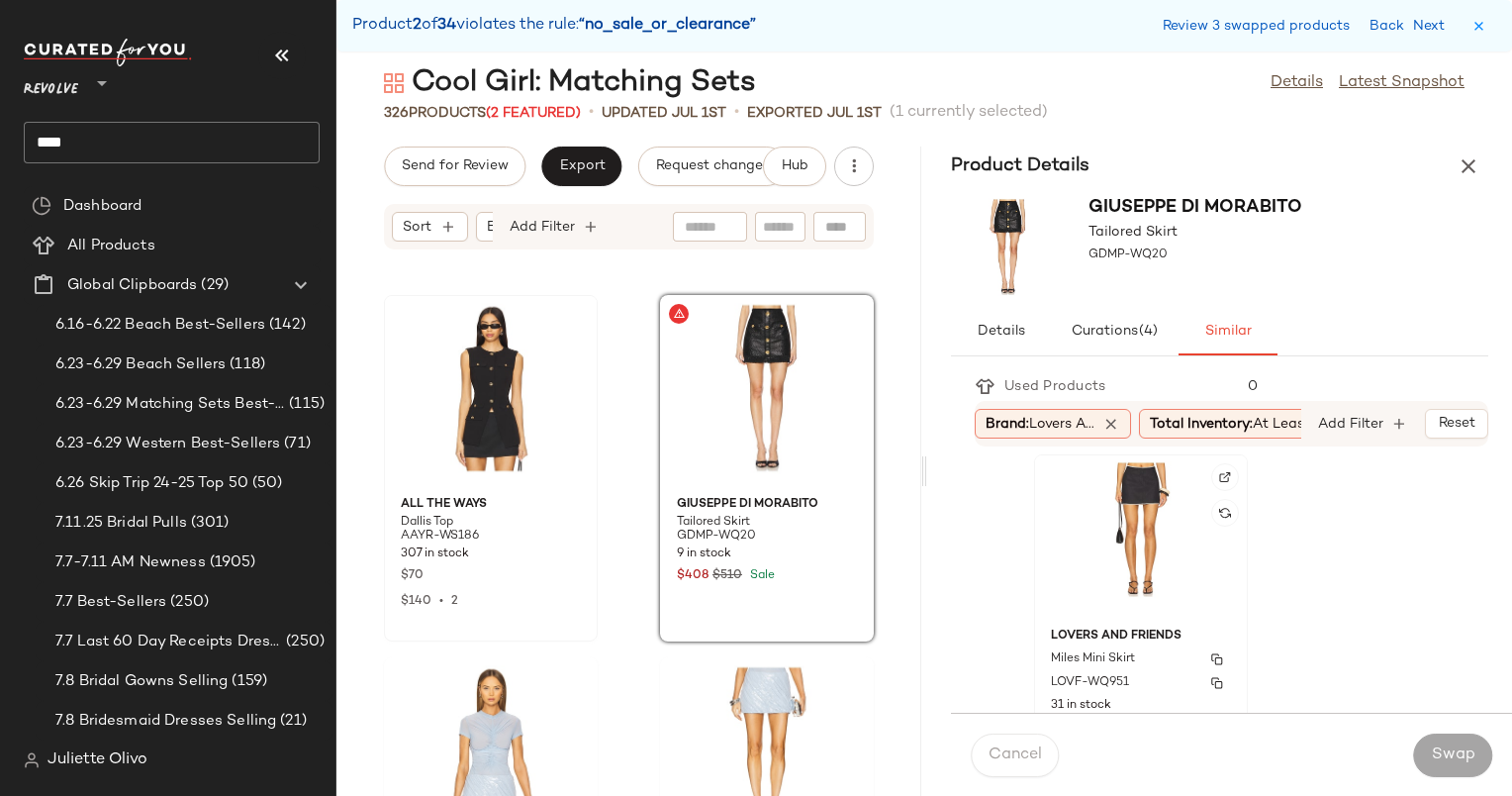 scroll, scrollTop: 2182, scrollLeft: 0, axis: vertical 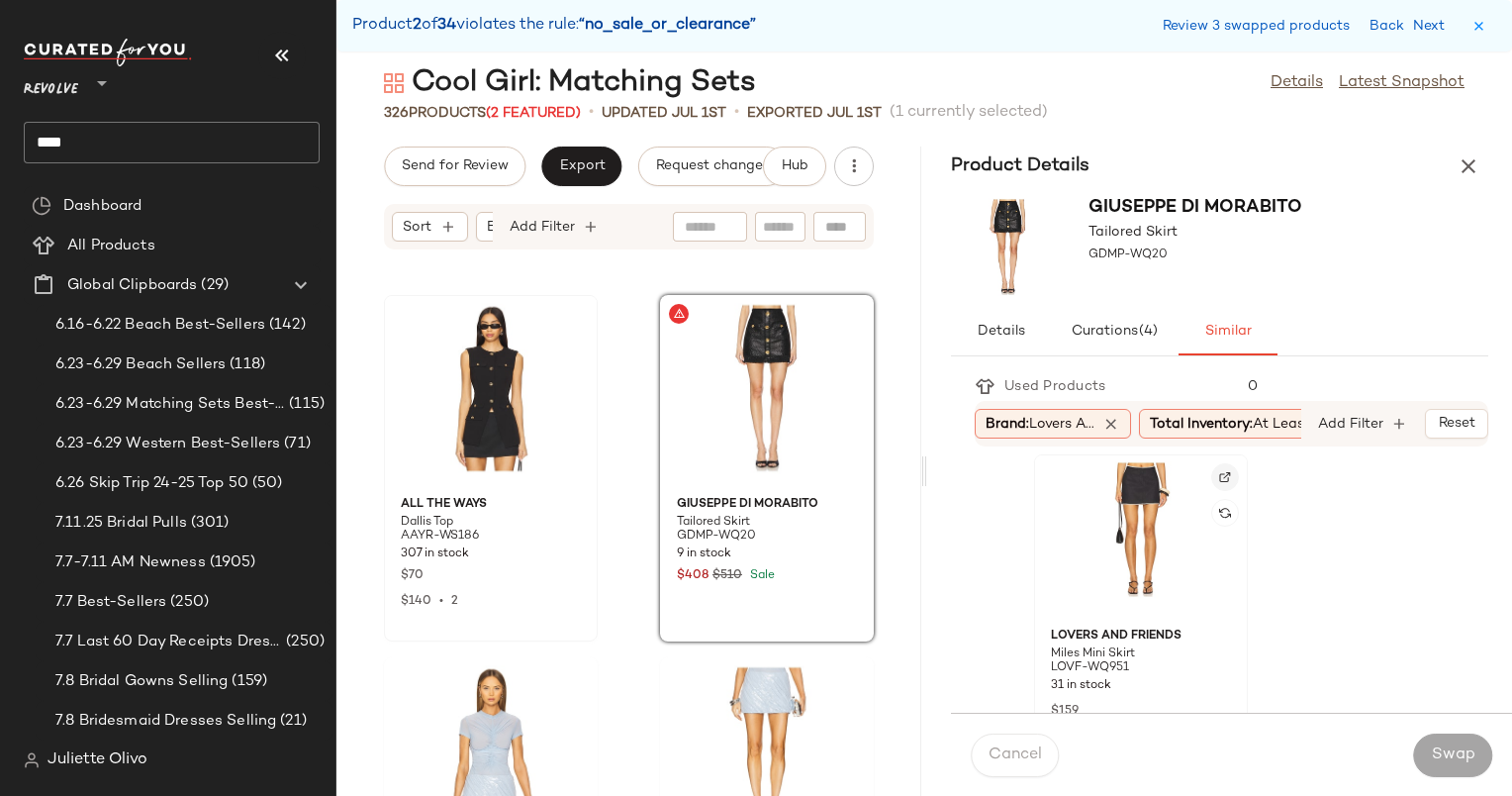 click 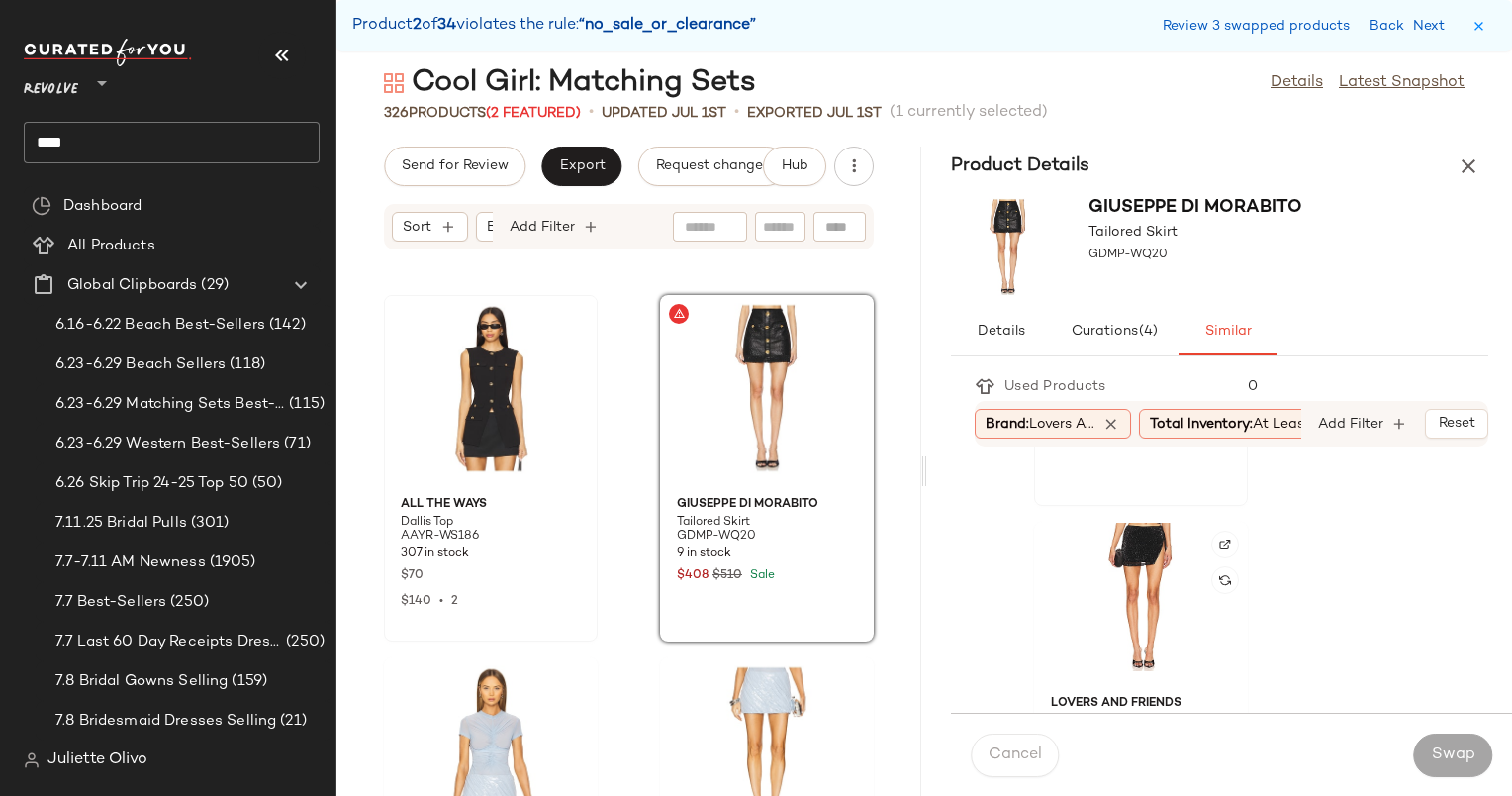 scroll, scrollTop: 2541, scrollLeft: 0, axis: vertical 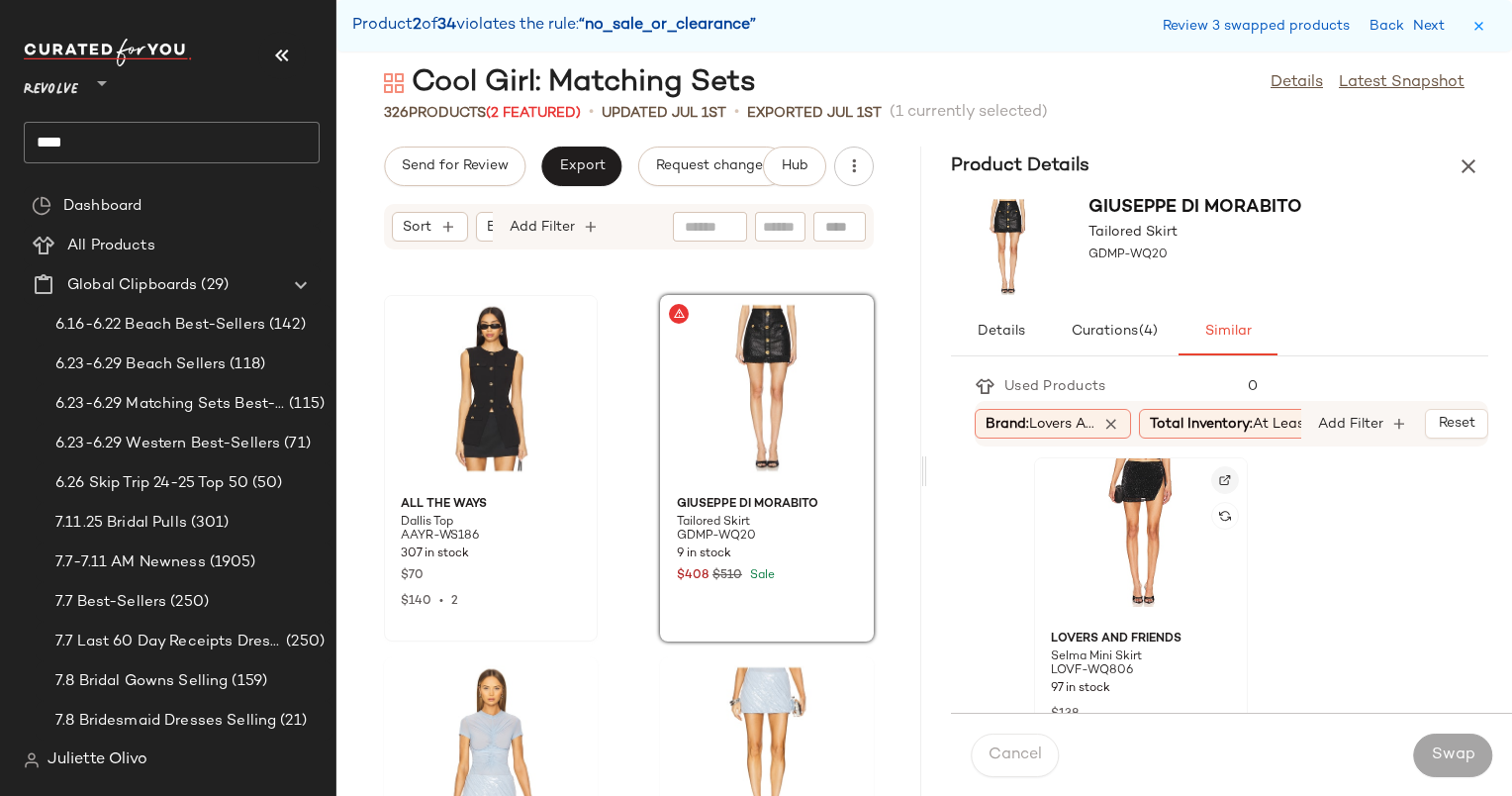 click at bounding box center (1225, 480) 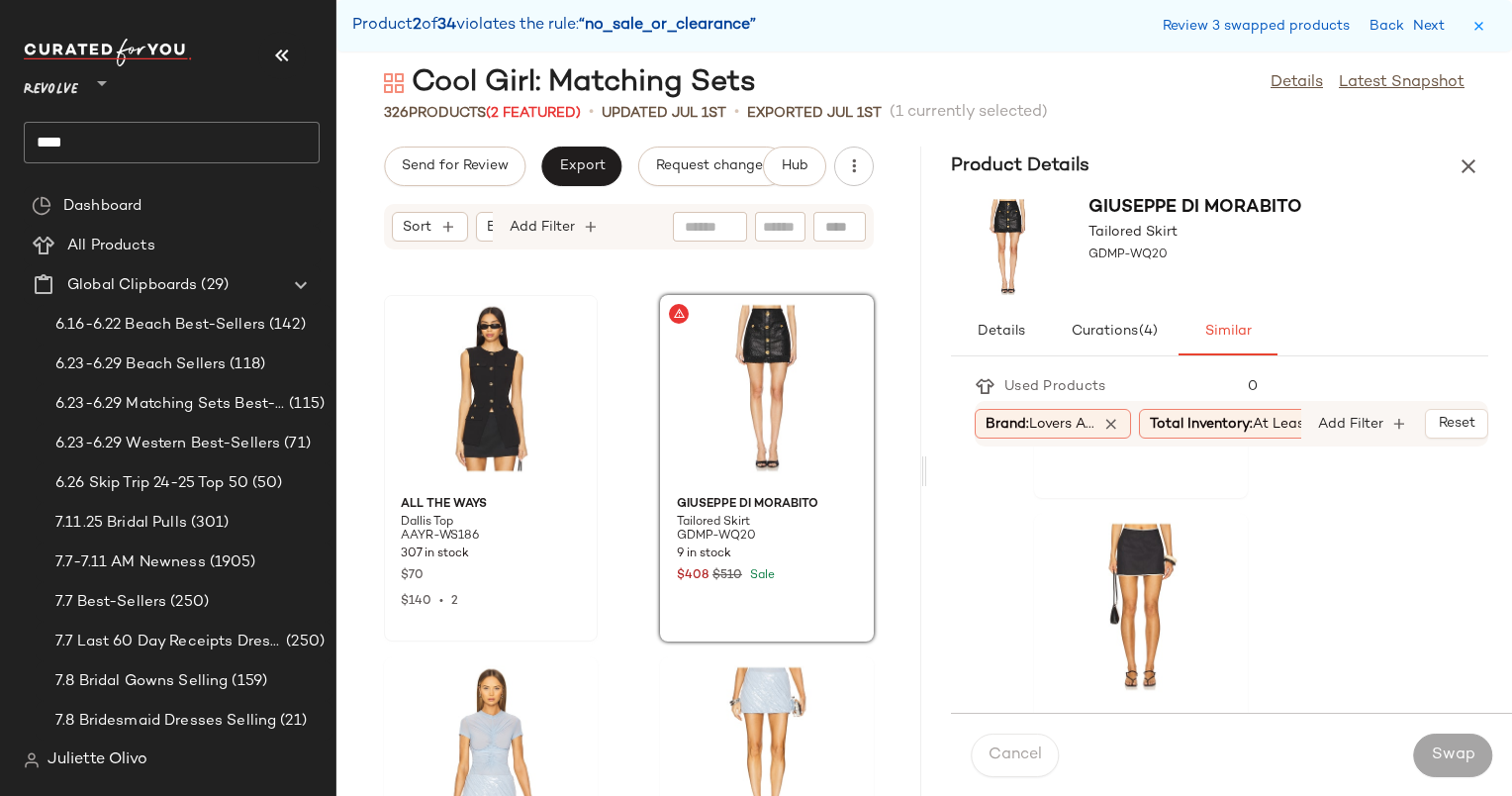 scroll, scrollTop: 2123, scrollLeft: 0, axis: vertical 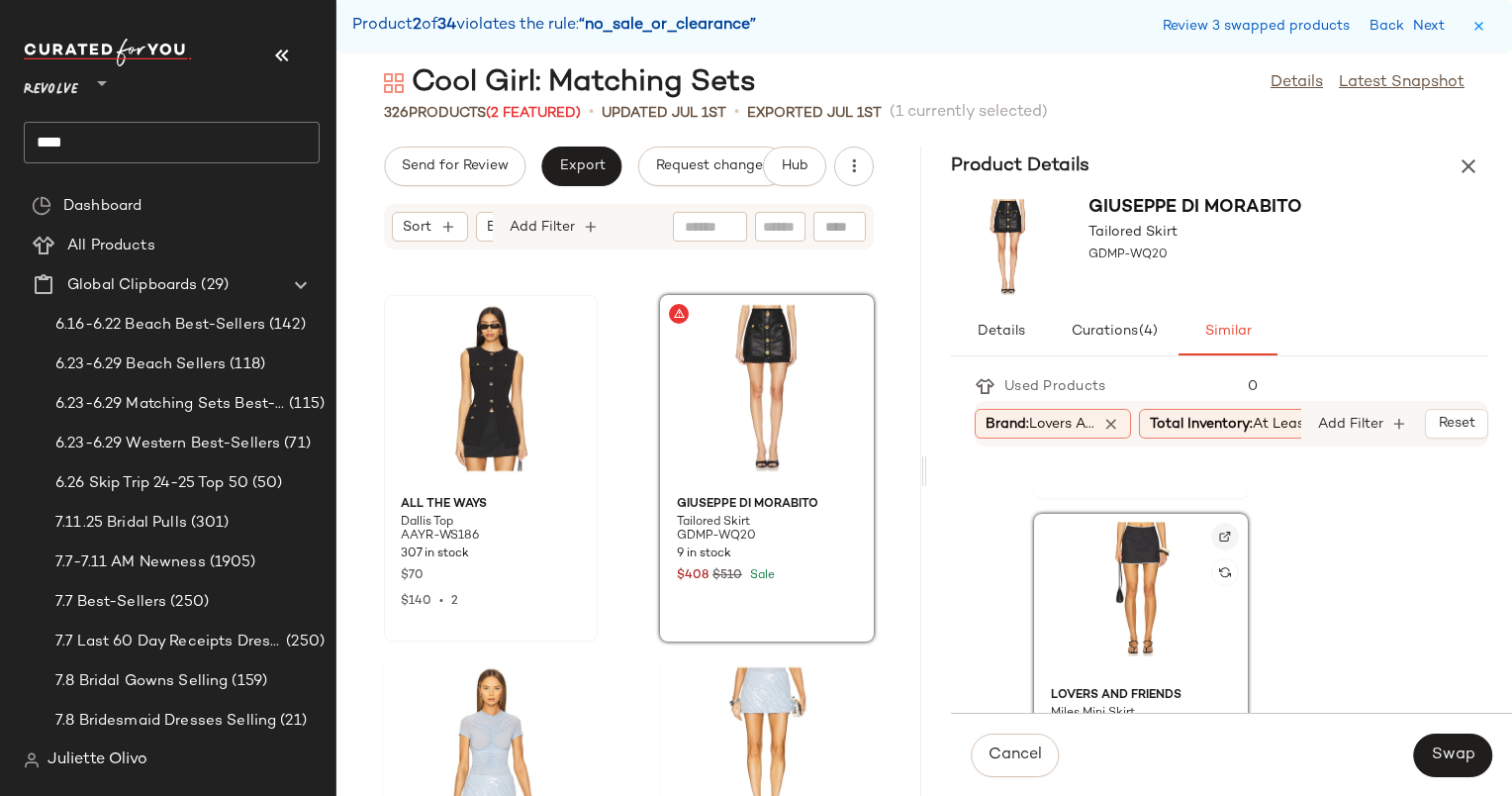click at bounding box center [1225, 537] 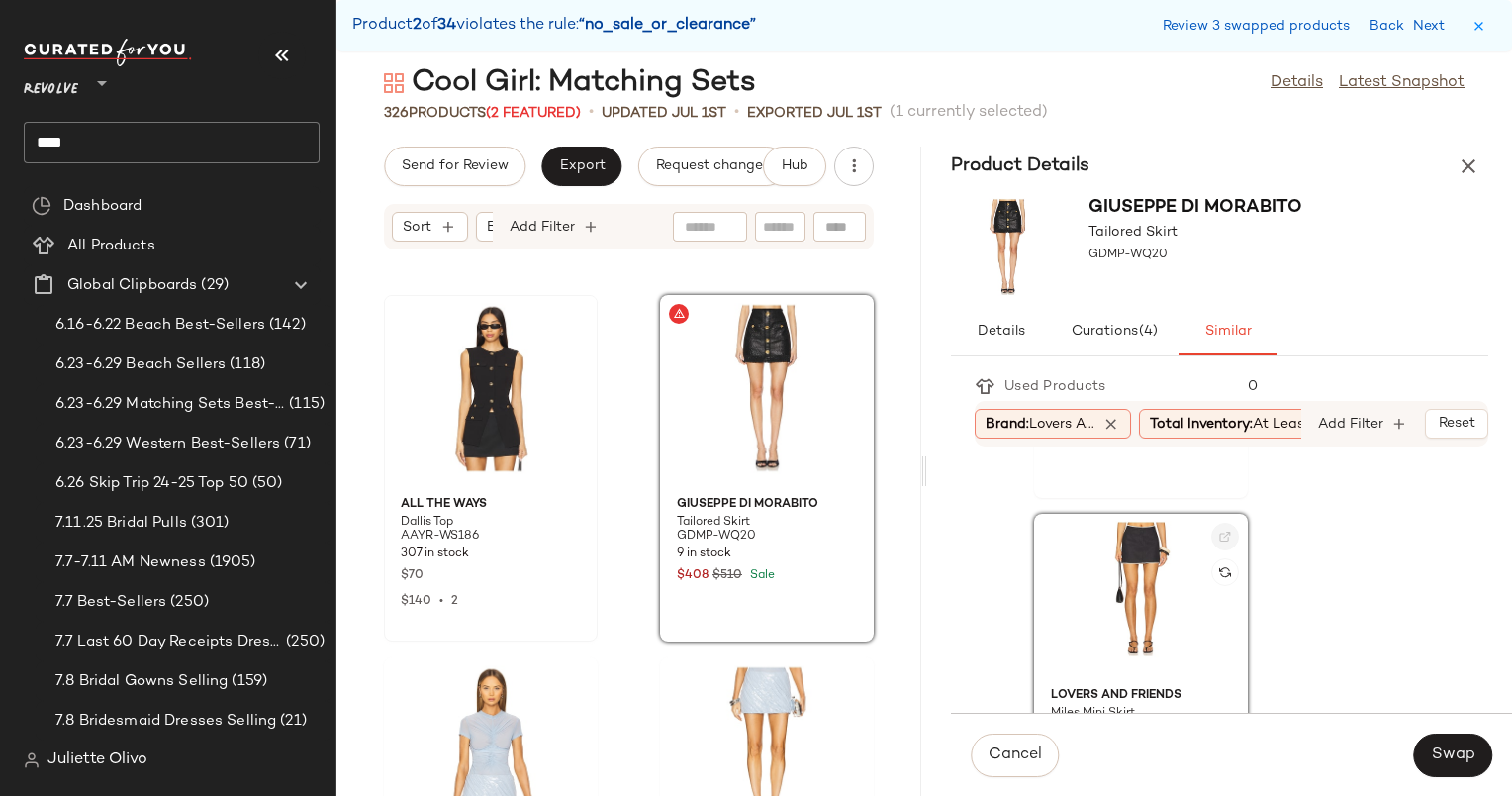 click 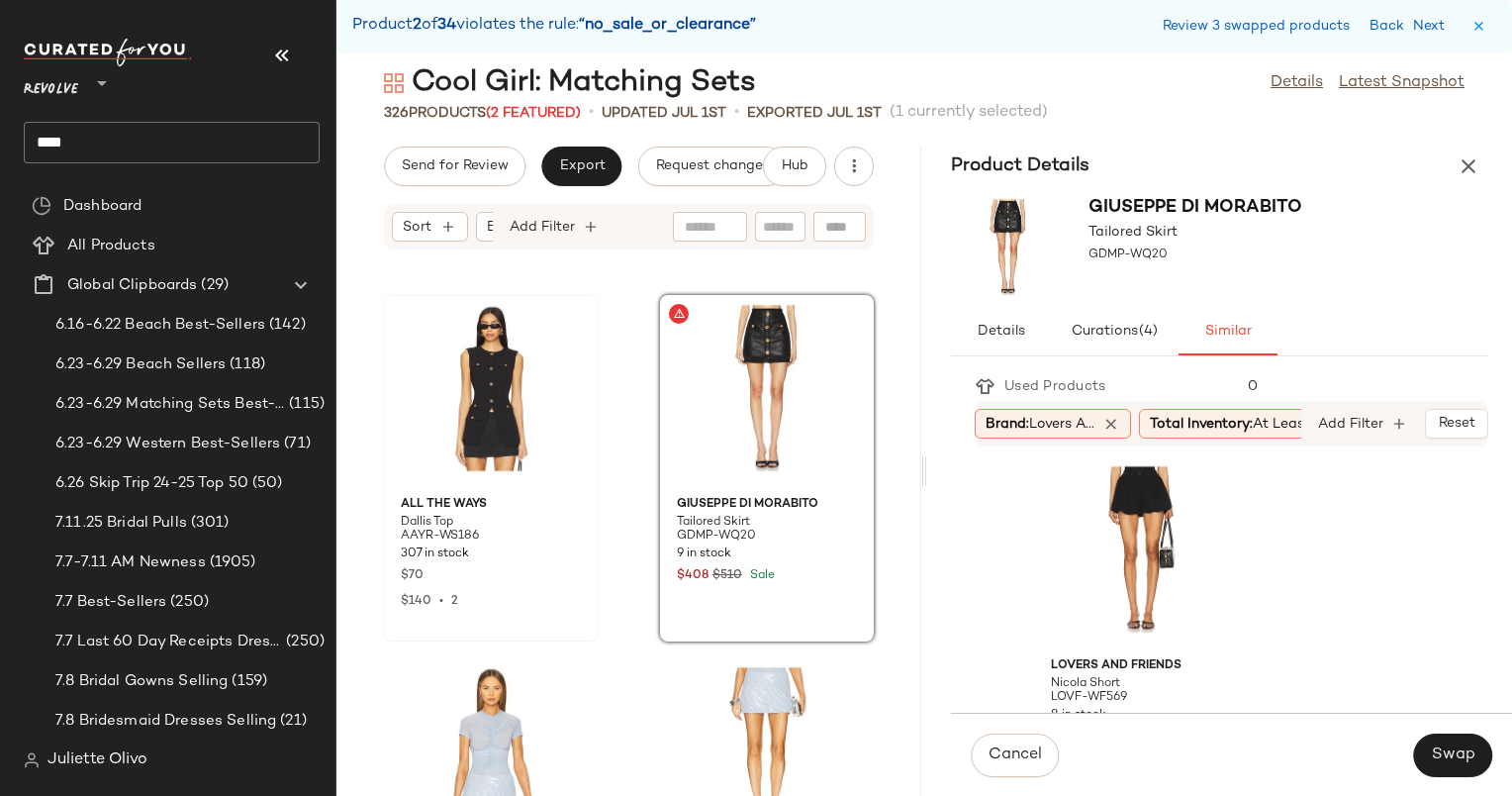 scroll, scrollTop: 3268, scrollLeft: 0, axis: vertical 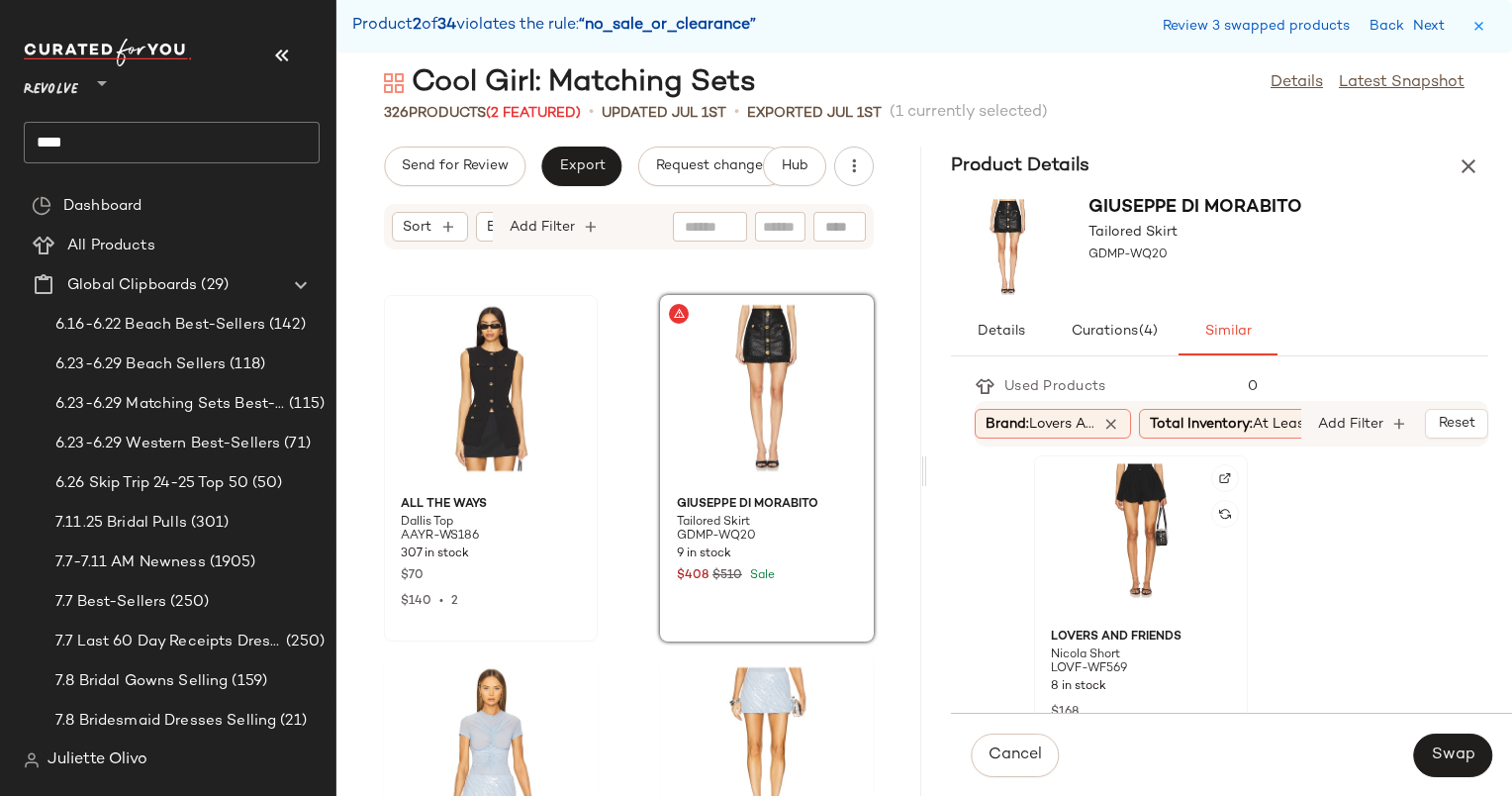 click at bounding box center [1225, 478] 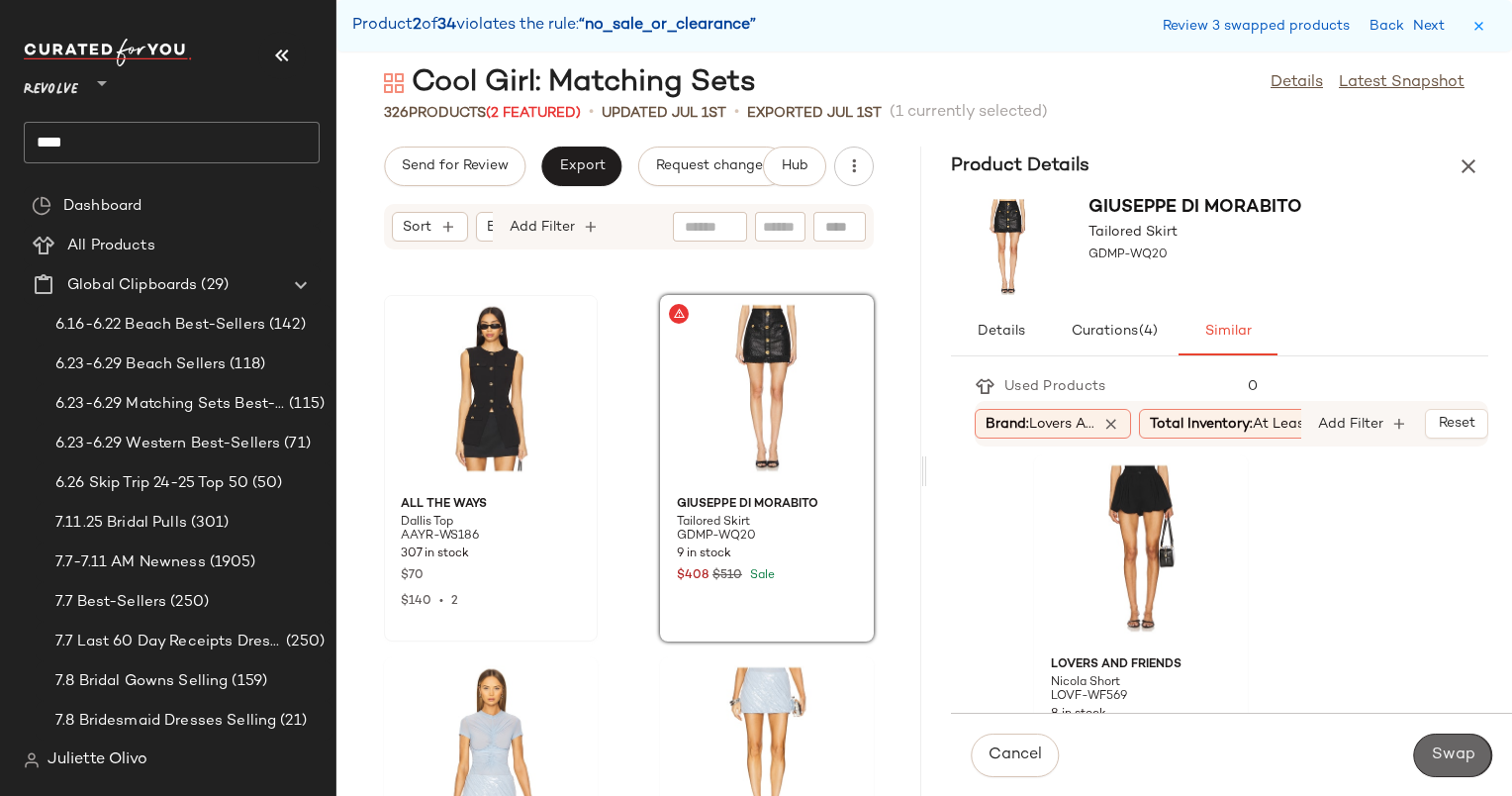 click on "Swap" at bounding box center (1453, 755) 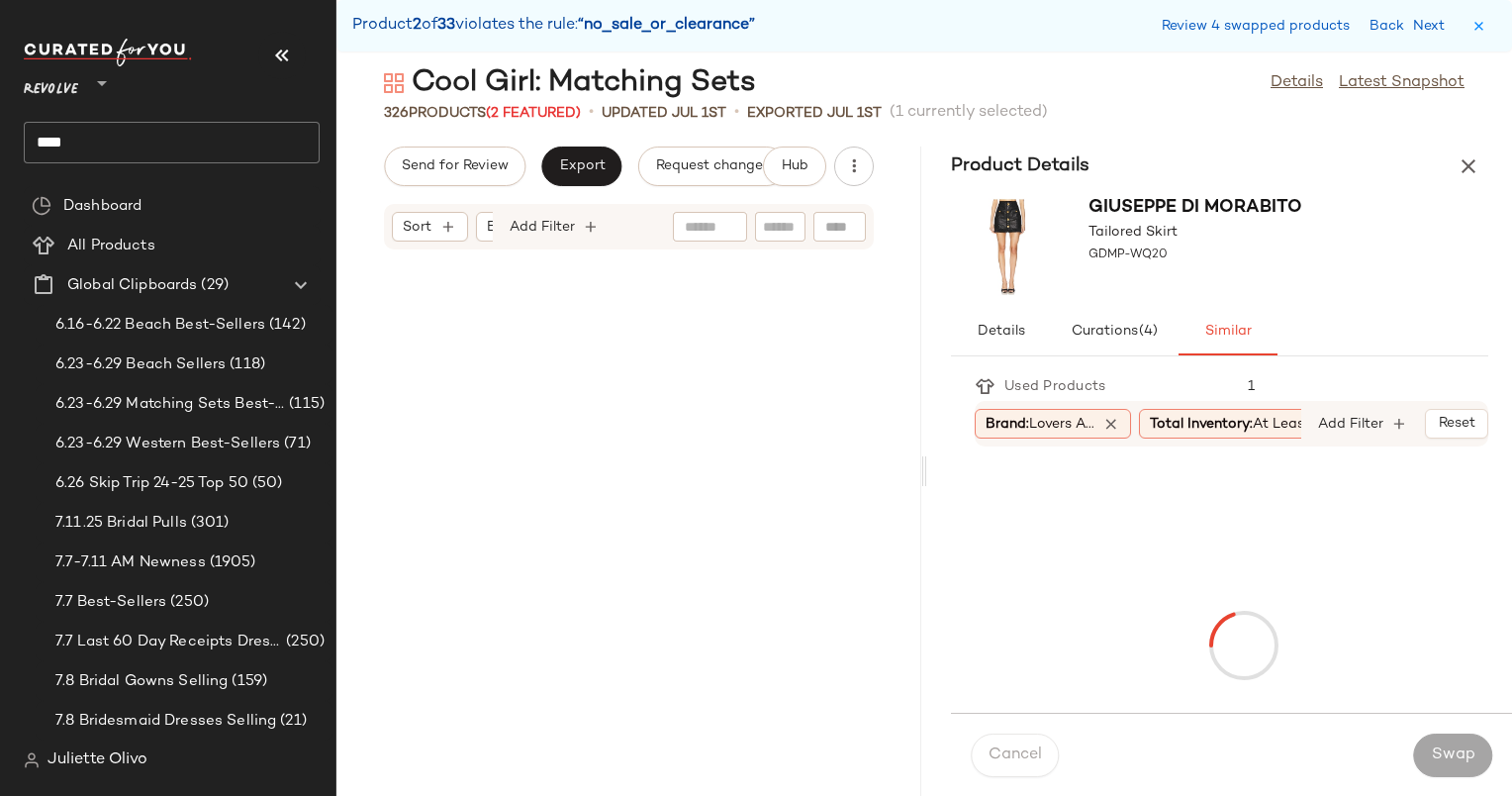 scroll, scrollTop: 16306, scrollLeft: 0, axis: vertical 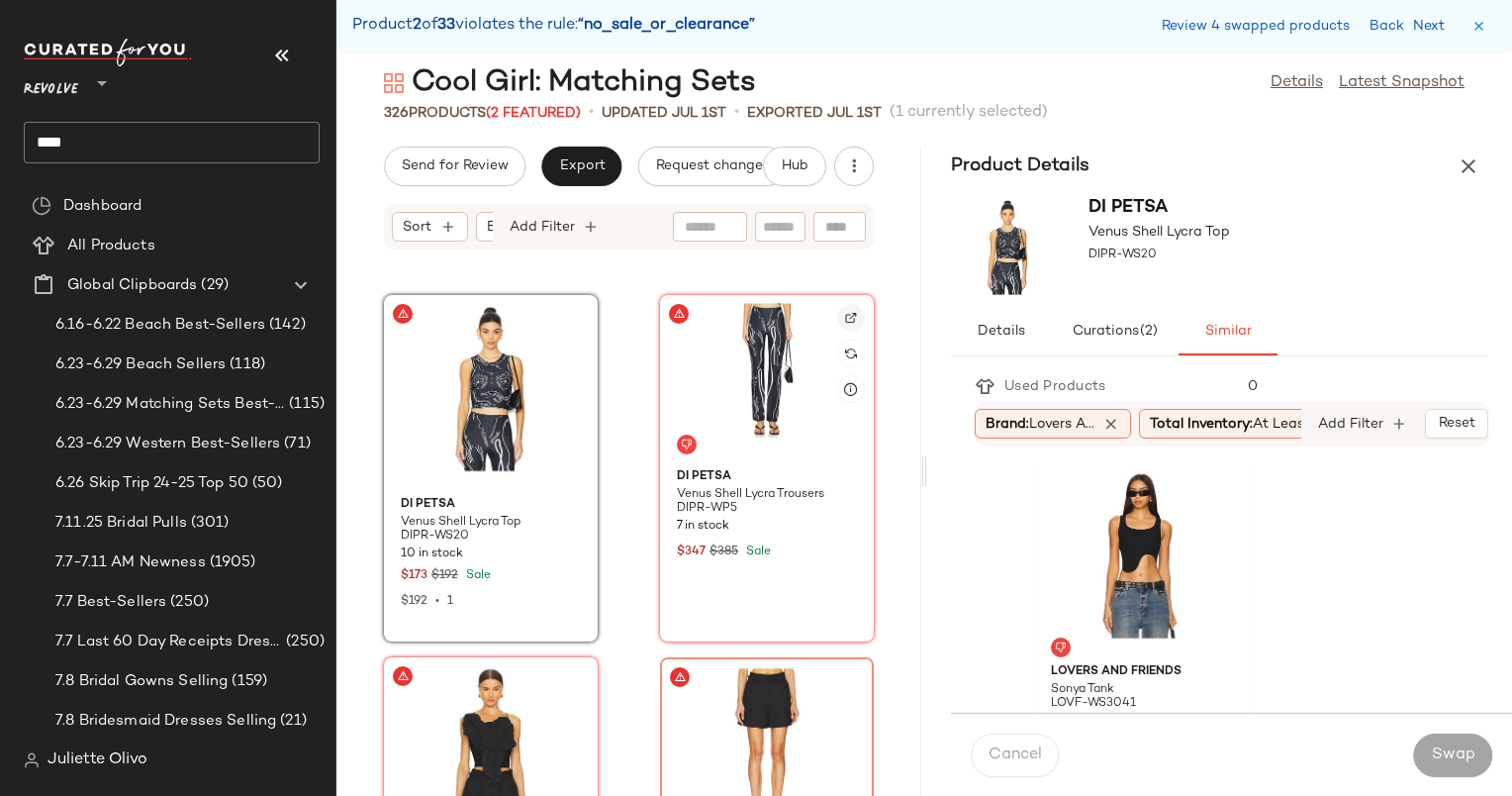 click at bounding box center [851, 318] 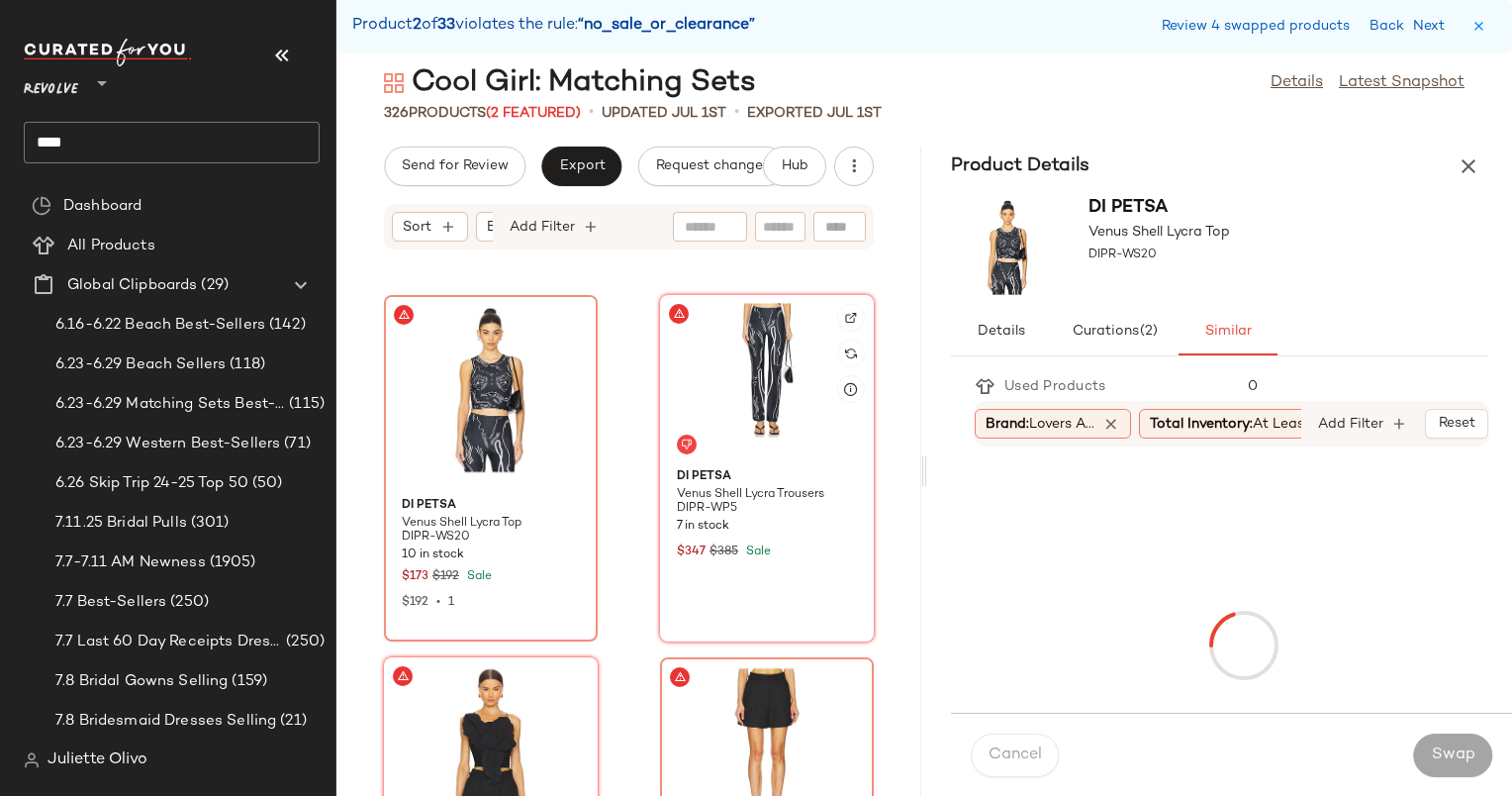 click 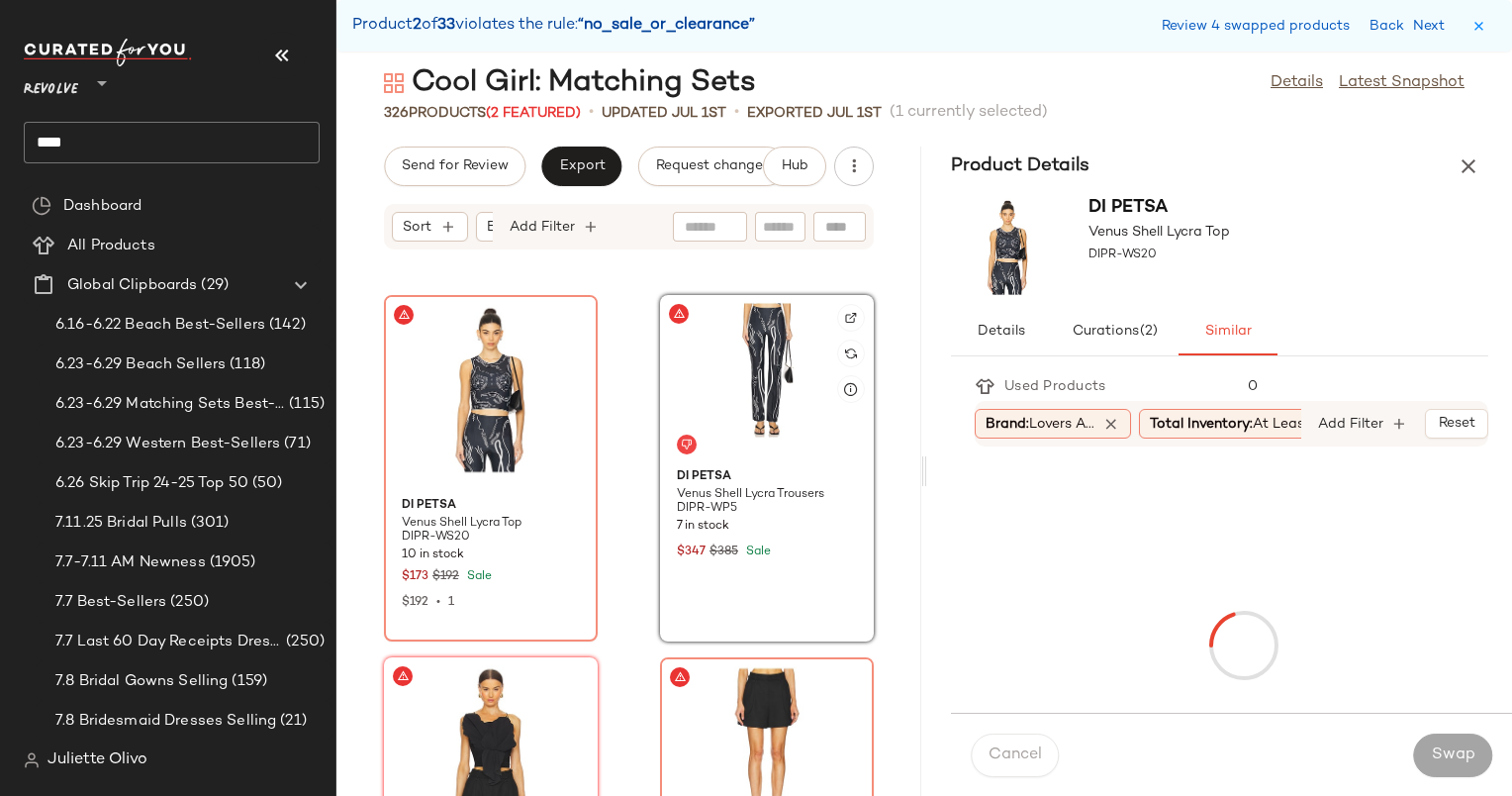 click 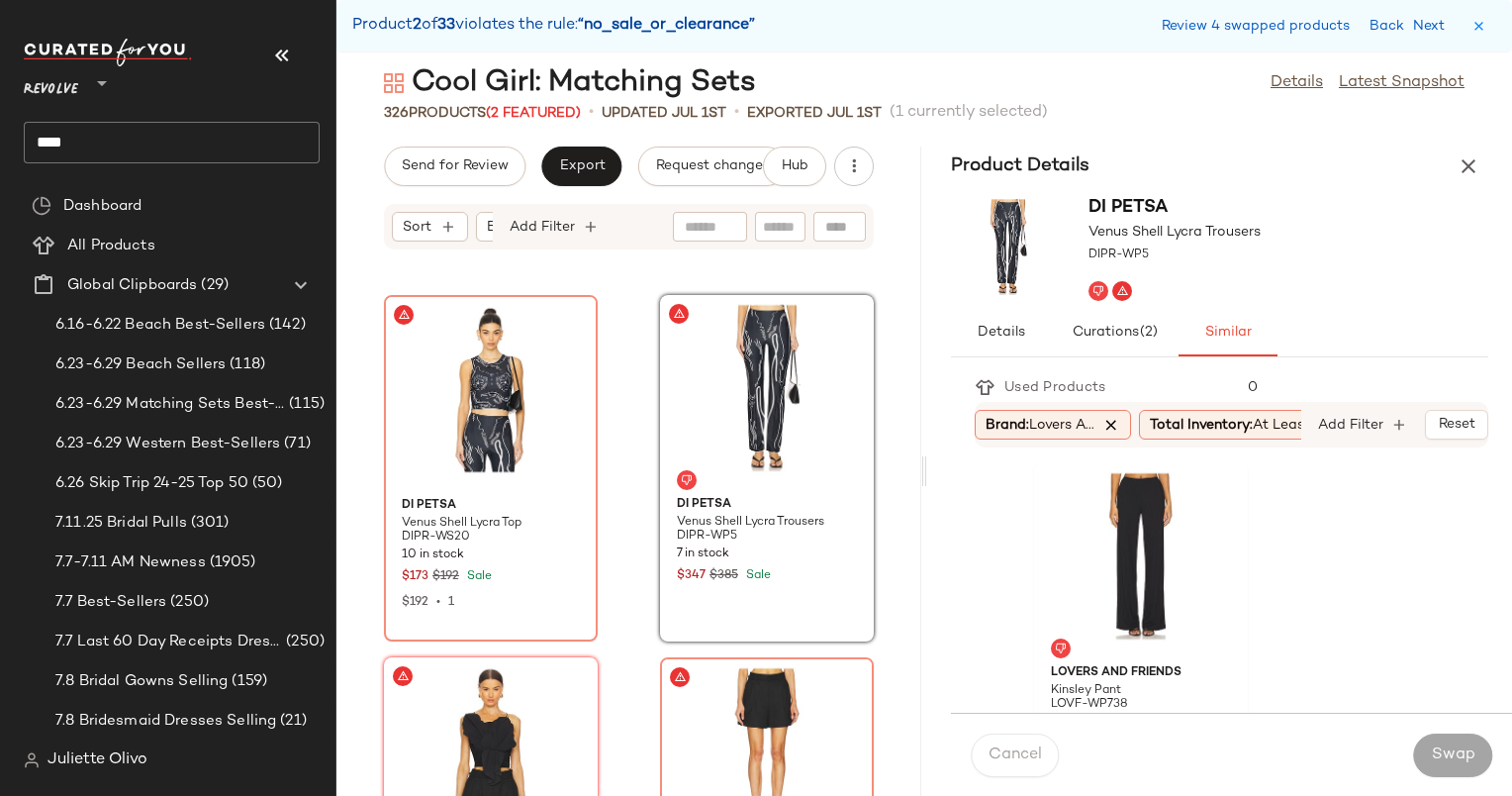 click at bounding box center (1111, 425) 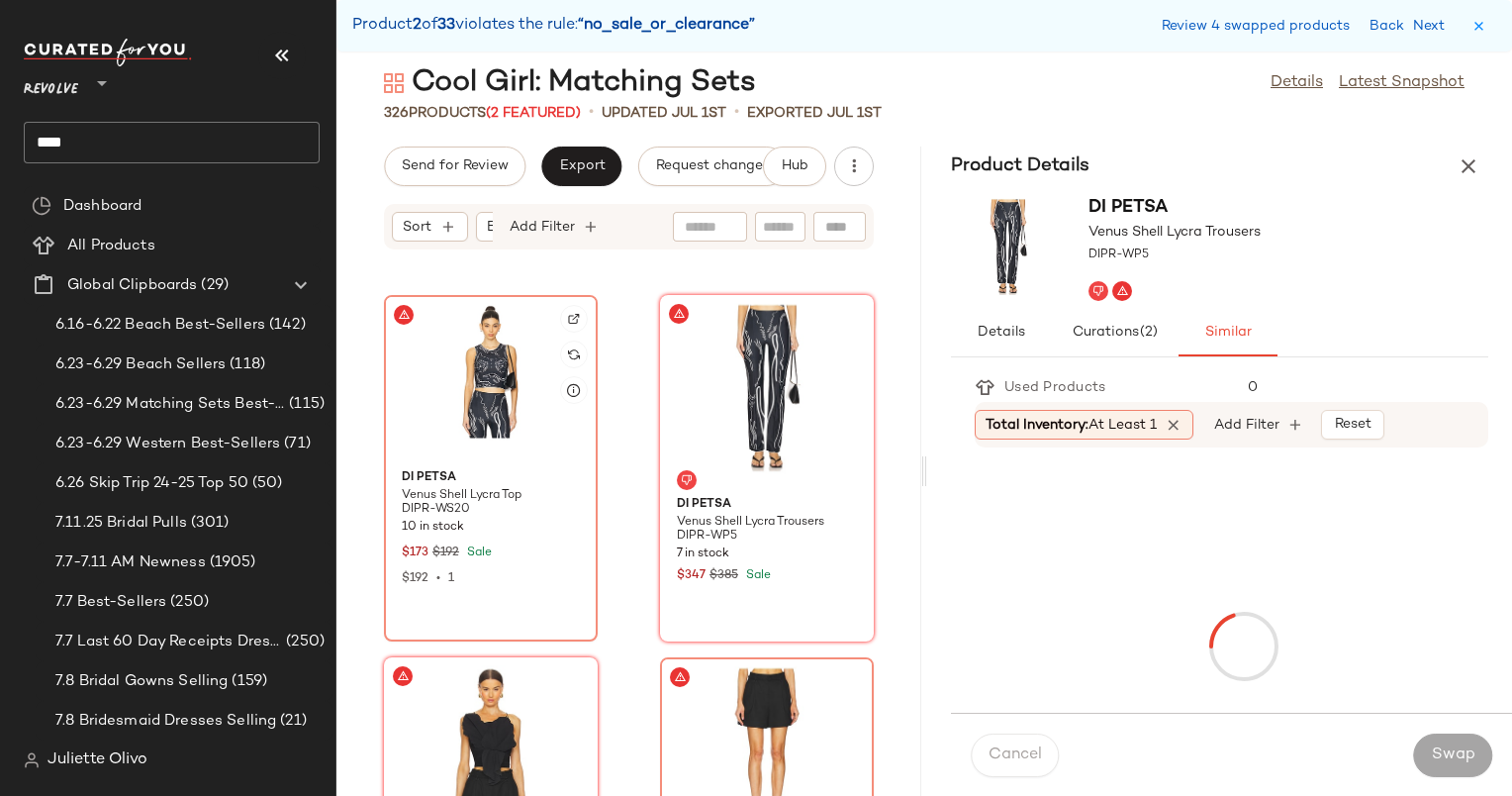 click 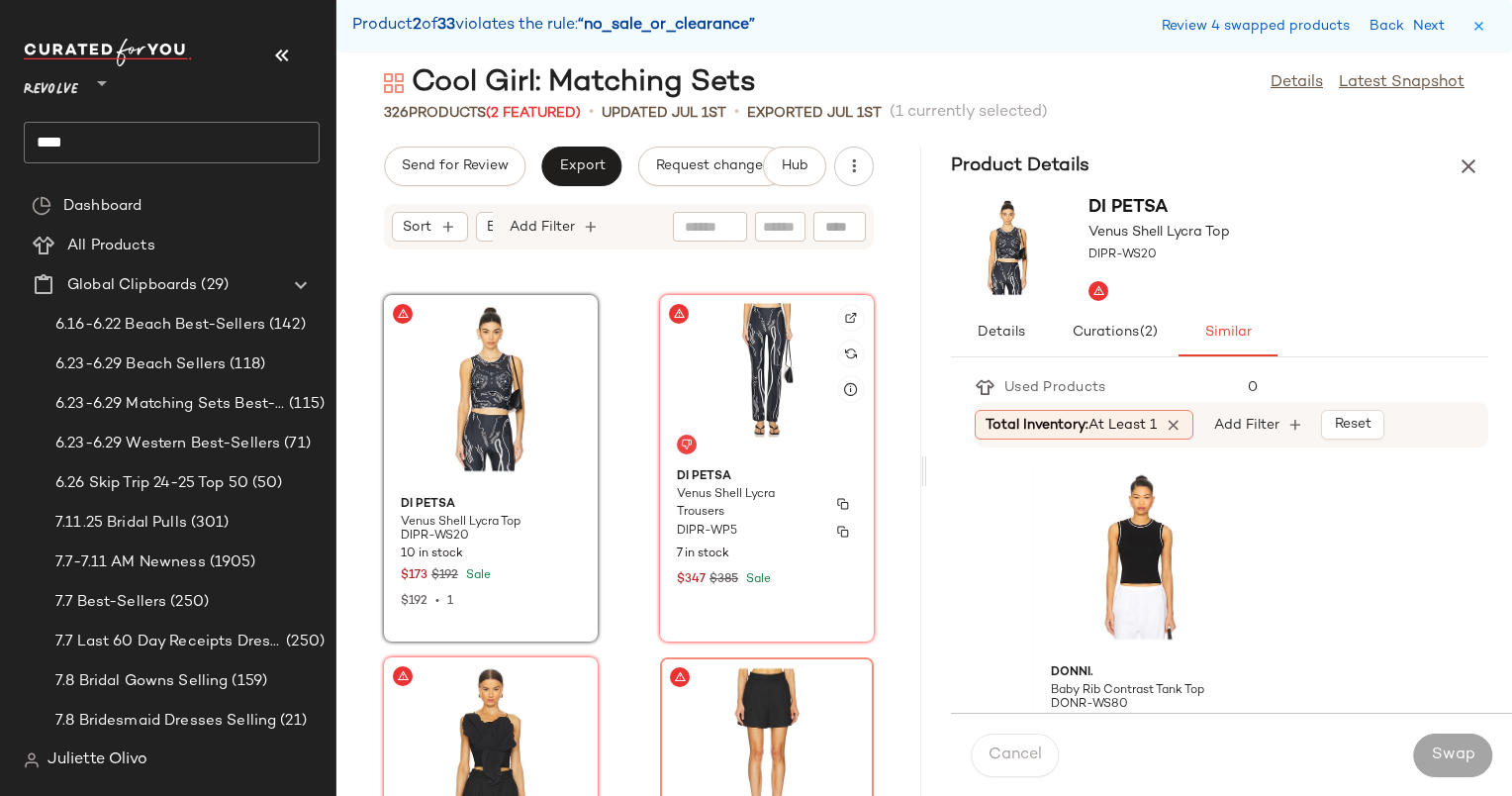 click on "Venus Shell Lycra Trousers" at bounding box center (749, 504) 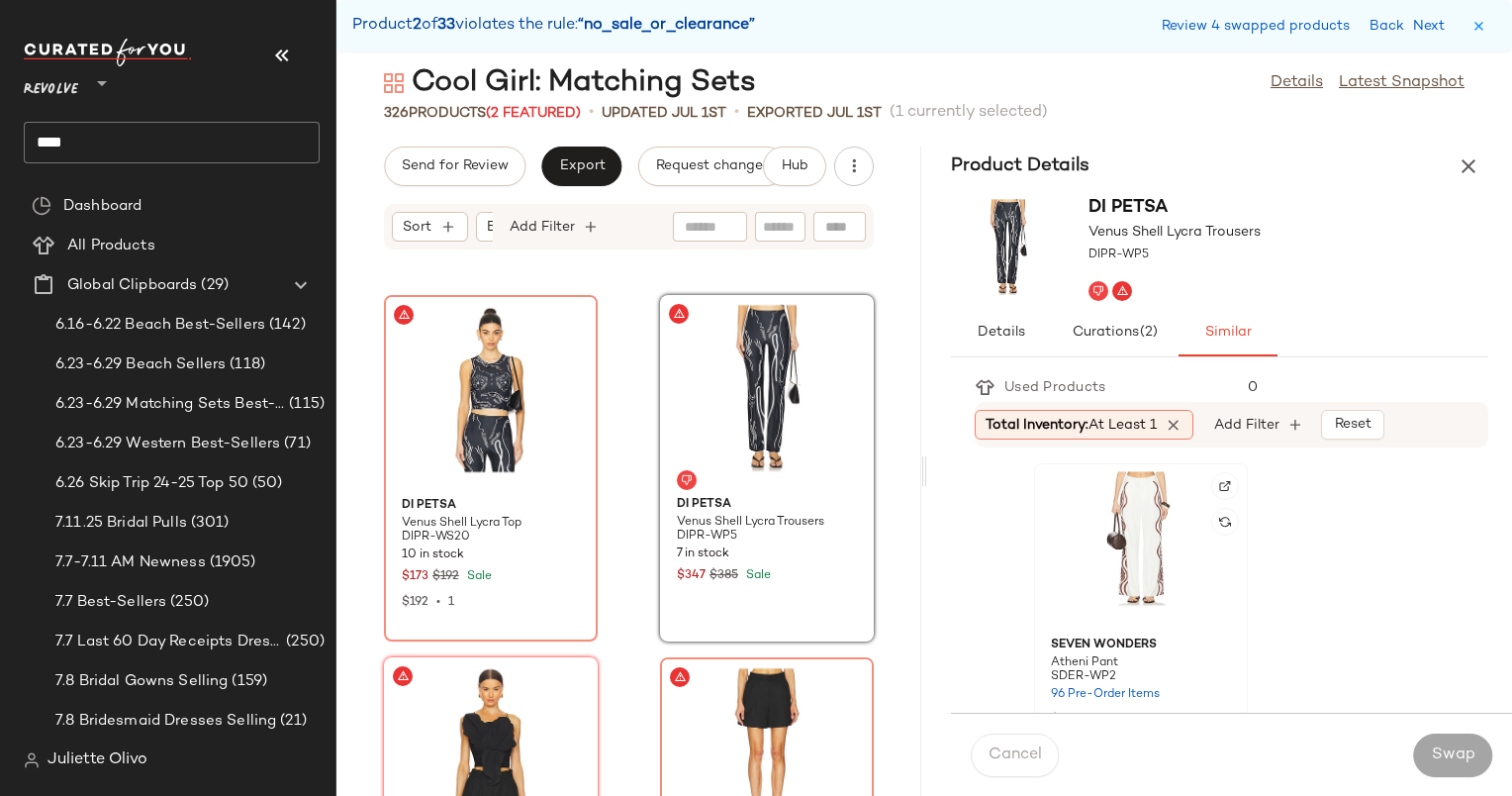 click 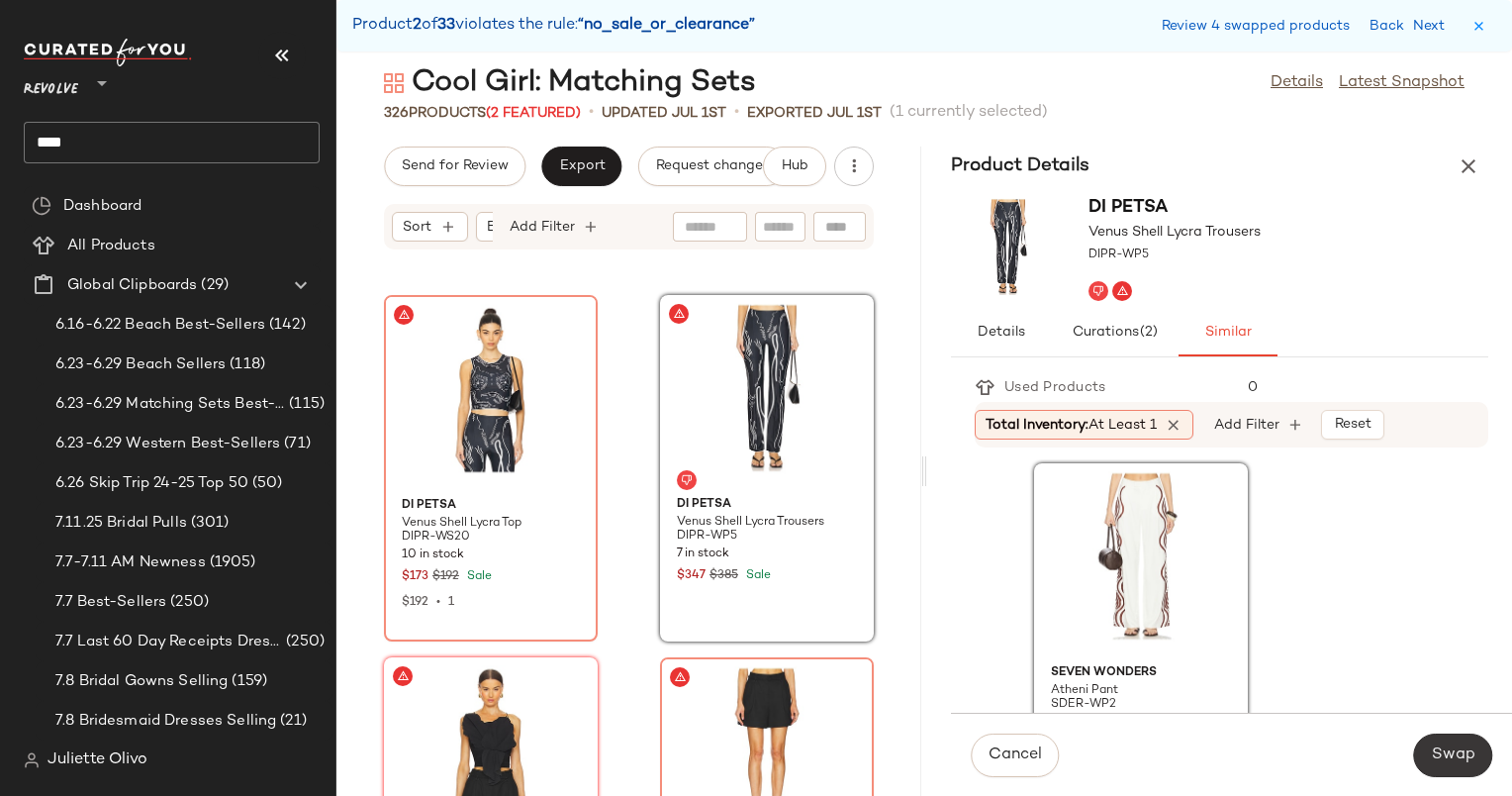 click on "Swap" 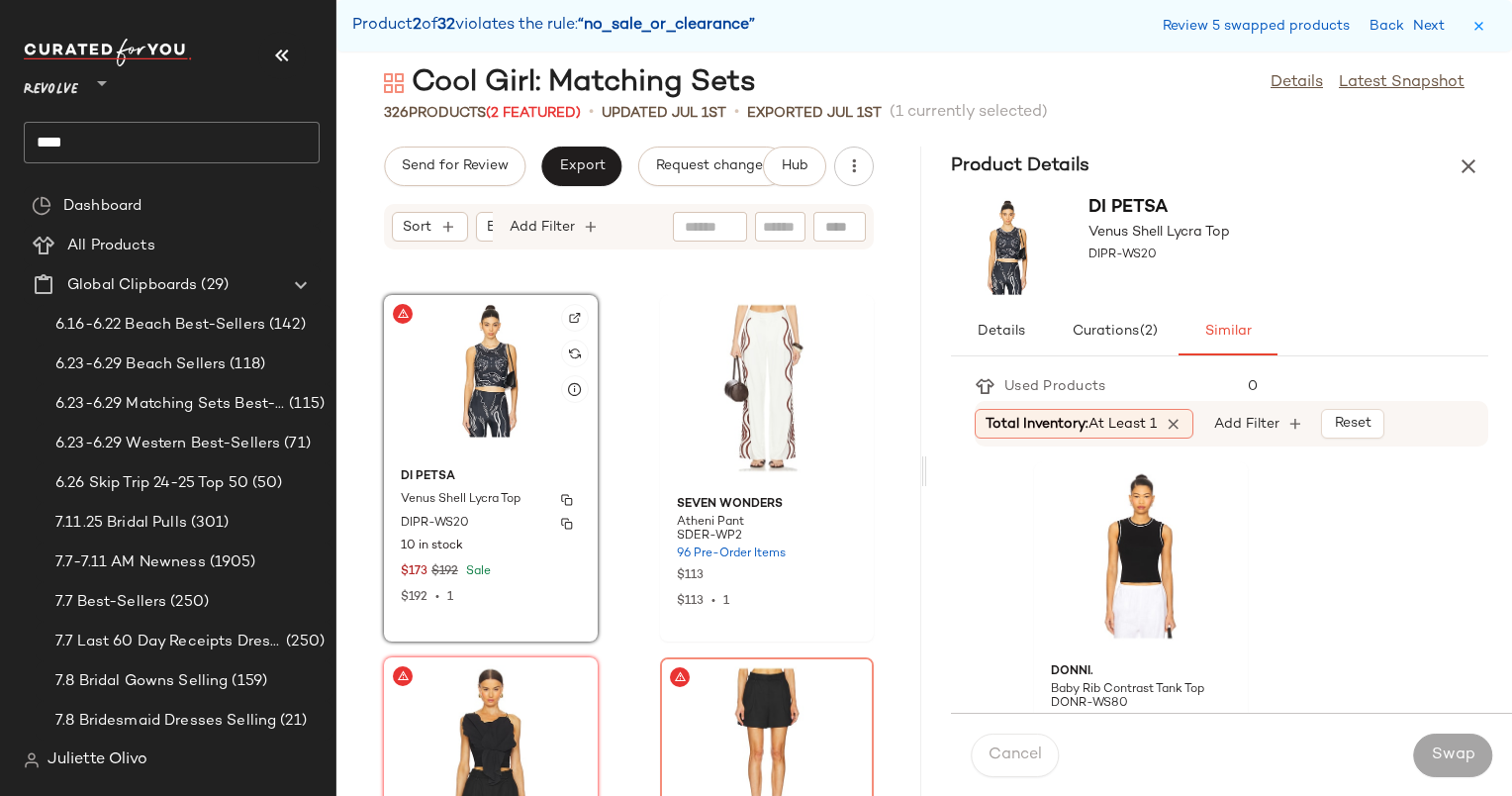 click on "DIPR-WS20" at bounding box center [491, 524] 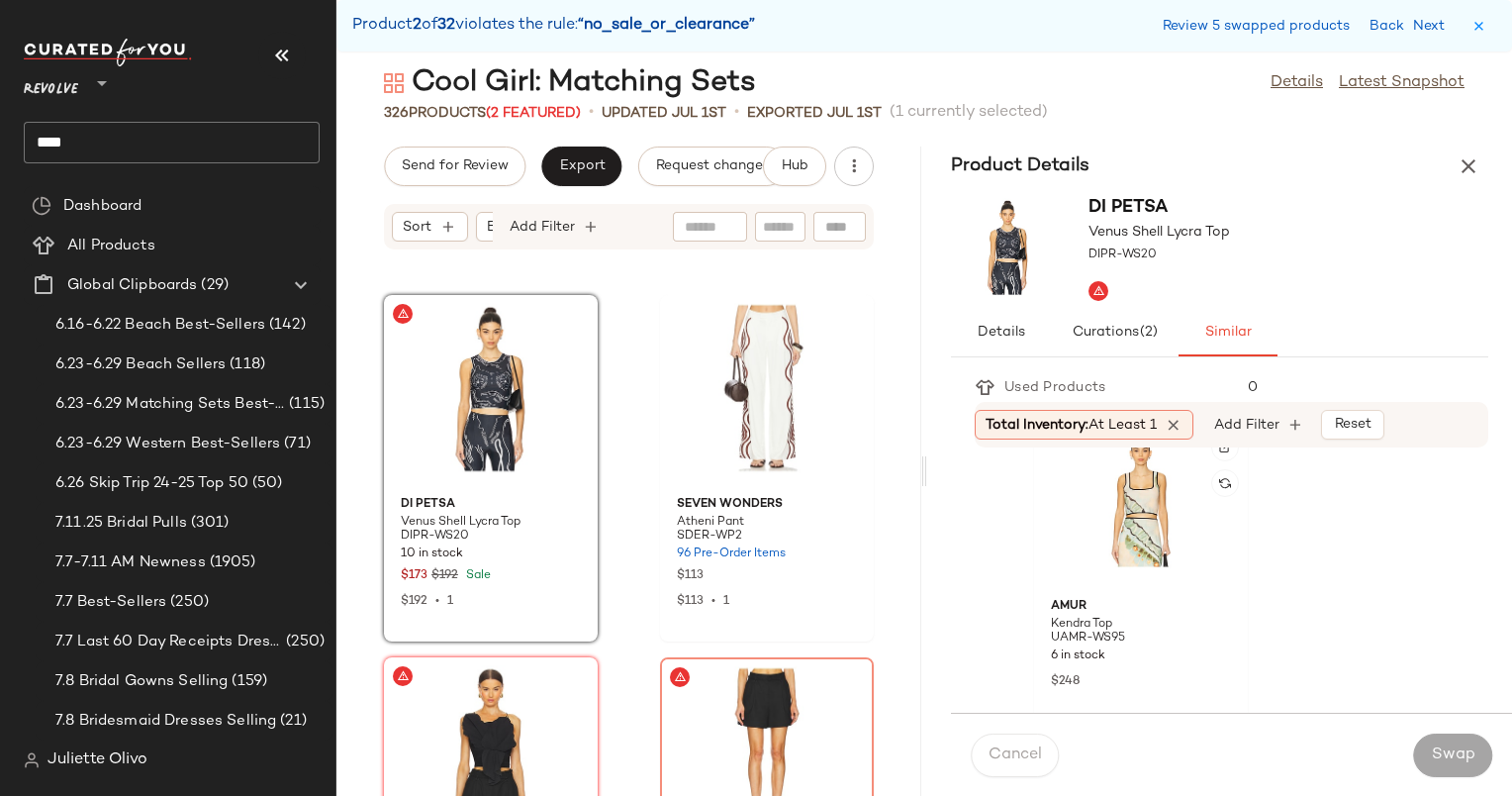 scroll, scrollTop: 764, scrollLeft: 0, axis: vertical 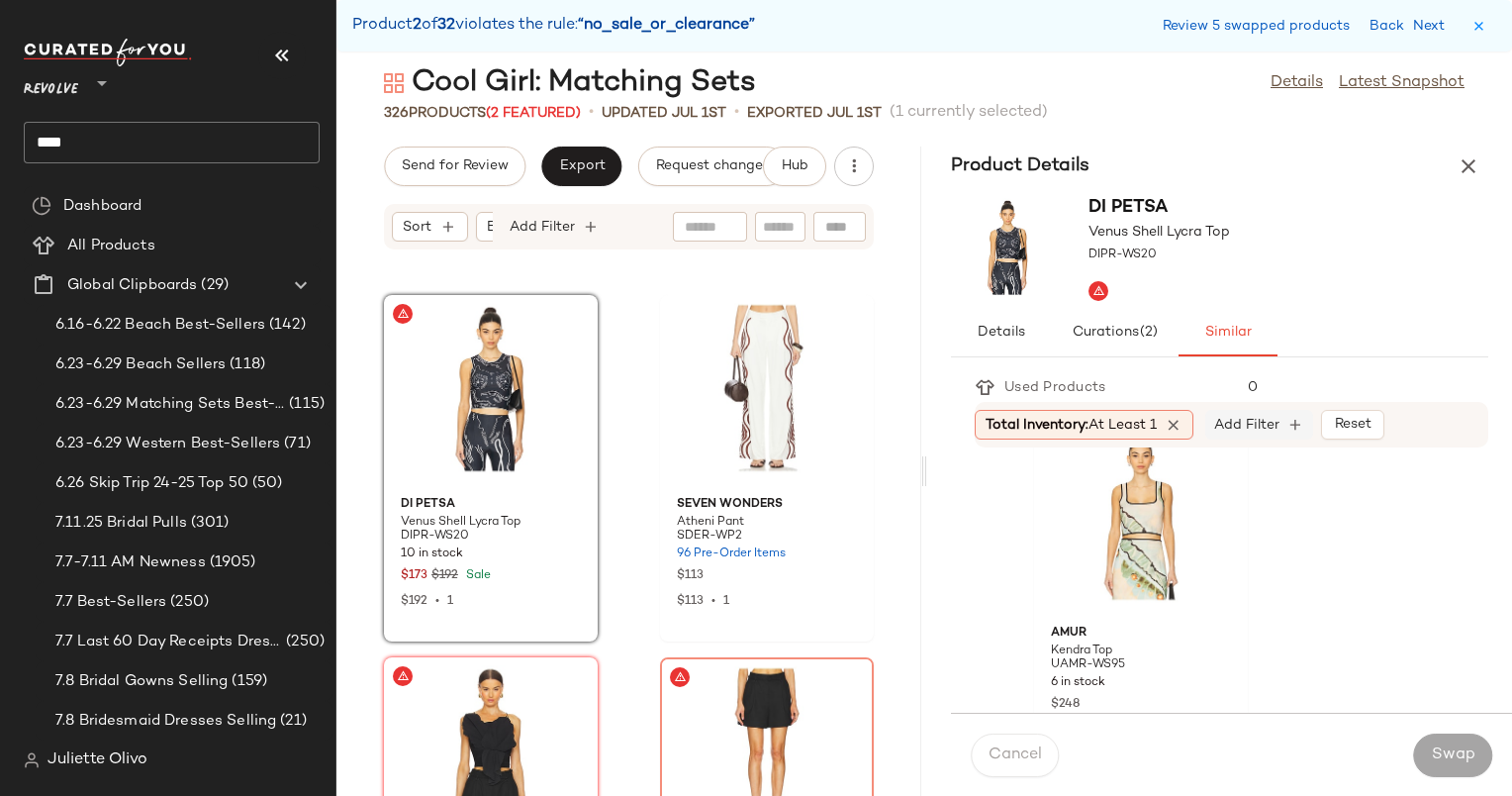 click on "Add Filter" 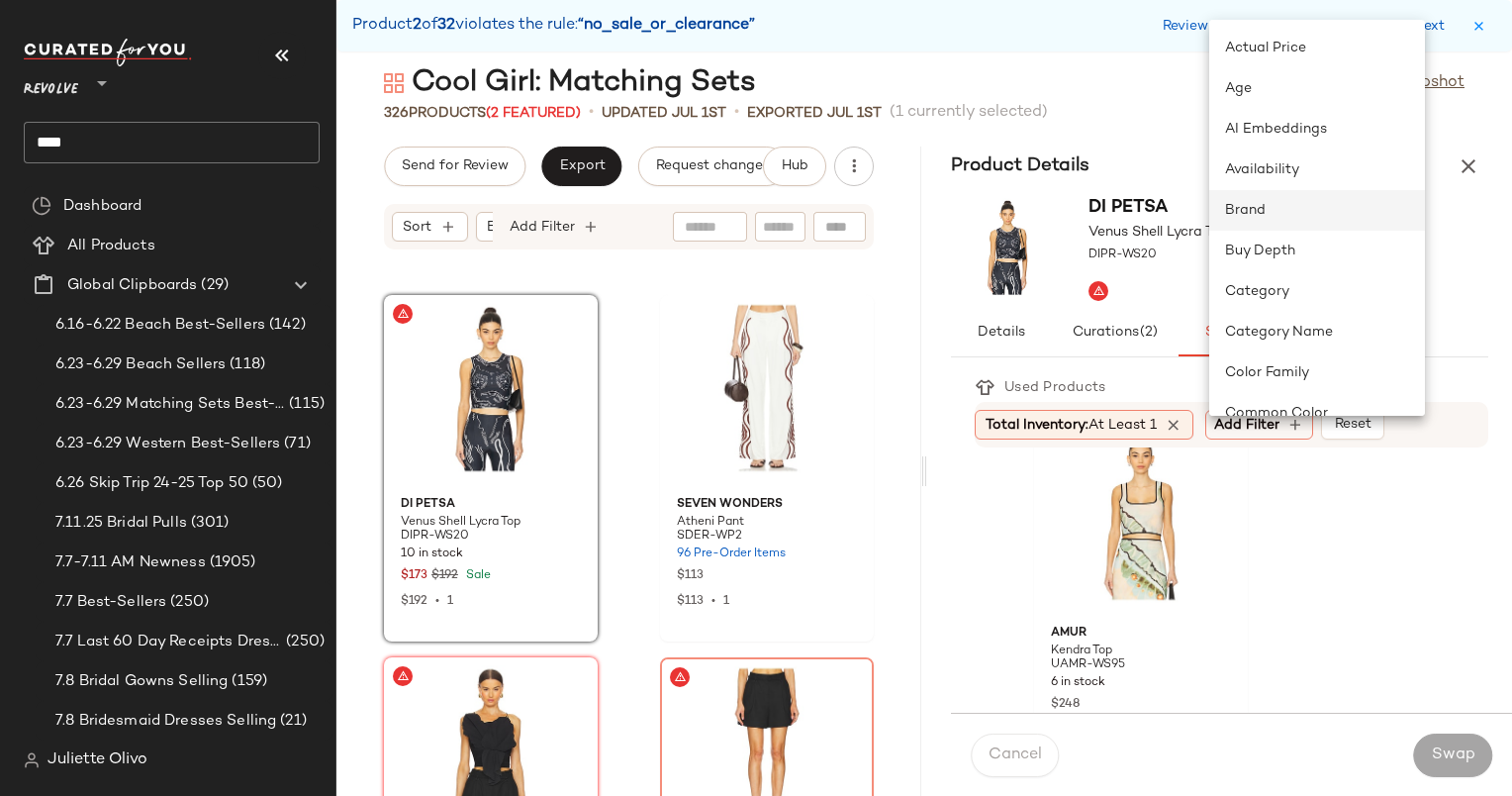 click on "Brand" 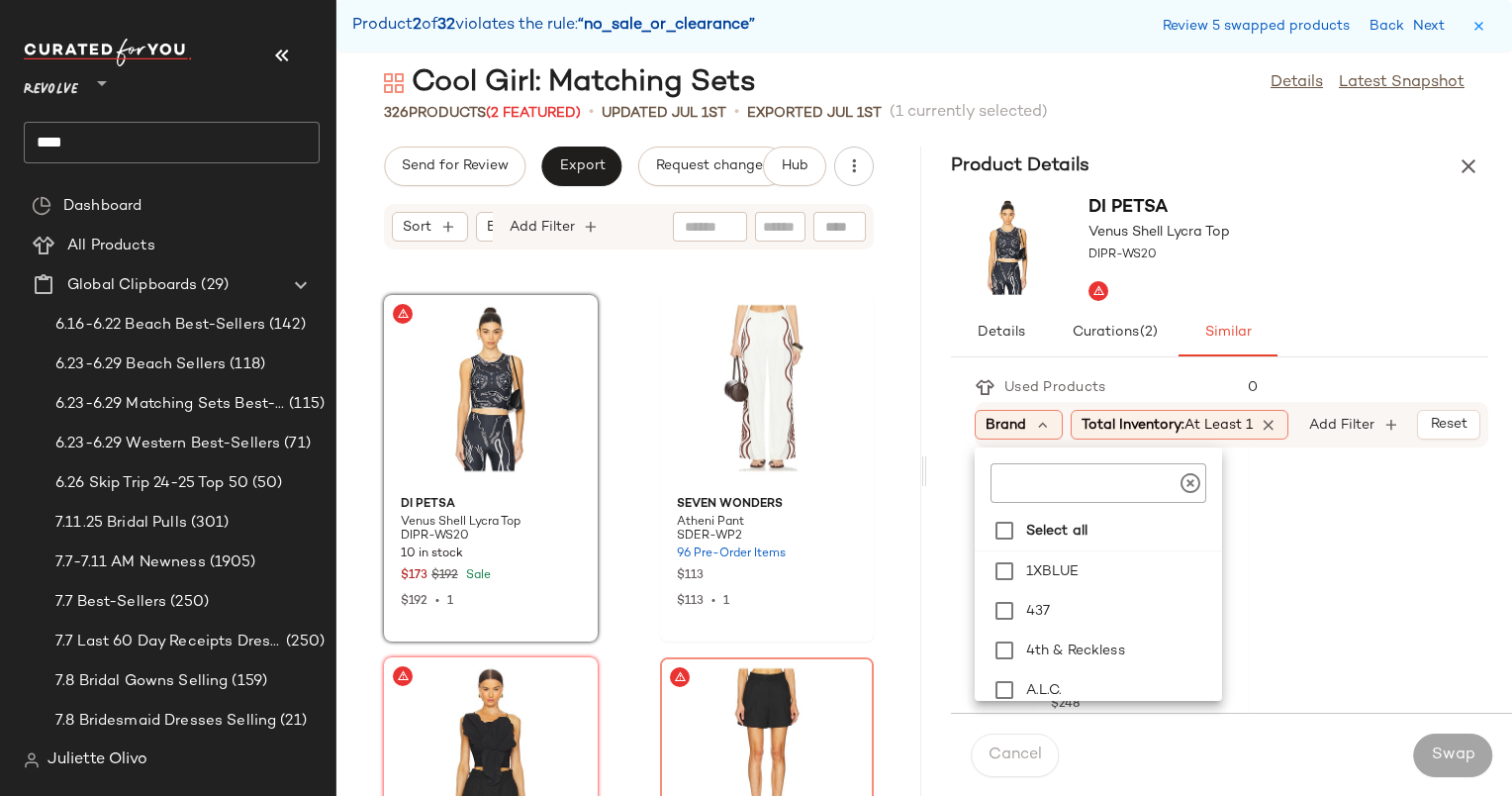 click 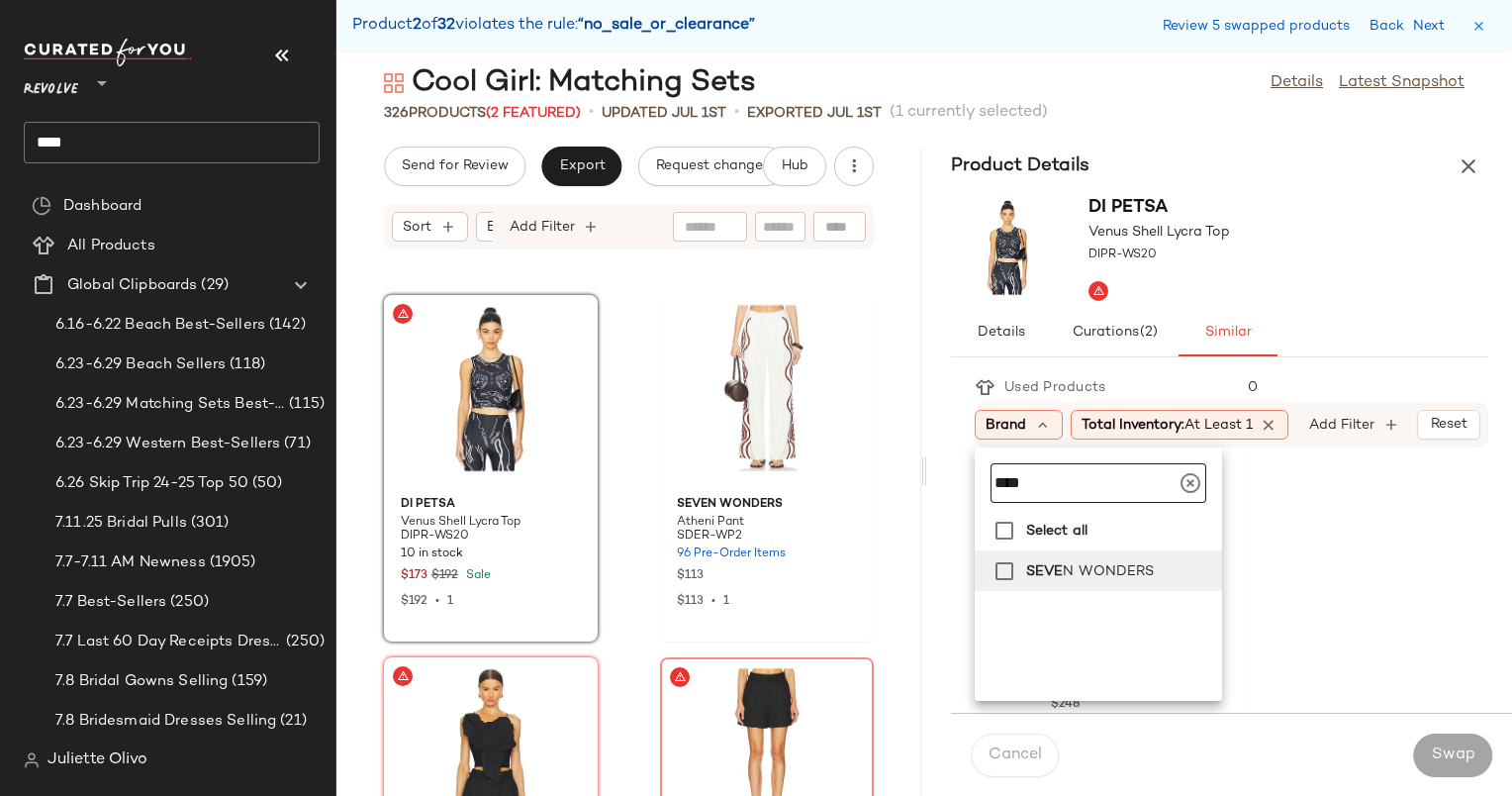 type on "****" 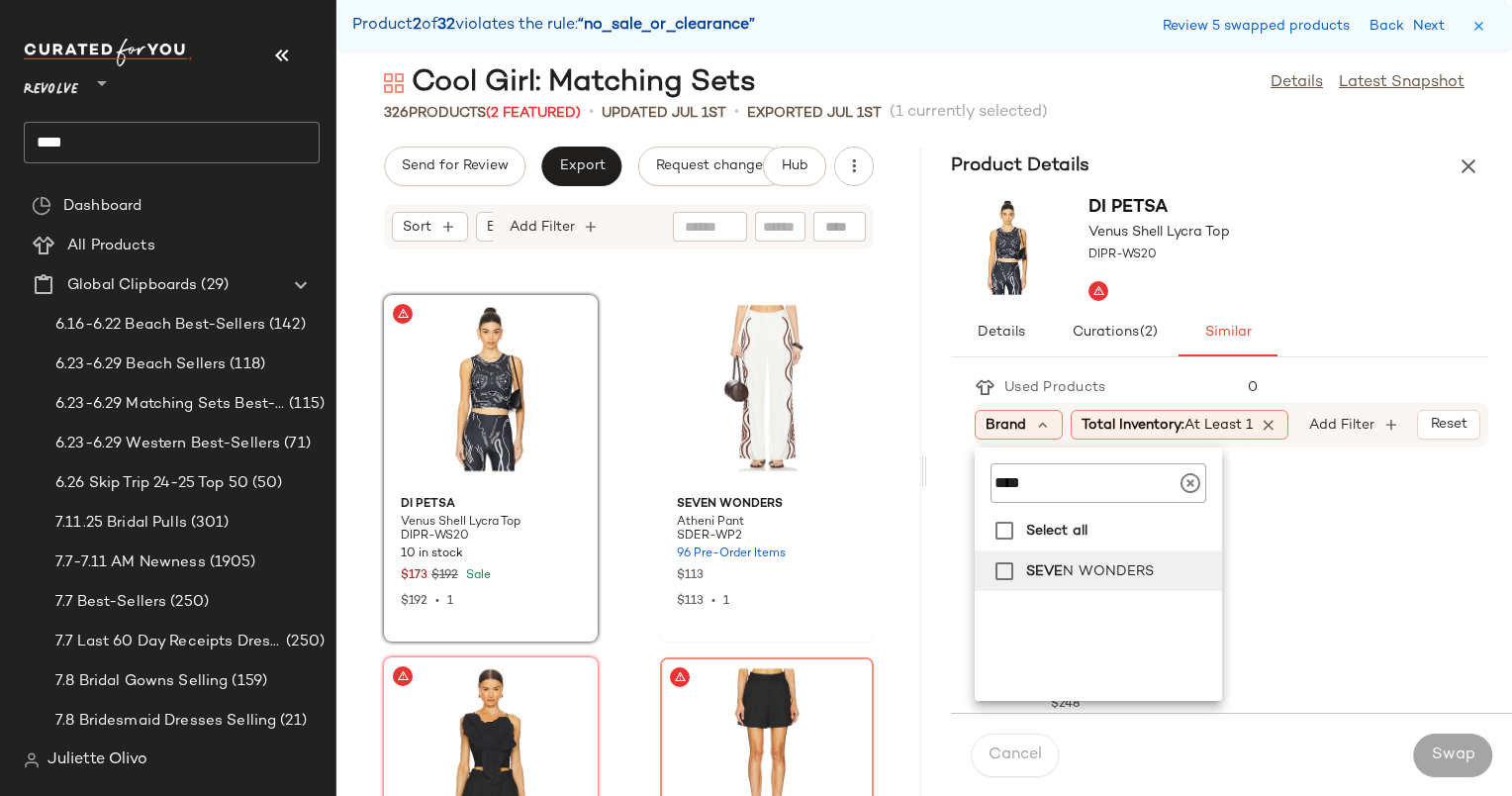 click on "SEVE  N WONDERS" 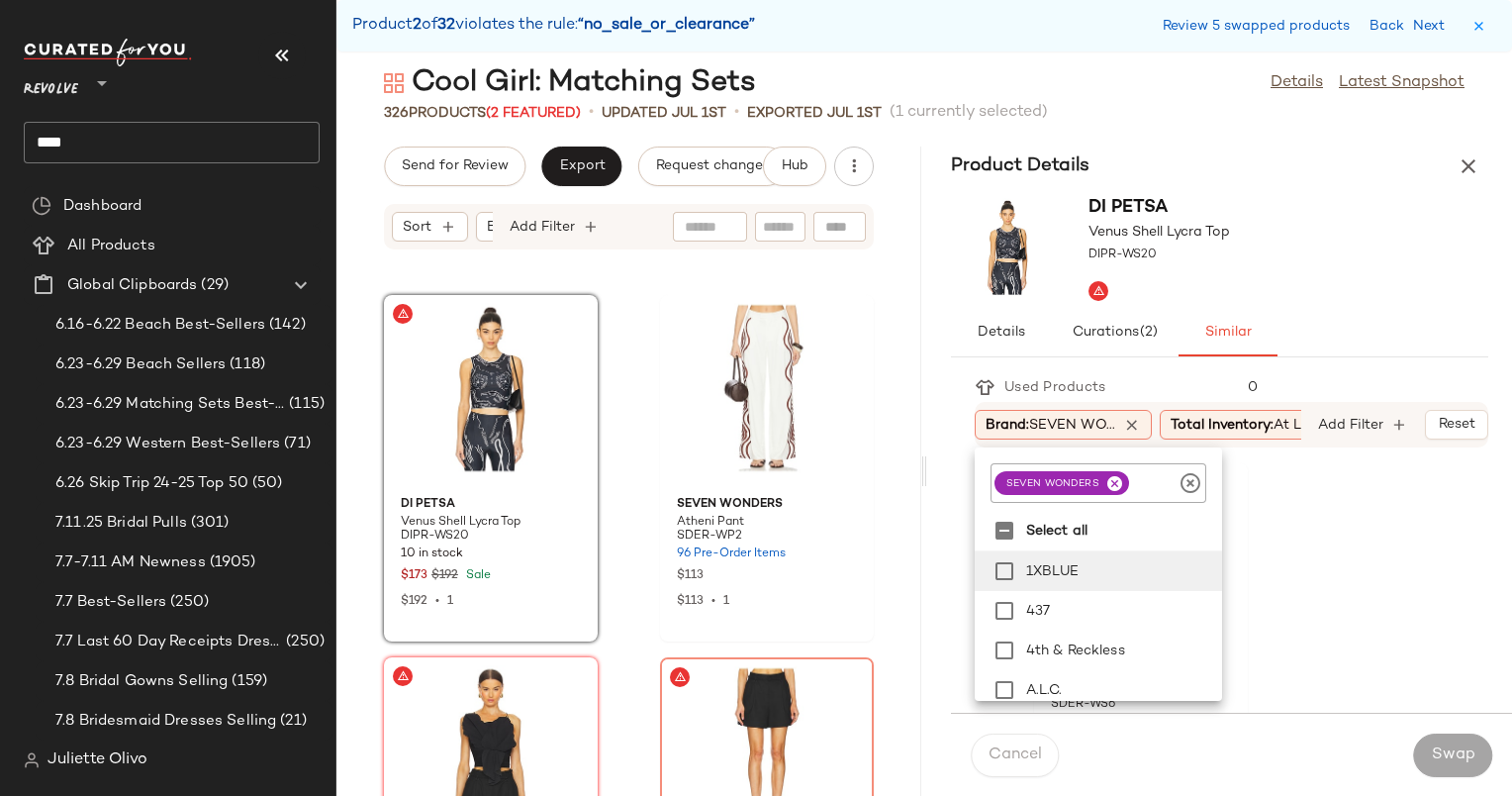 click on "SEVEN WONDERS Dulchie Tank SDER-WS6 1 in stock $66 SEVEN WONDERS Nola Mini Dress SDER-WD24 74 in stock $116 SEVEN WONDERS Vega Halter Top SDER-WS7 17 in stock $89 $445  •  5 SEVEN WONDERS Tropez Top SDER-WS13 3 in stock $72 $1.51K  •  21 SEVEN WONDERS Wisteria Top SDER-WS5 97 Pre-Order Items $94 SEVEN WONDERS Hazel Top SDER-WS1 1 in stock $71 $749  •  11 SEVEN WONDERS Sachi Top SDER-WS2 93 Pre-Order Items $75 $75  •  1 SEVEN WONDERS Milenia Midi Dress SDER-WD13 100 in stock $134 $402  •  3 SEVEN WONDERS Robyn Top SDER-WS10 180 Pre-Order Items $89 $890  •  10 SEVEN WONDERS Aira Mini Dress SDER-WD25 78 in stock $116 SEVEN WONDERS Aera Mini Dress SDER-WD7 46 Pre-Order Items $132 $792  •  6 SEVEN WONDERS Arabella Top SDER-WS3 87 Pre-Order Items $75 $75  •  1 SEVEN WONDERS Nicolette Top SDER-WS8 69 in stock $80 SEVEN WONDERS Arlette Strapless Top SDER-WS16 1 in stock $71 $2.4K  •  34 SEVEN WONDERS Dulchie Maxi Skirt SDER-WQ3 15 in stock $85 $85  •  1 SEVEN WONDERS Azariah Maxi Dress SDER-WD11 1" 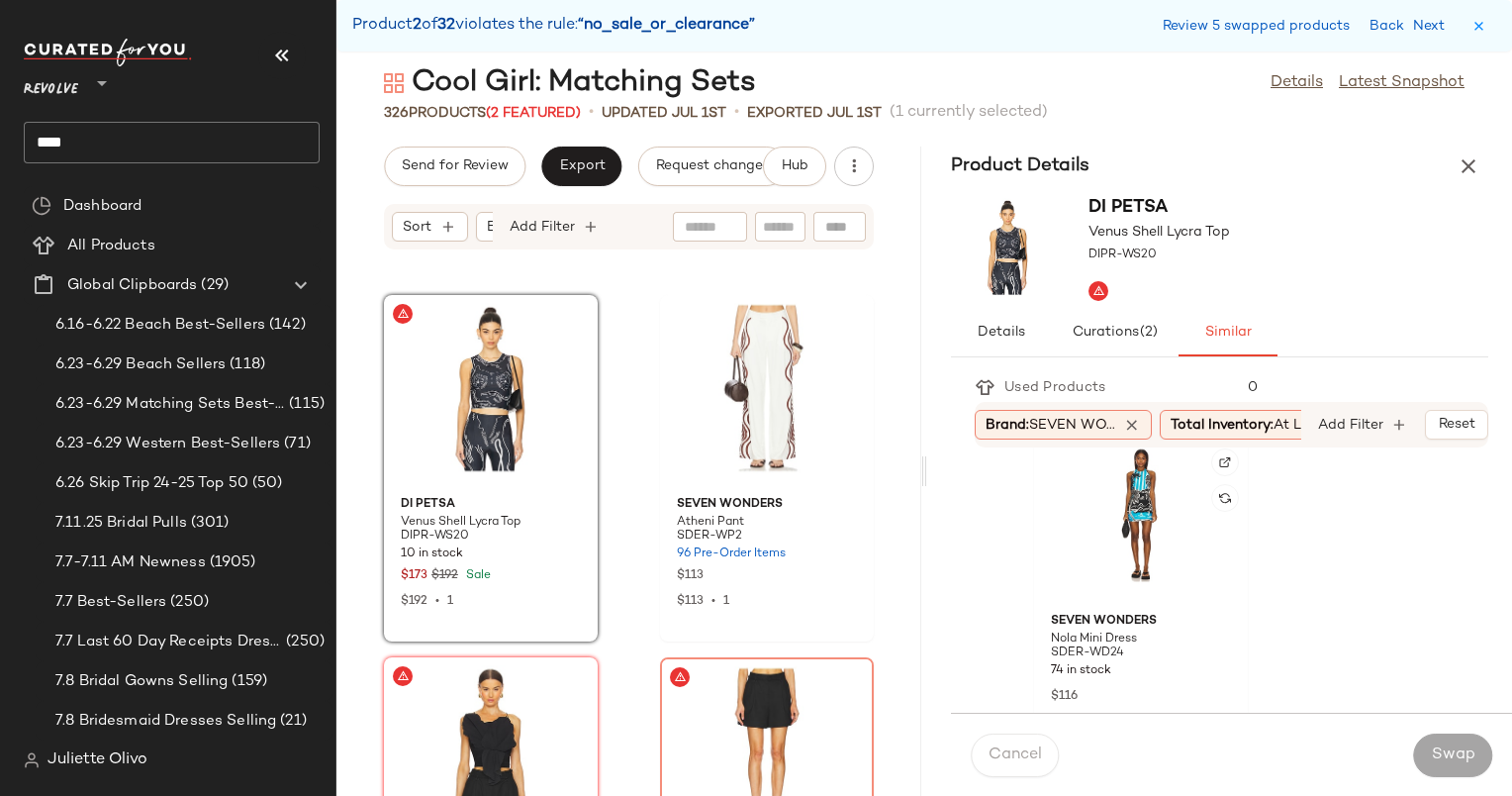 scroll, scrollTop: 0, scrollLeft: 0, axis: both 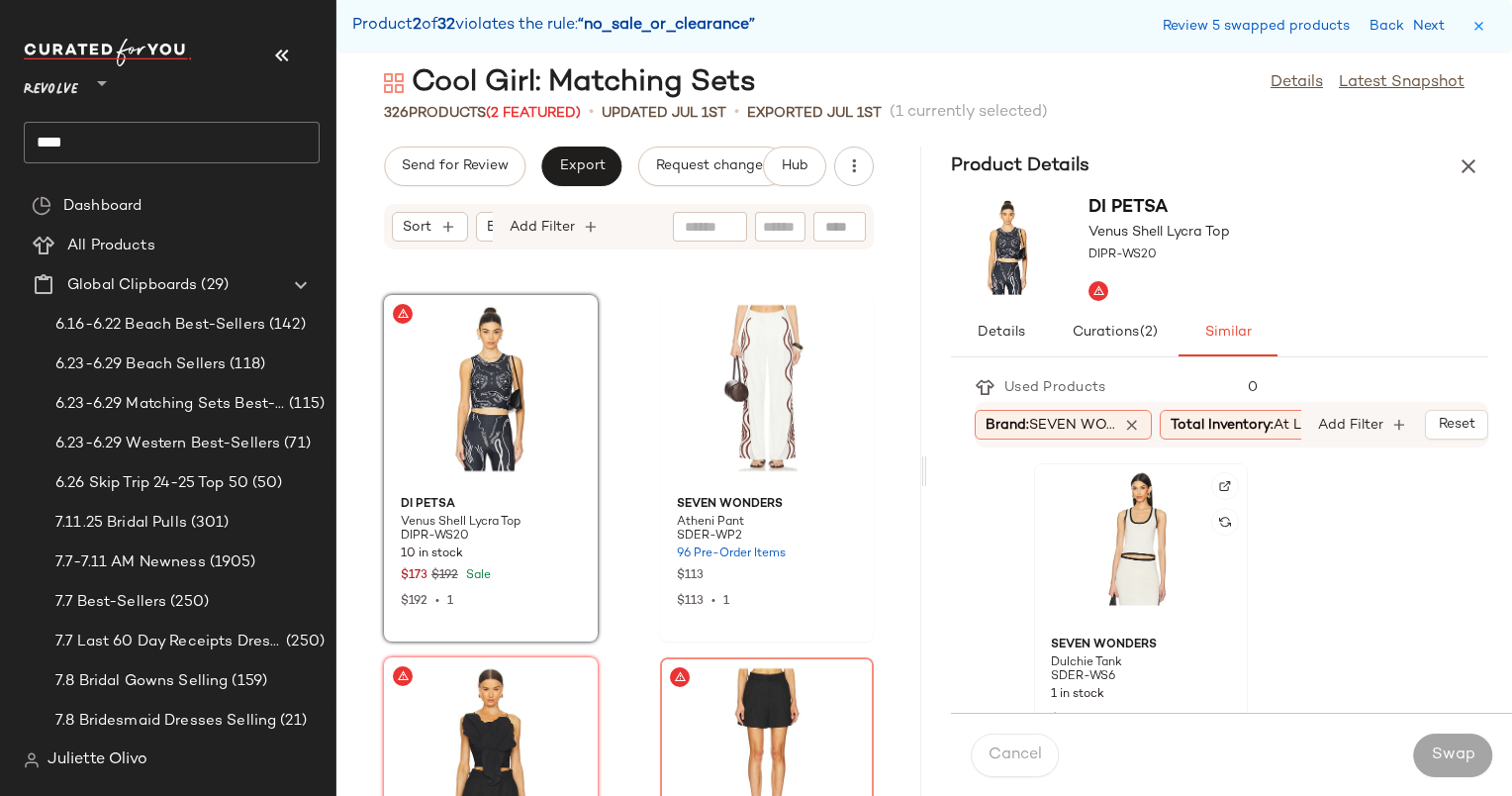 click 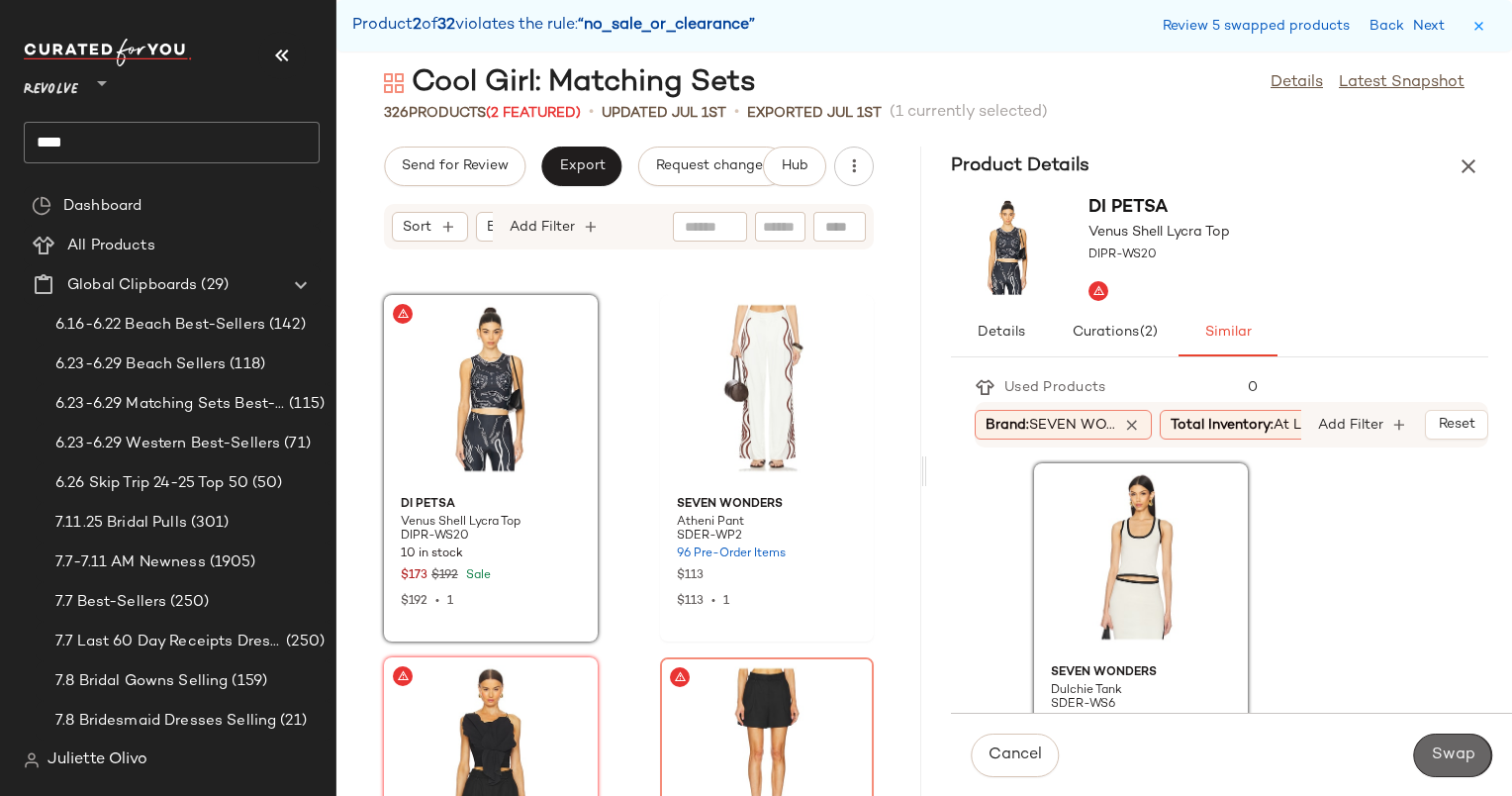 click on "Swap" 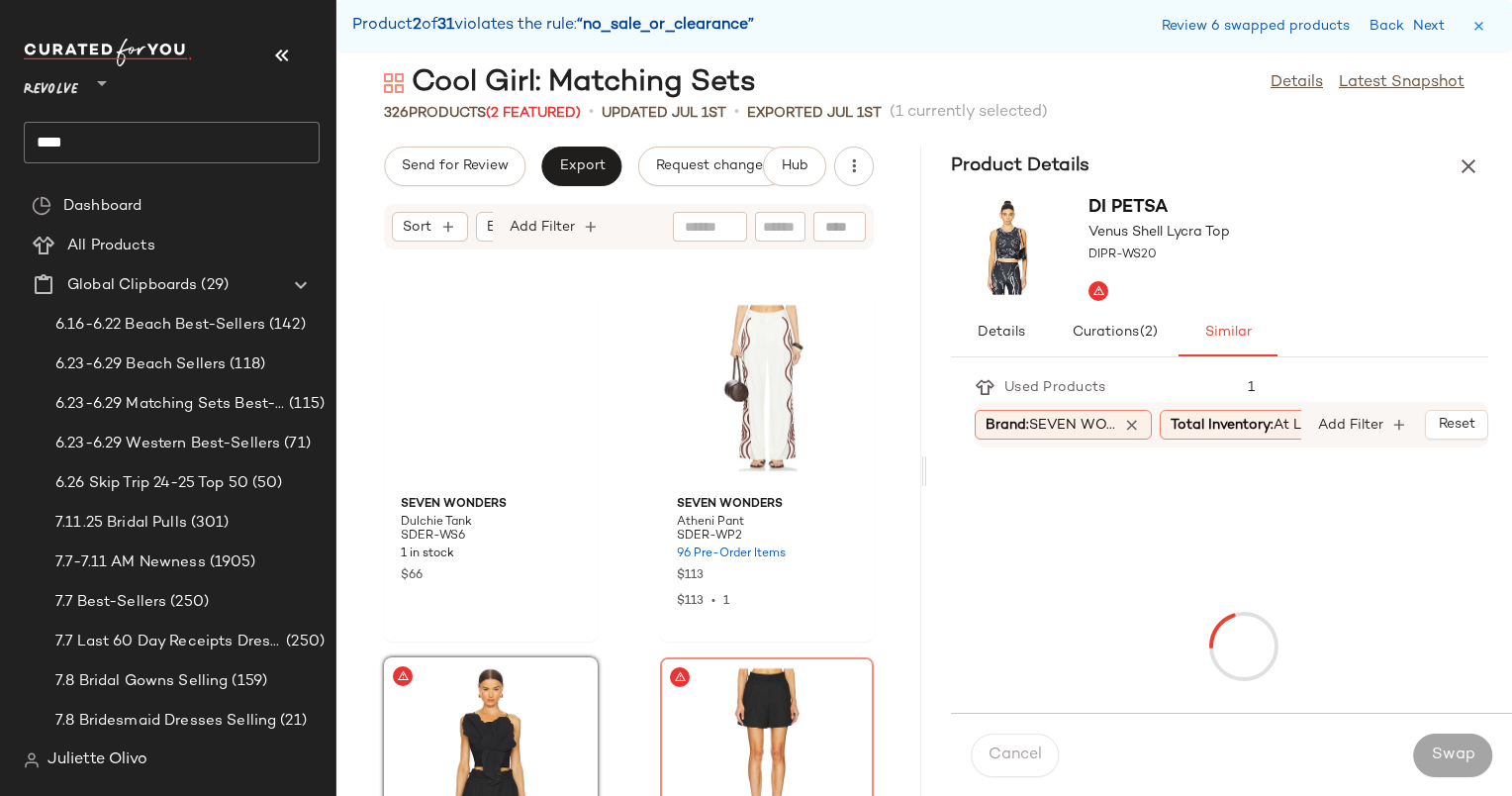 scroll, scrollTop: 16668, scrollLeft: 0, axis: vertical 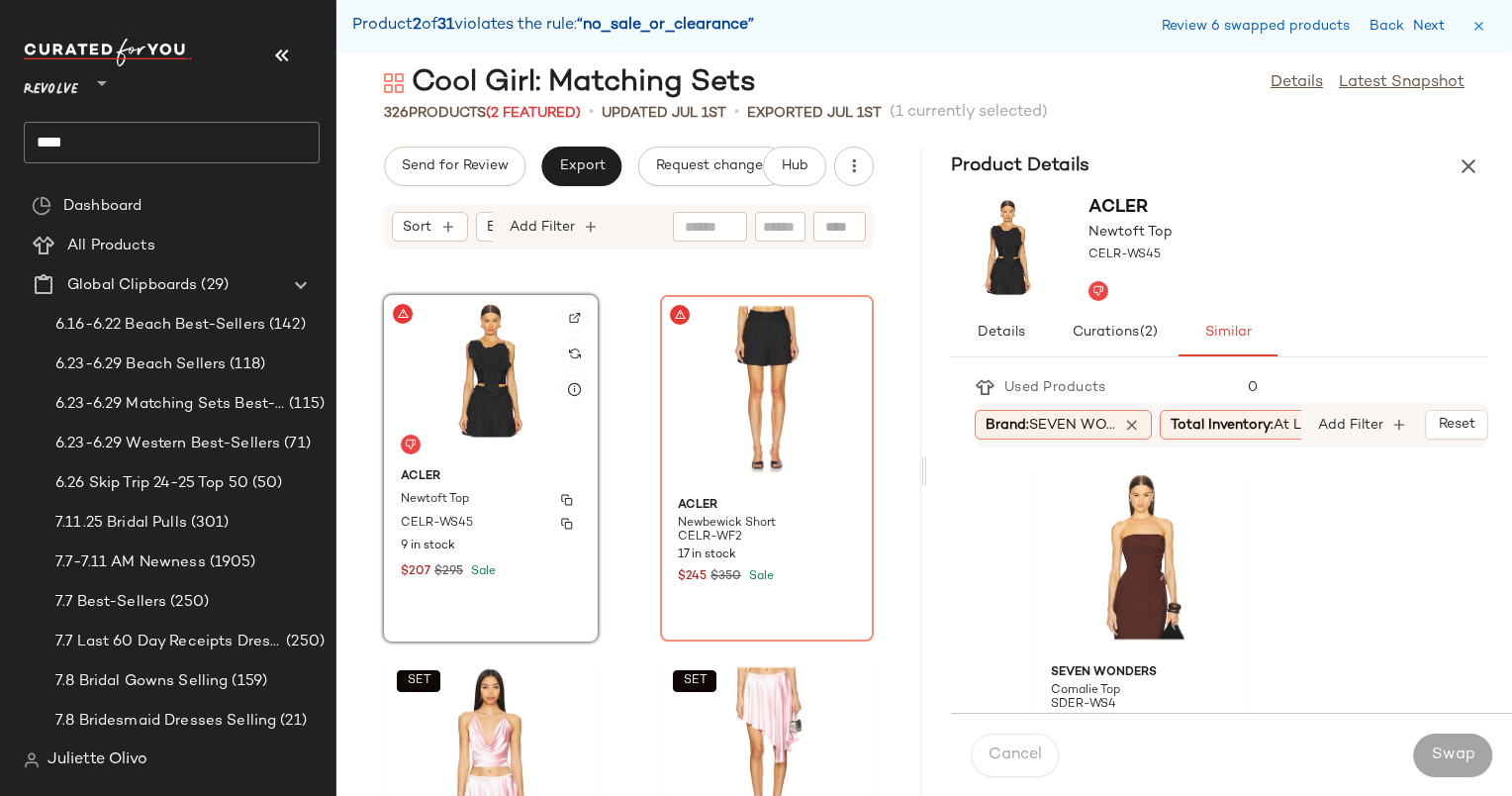 click on "Acler" at bounding box center (491, 477) 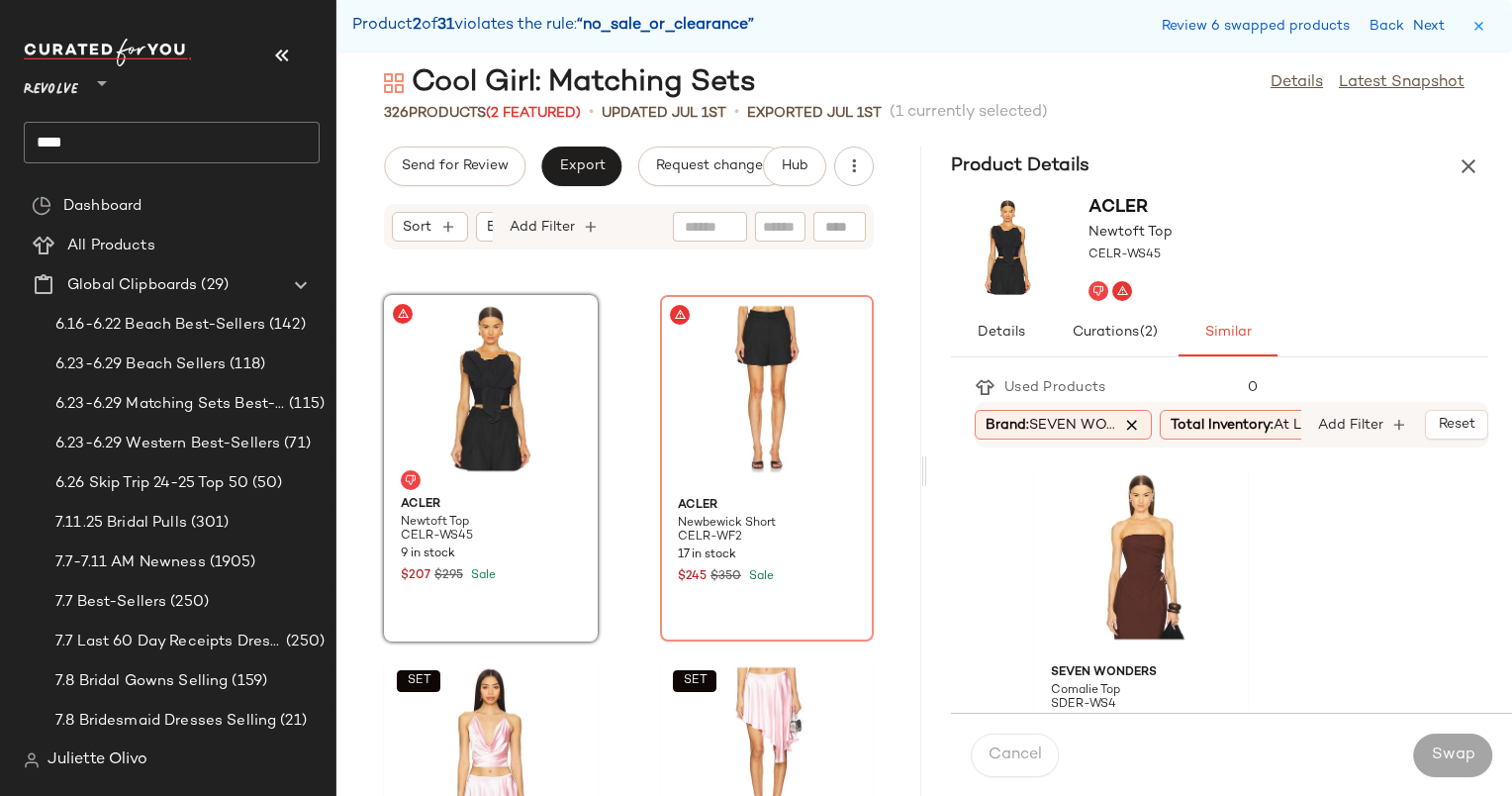 click at bounding box center (1132, 425) 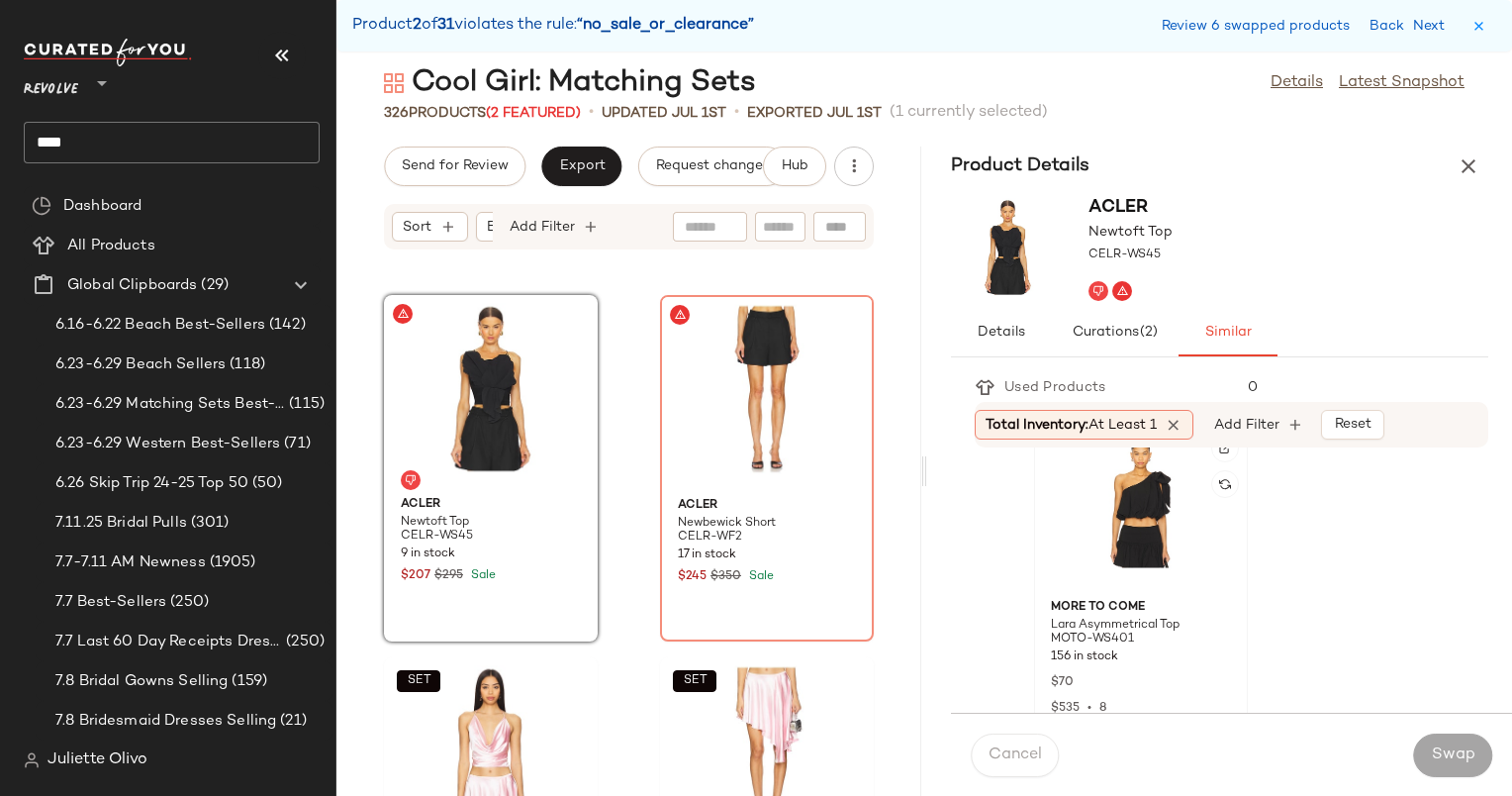 scroll, scrollTop: 0, scrollLeft: 0, axis: both 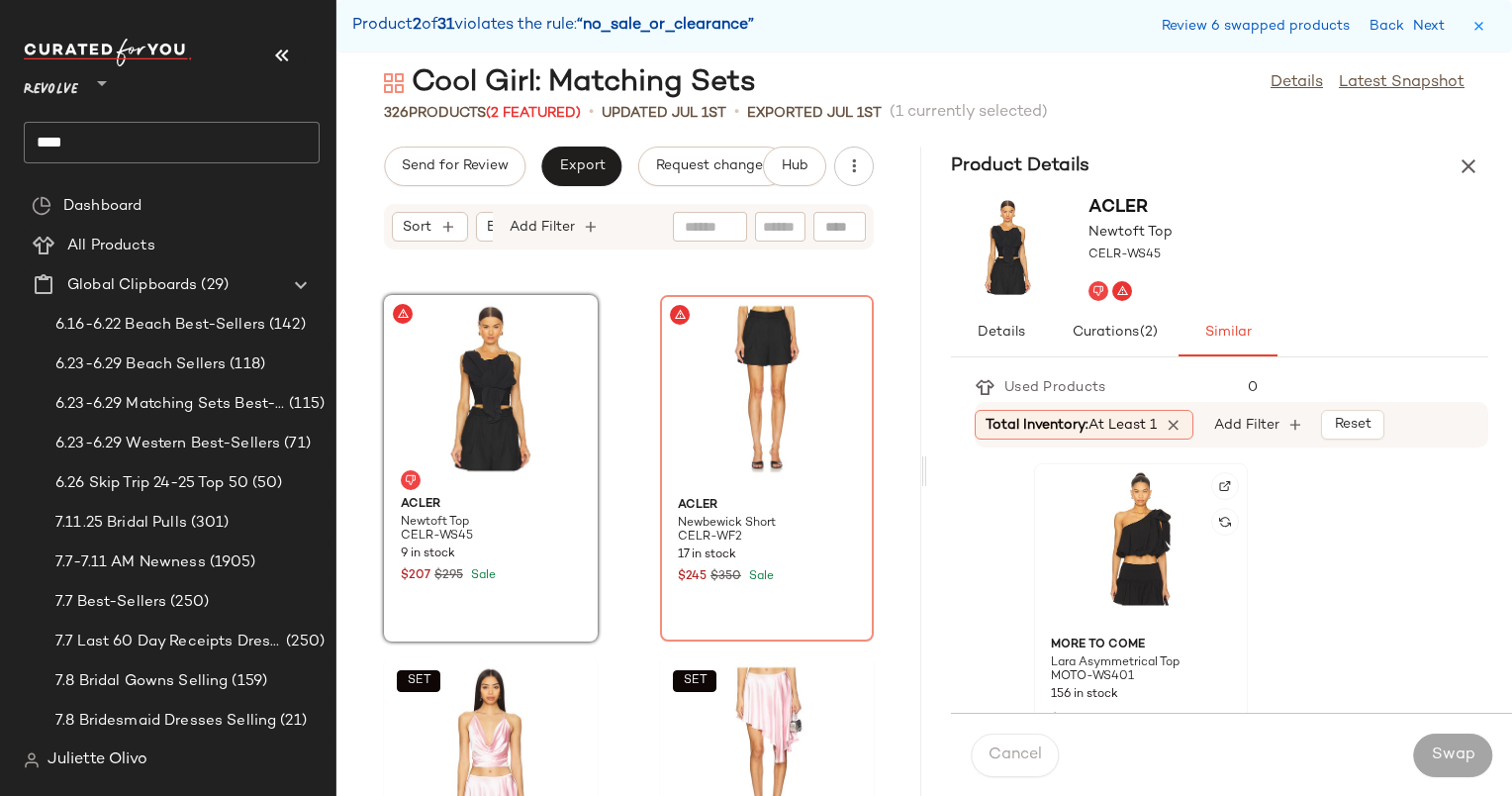 click 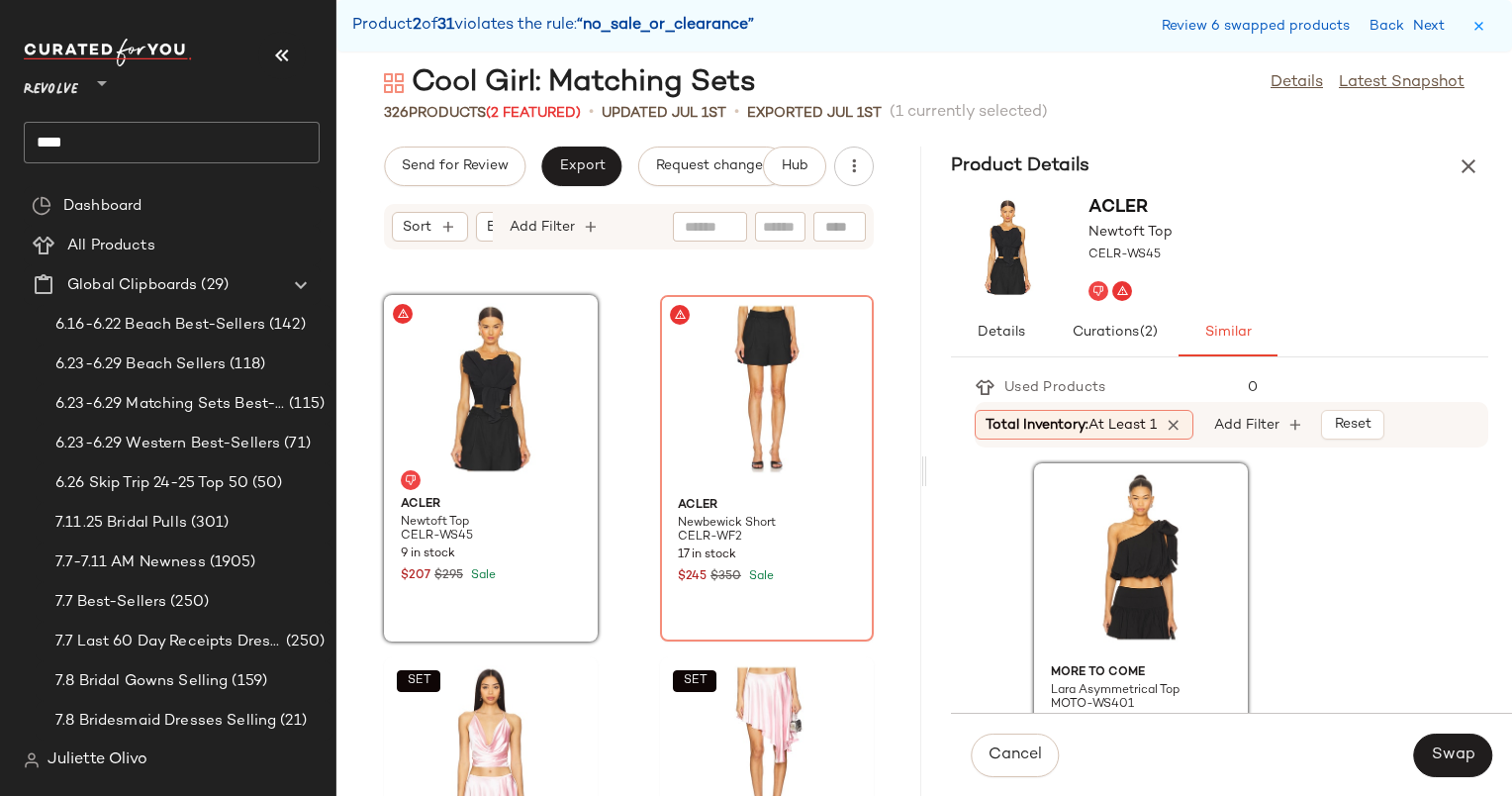 click on "MORE TO COME Lara Asymmetrical Top MOTO-WS401 156 in stock $70 $535  •  8 JBQ Orchid Top JBEE-WS60 31 in stock $325 L'Academie by Marianna Lim Top LCDE-WS1121 42 in stock $159 $159  •  1 Elodie the Label Bari Poplin Top EDIE-WS8 7 in stock $108 $108  •  1 Mirror Palais Blouse MPAL-WS23 17 in stock $295 $295  •  1 MORE TO COME Raquel Tie Sleeve Top MOTO-WS282 115 in stock $56 Cult Gaia Valeria Knit Top CULG-WS212 17 Pre-Order Items $398 EAVES Lana Top EAVR-WS32 4 in stock $195 Geel Portia Top GEER-WS11 15 in stock $92 Michael Costello x REVOLVE Nathalia Top MELR-WS229 67 in stock $159 $159  •  1 Lovers and Friends Chamonix Top LOVF-WS3096 3 in stock $129 $129  •  1 Isabel Marant Etoile Bertille Blouse ISAR-WS160 1 in stock $385 ELLIATT Jada Mini Dress ELLI-WD909 68 in stock $258 MISHA Paison Top MISR-WS73 15 in stock $169 JBQ Opal Top JBEE-WS62 17 in stock $475 Bubish Bloom Halter Top BUBR-WS19 6 in stock $159 LIONESS Island Bodice Top LIOR-WS205 31 in stock $59 $451  •  8 NIA Verbena Top $78 $99" 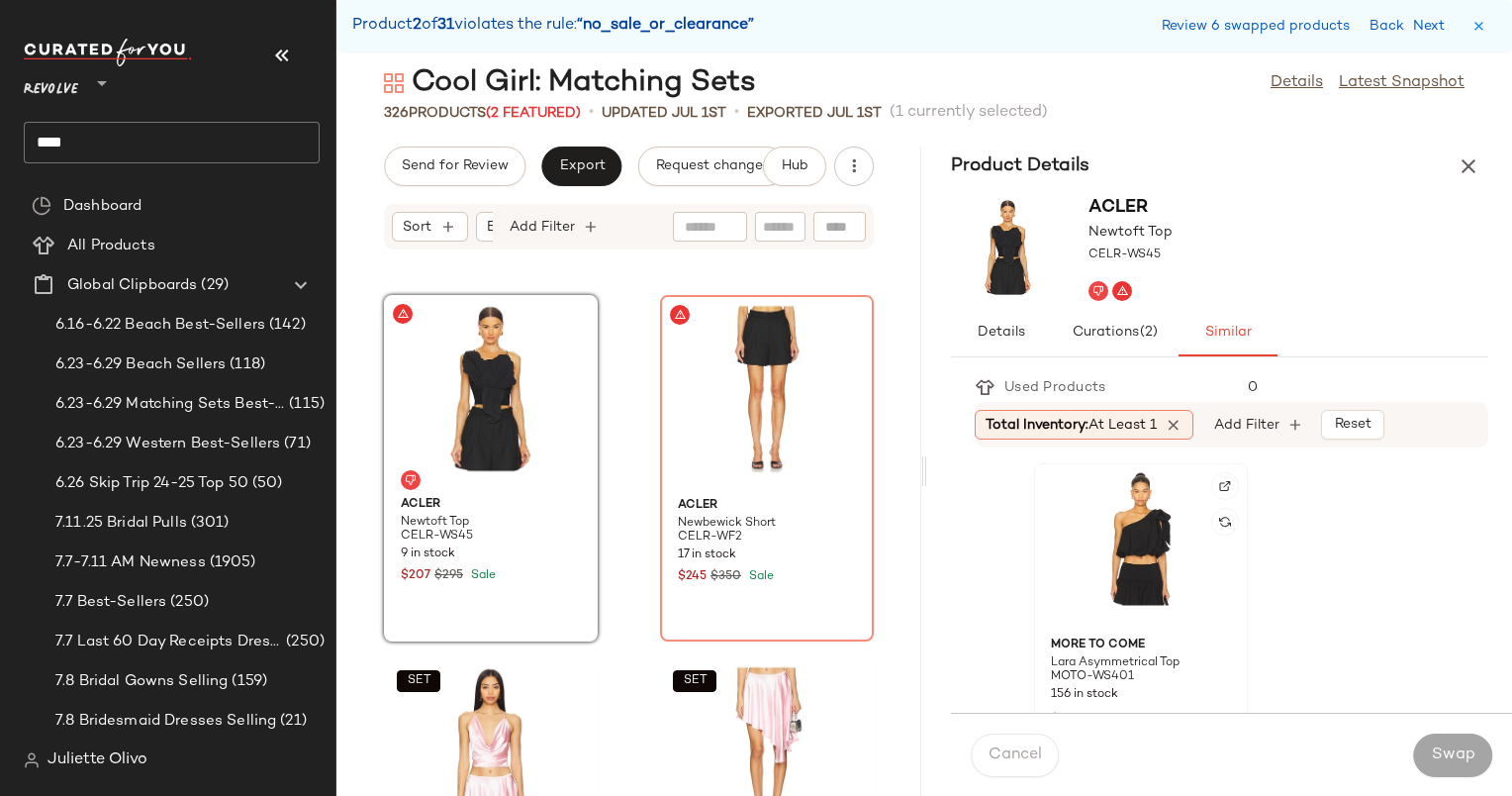 click 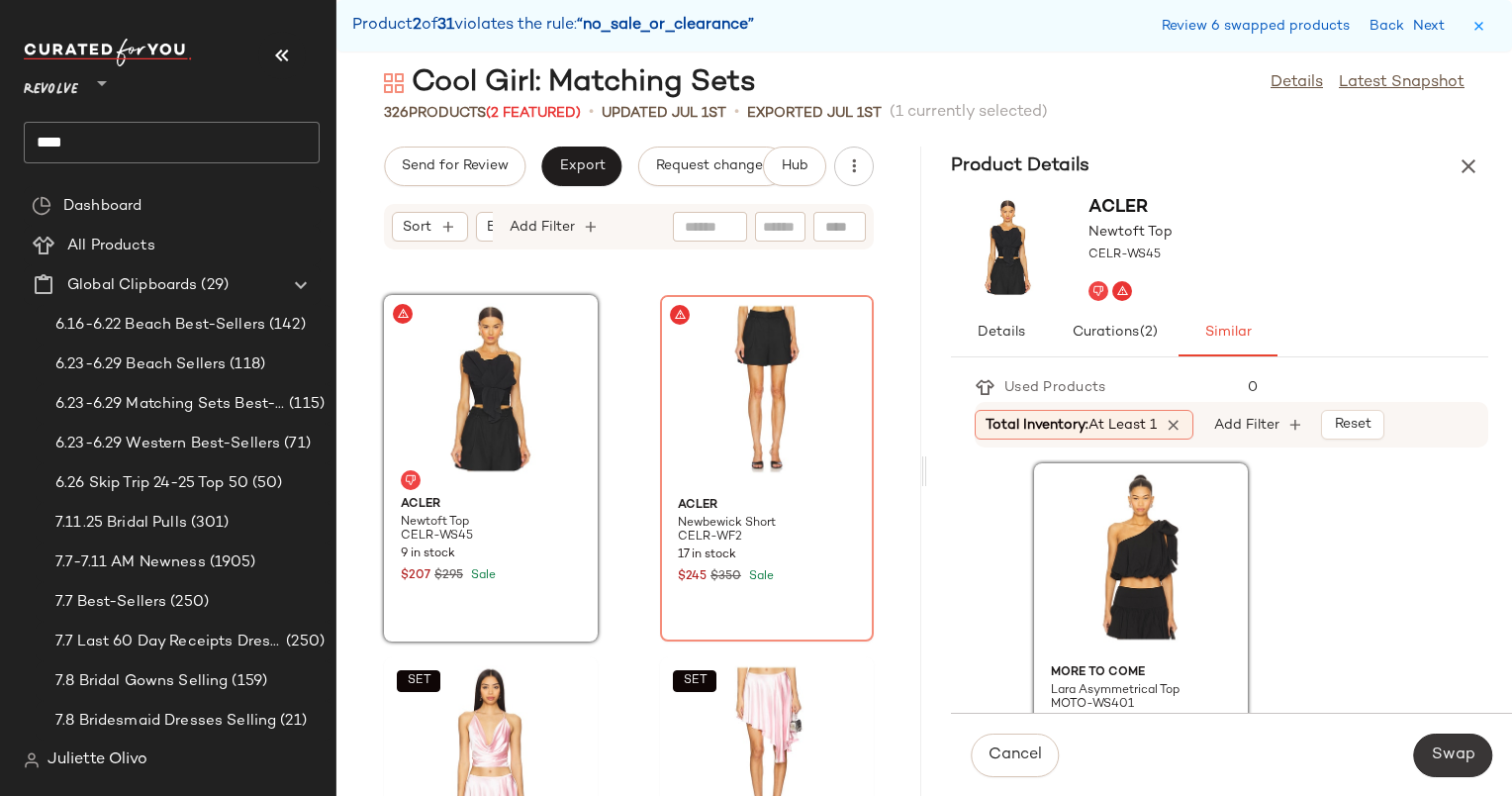 click on "Swap" at bounding box center (1453, 755) 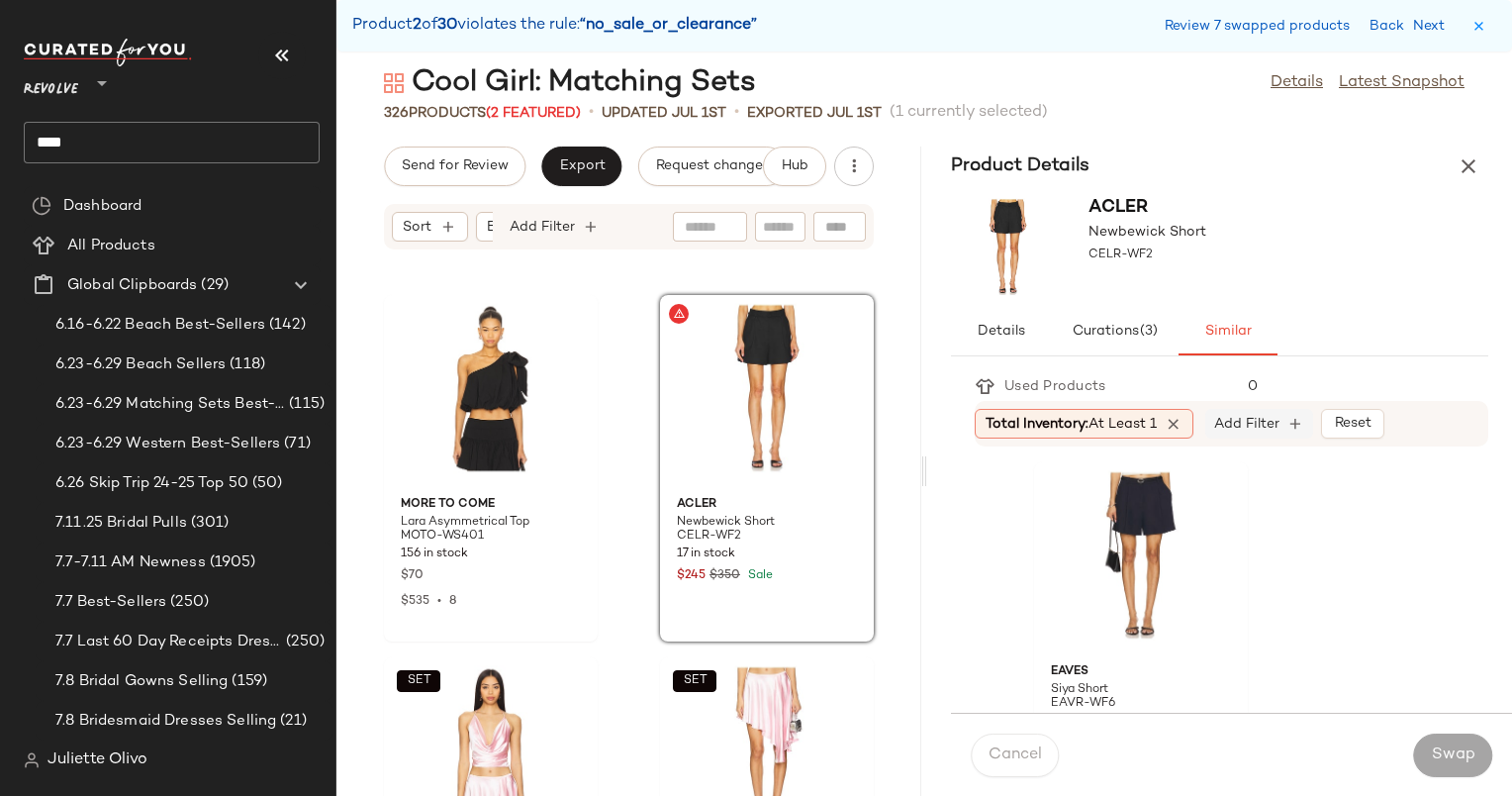 click on "Add Filter" 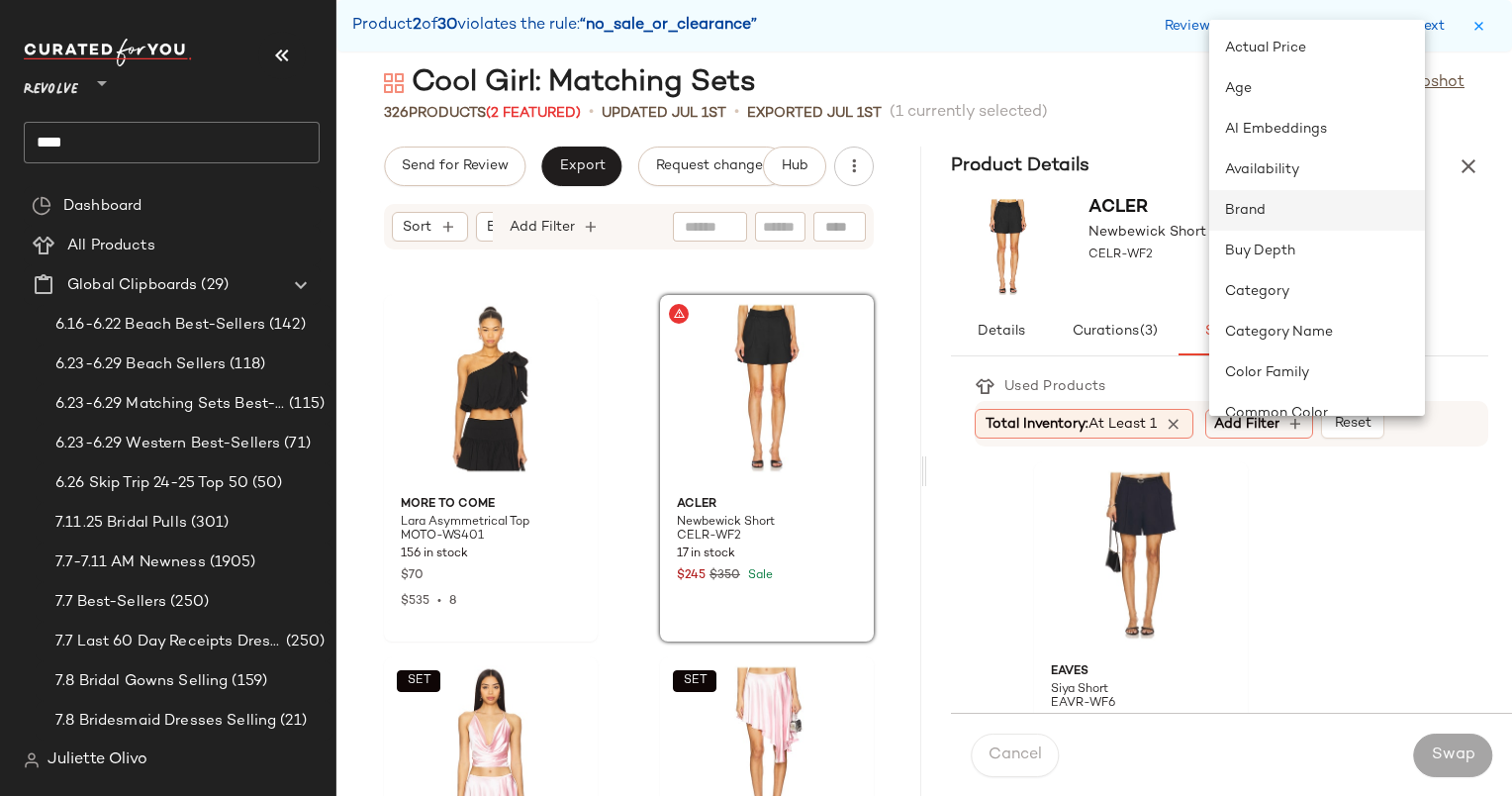 click on "Brand" 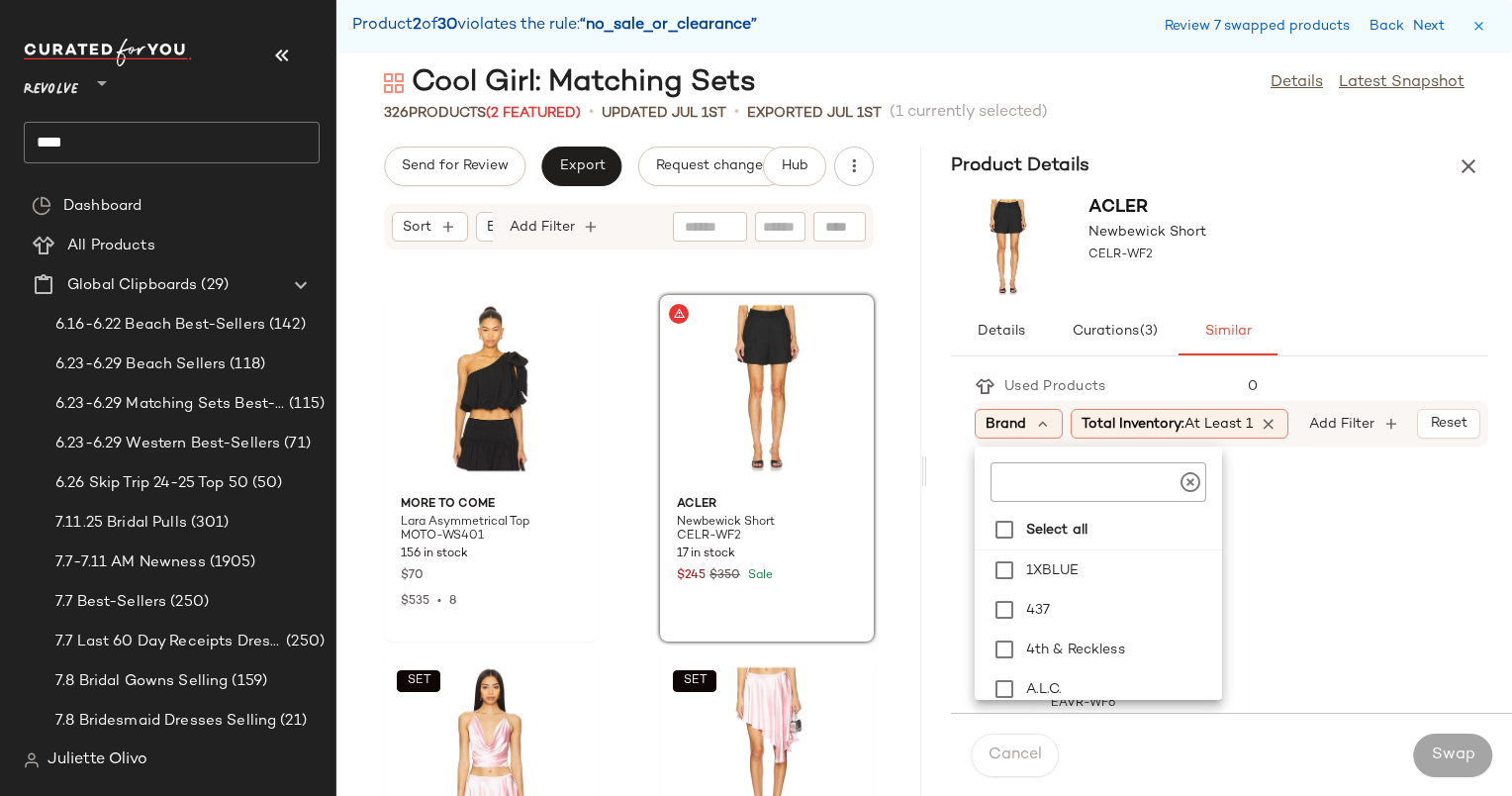 click 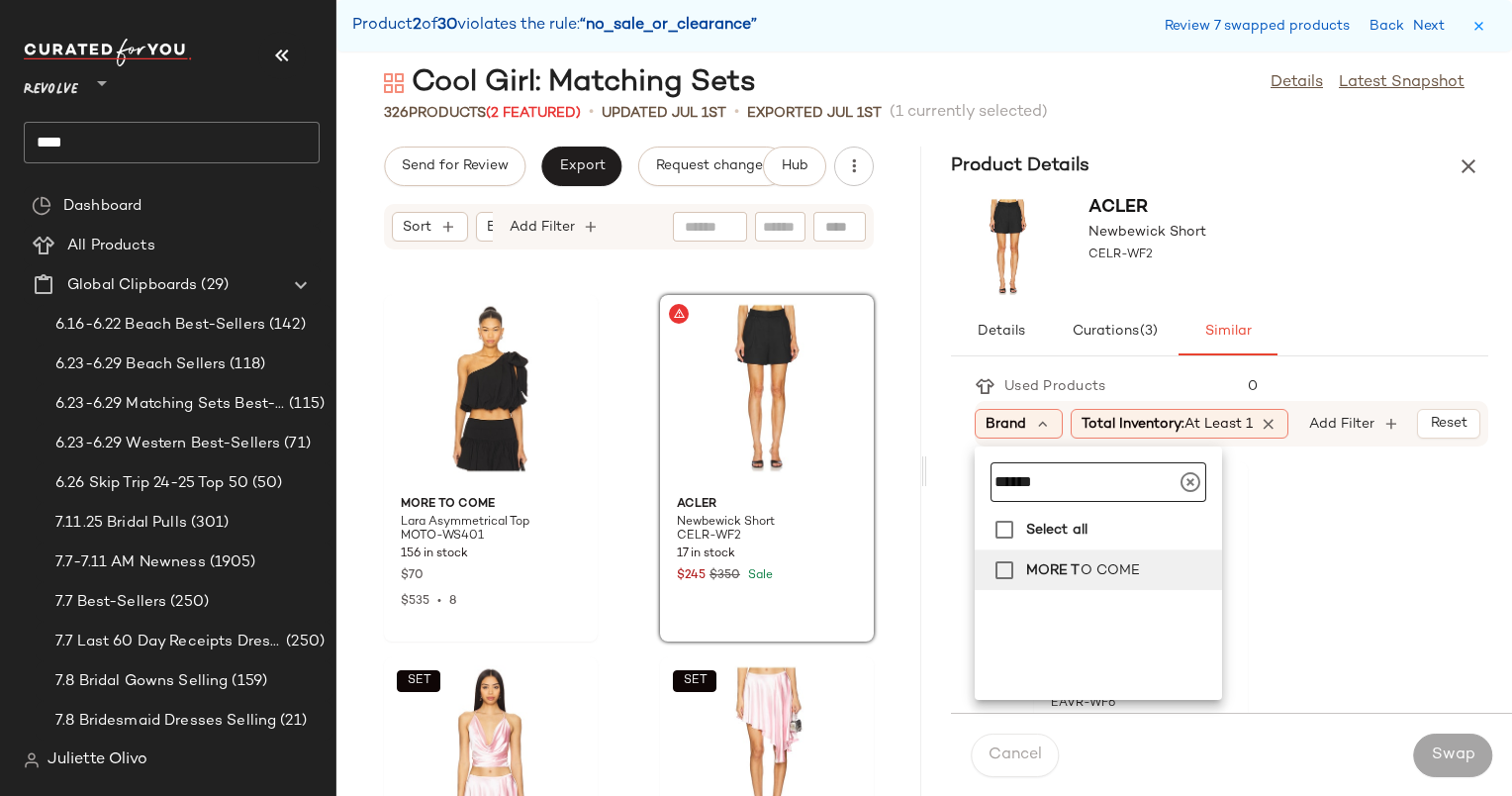 type on "******" 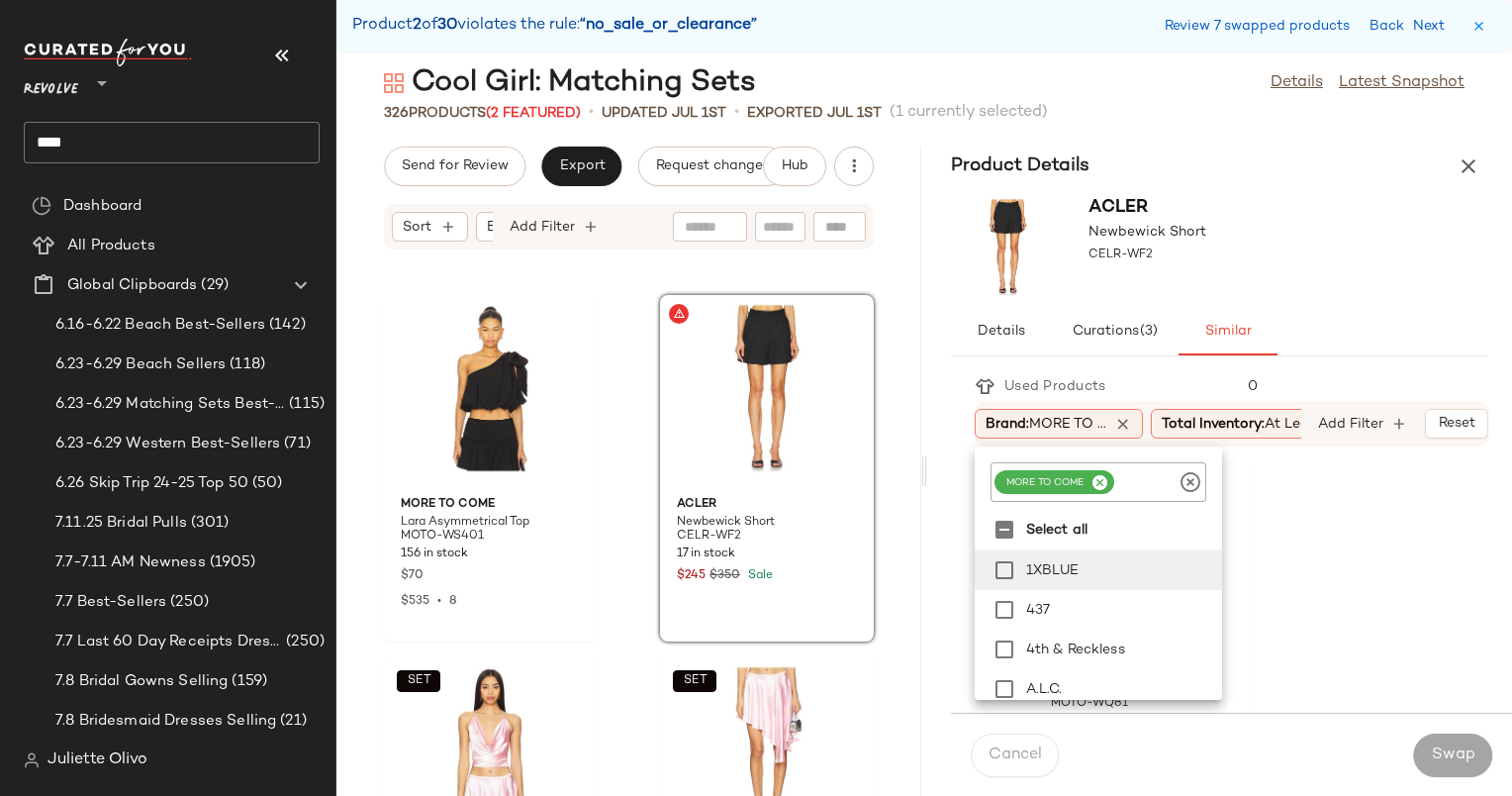 click on "Product Details" at bounding box center [1219, 166] 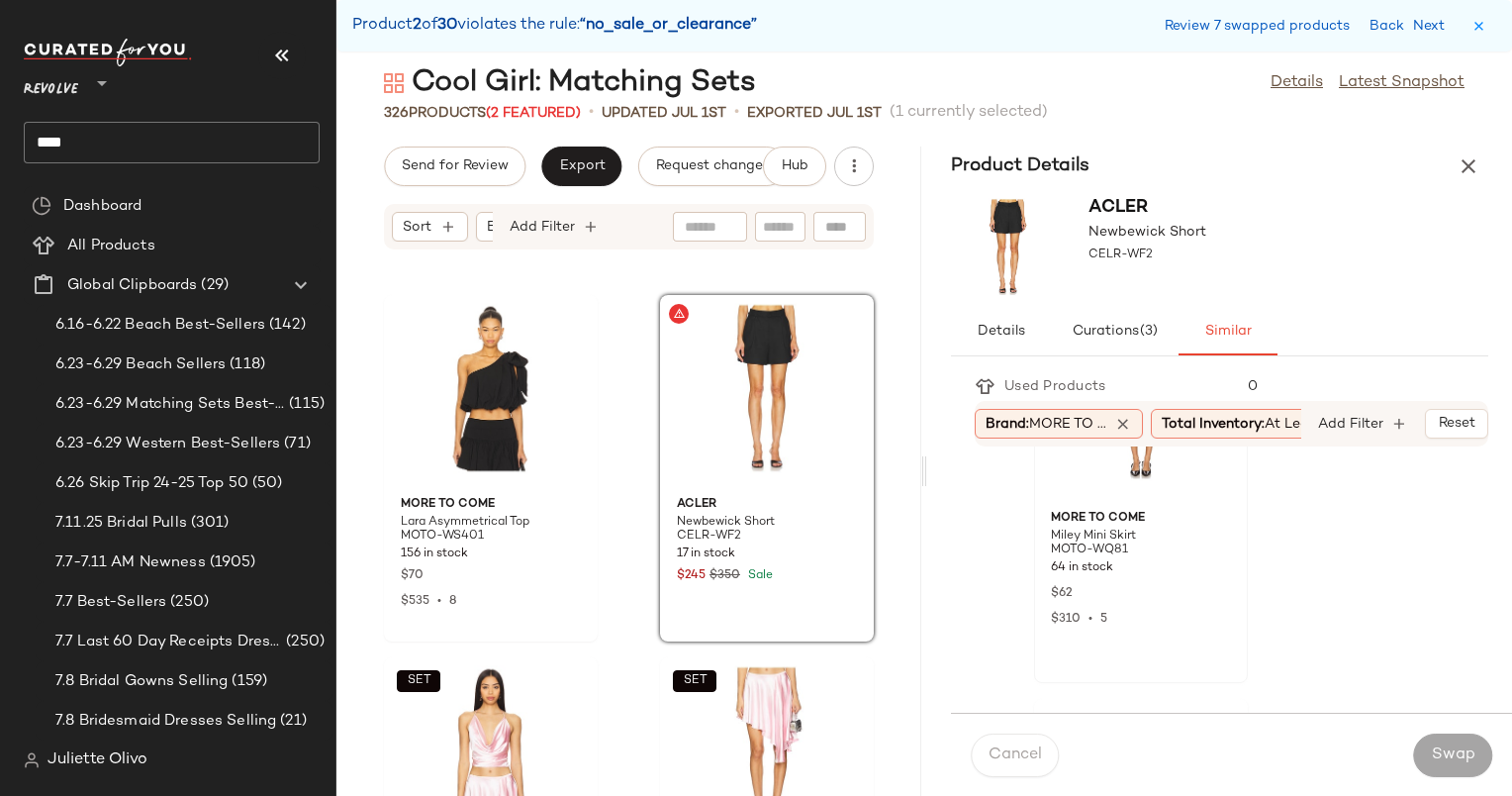 scroll, scrollTop: 125, scrollLeft: 0, axis: vertical 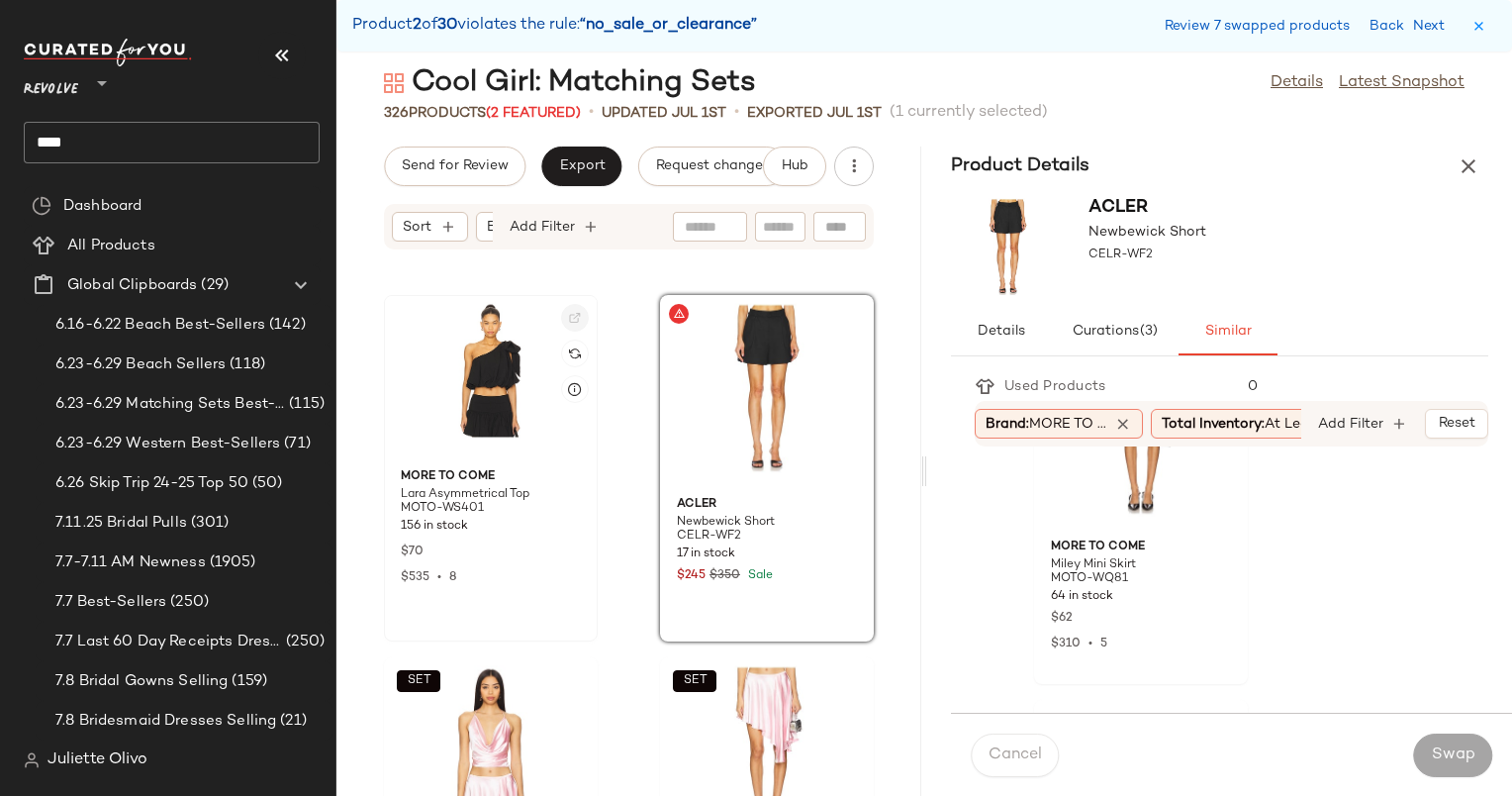click at bounding box center (575, 318) 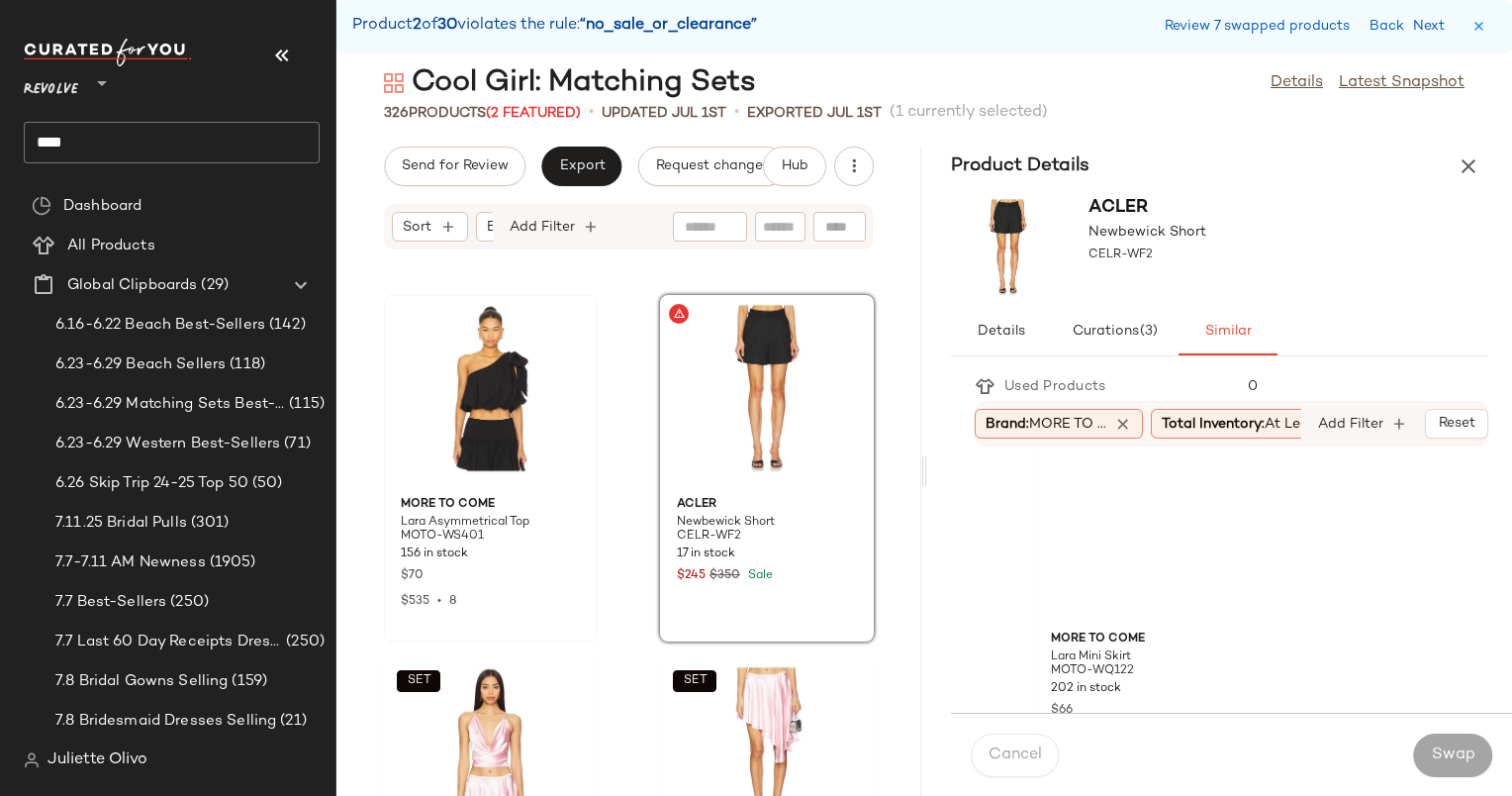 scroll, scrollTop: 1845, scrollLeft: 0, axis: vertical 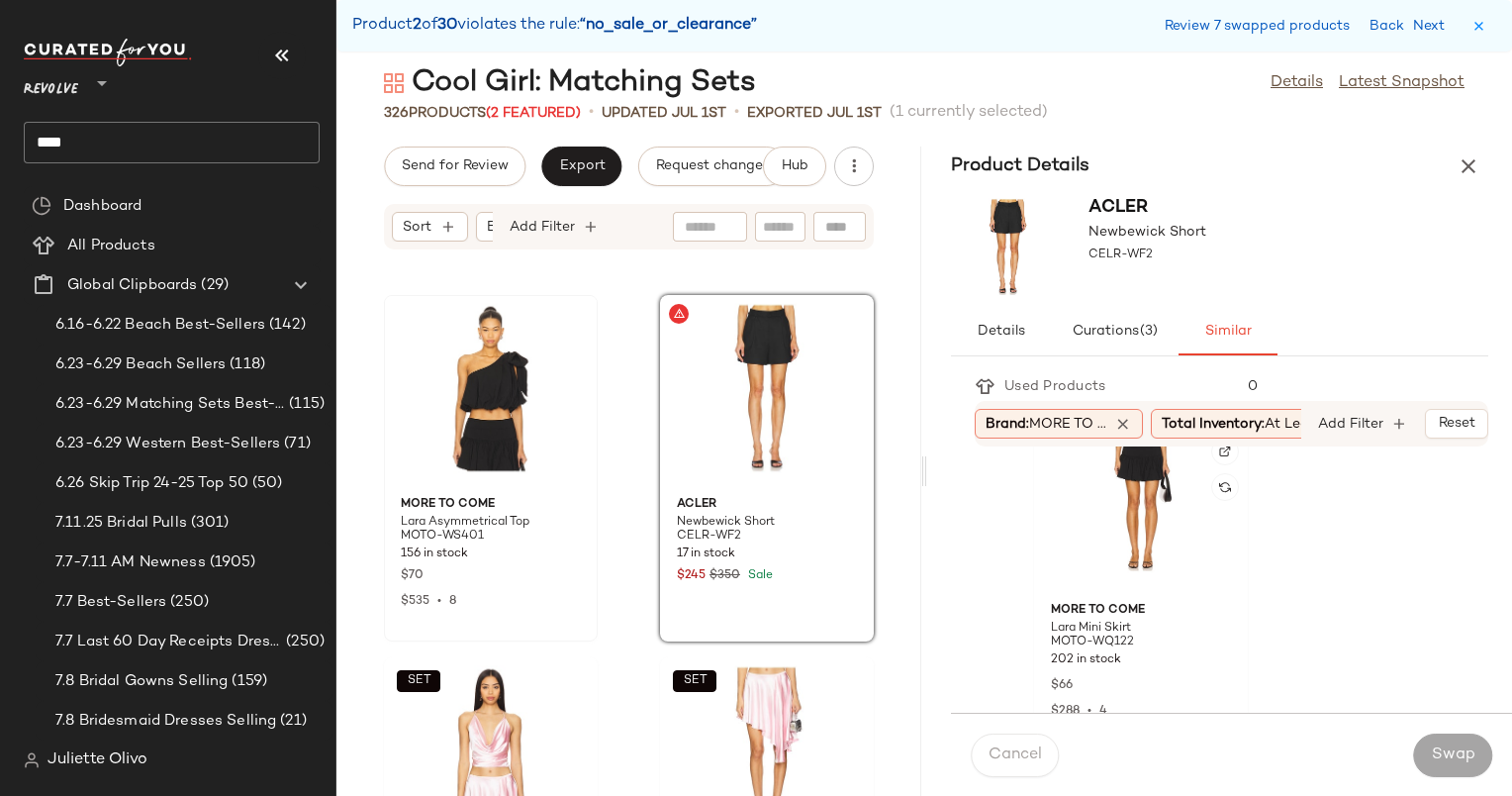 click 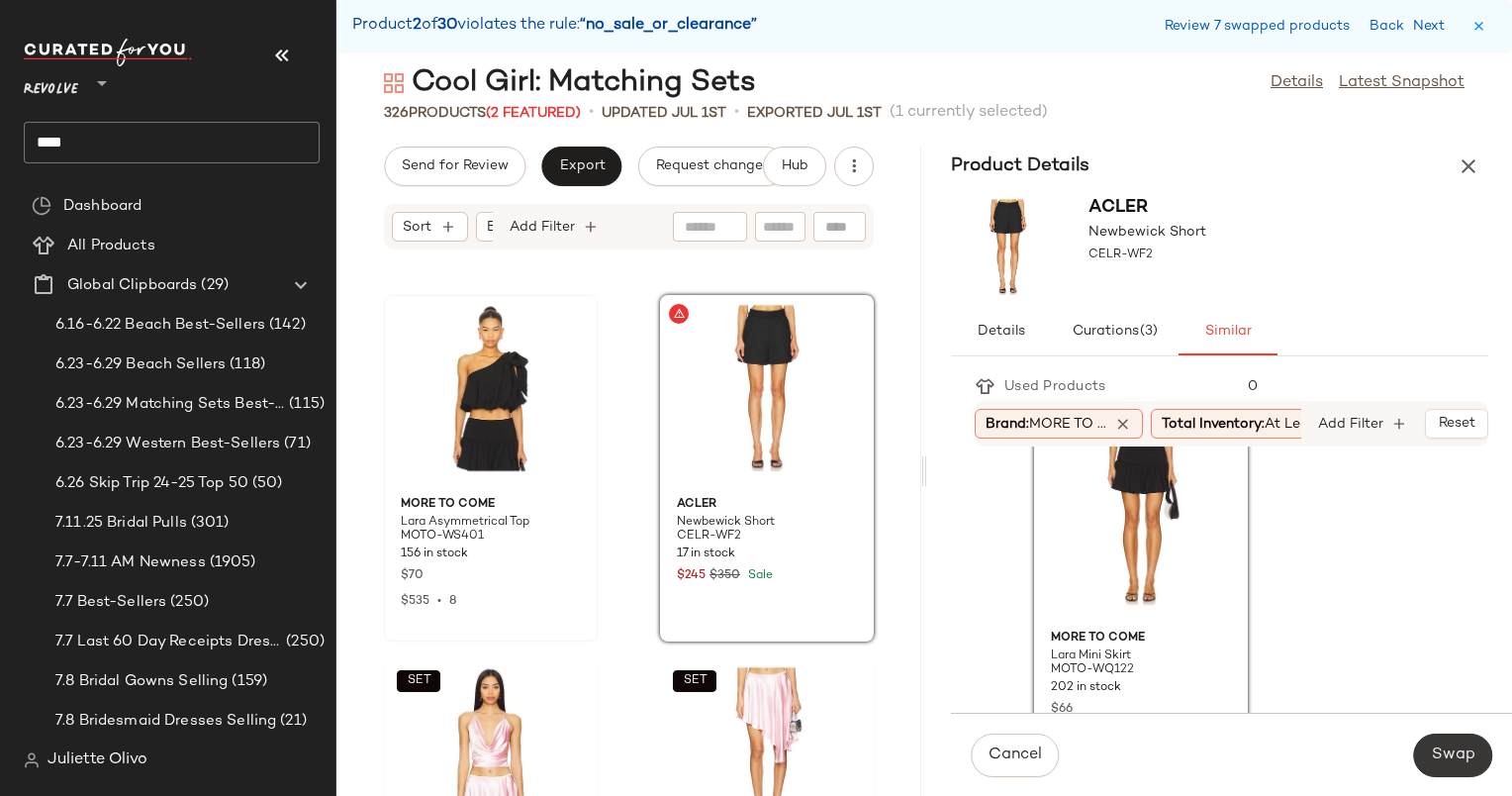 click on "Swap" 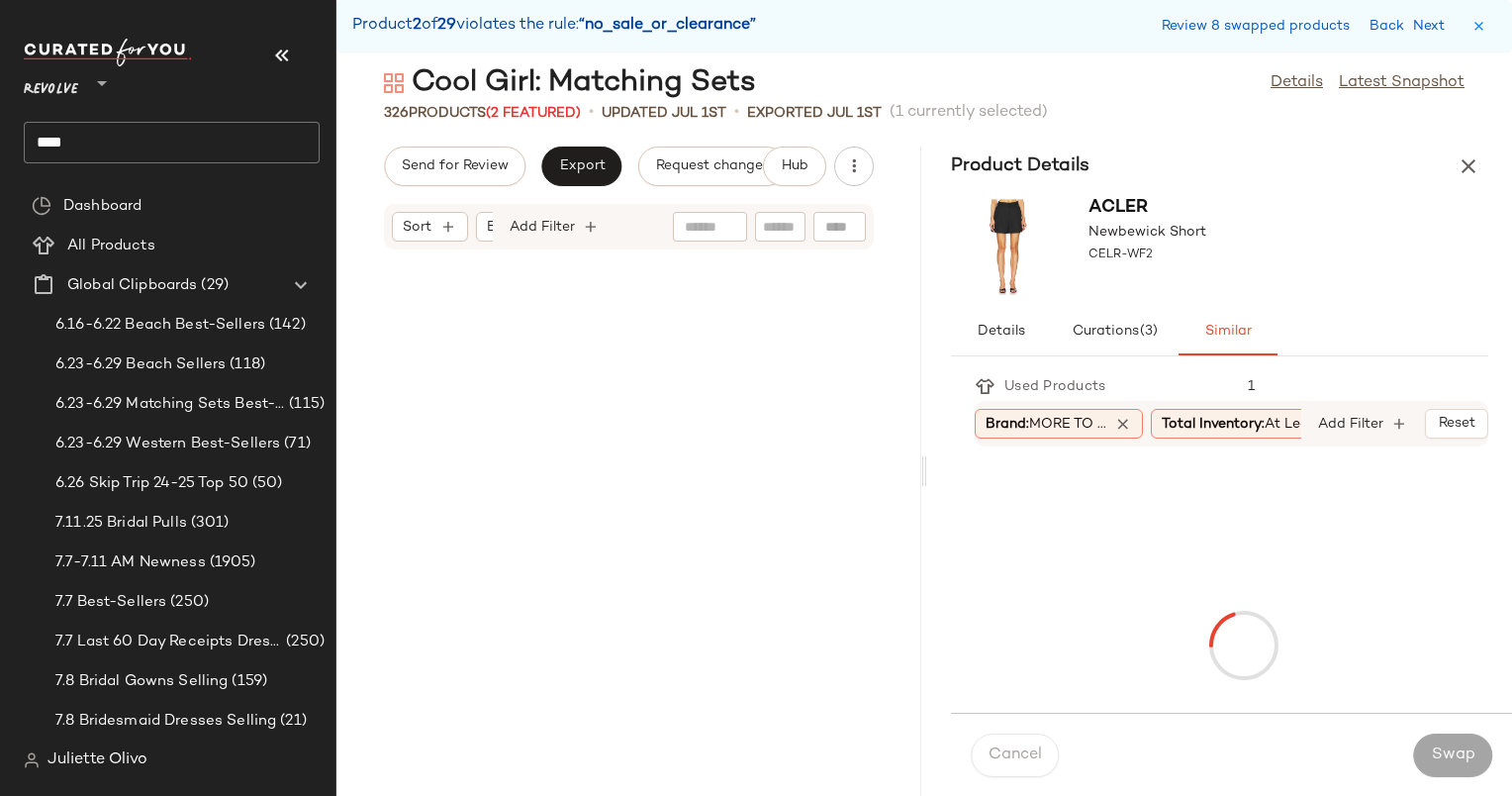 scroll, scrollTop: 18843, scrollLeft: 0, axis: vertical 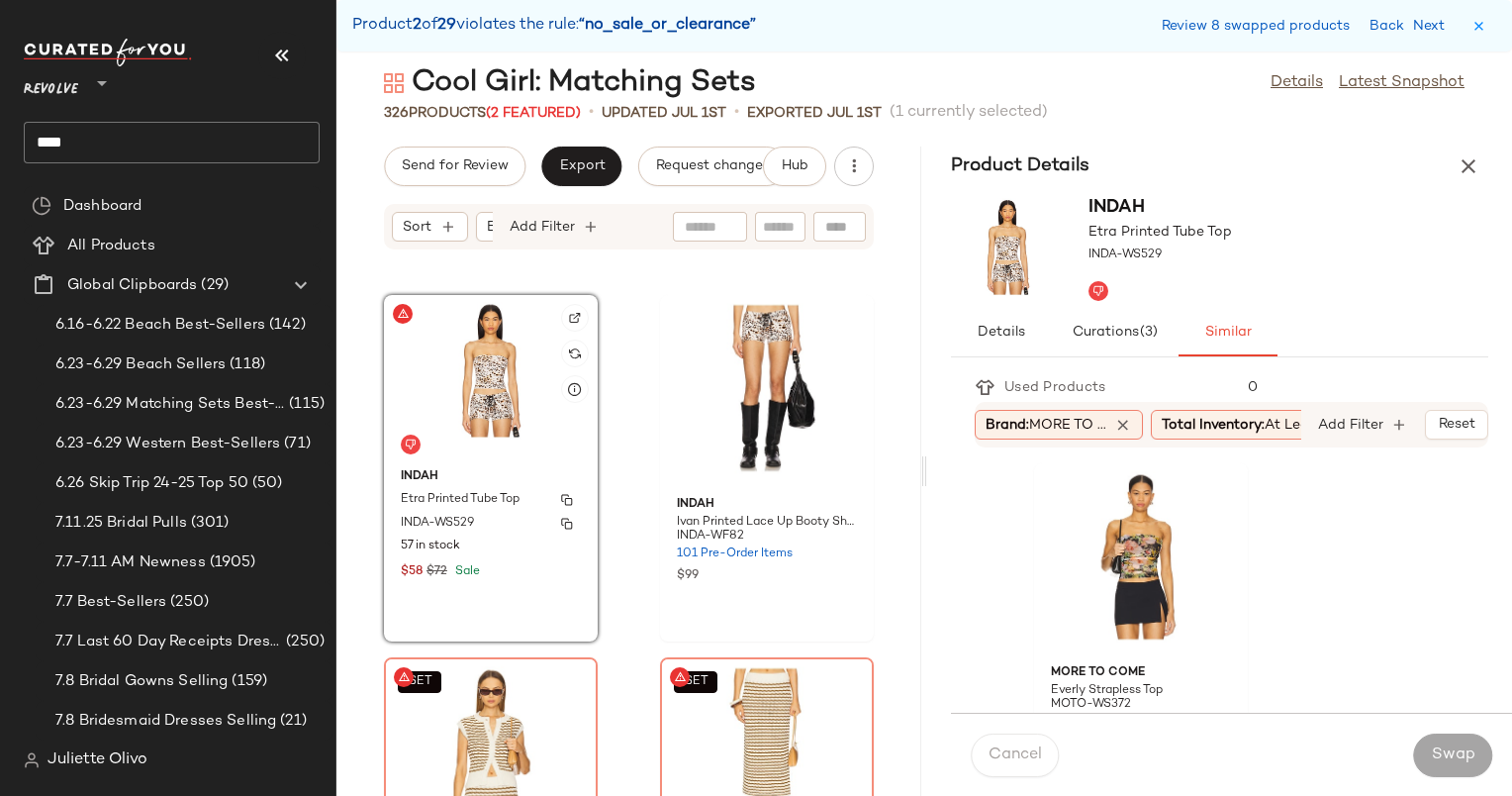 click on "Indah" at bounding box center (491, 477) 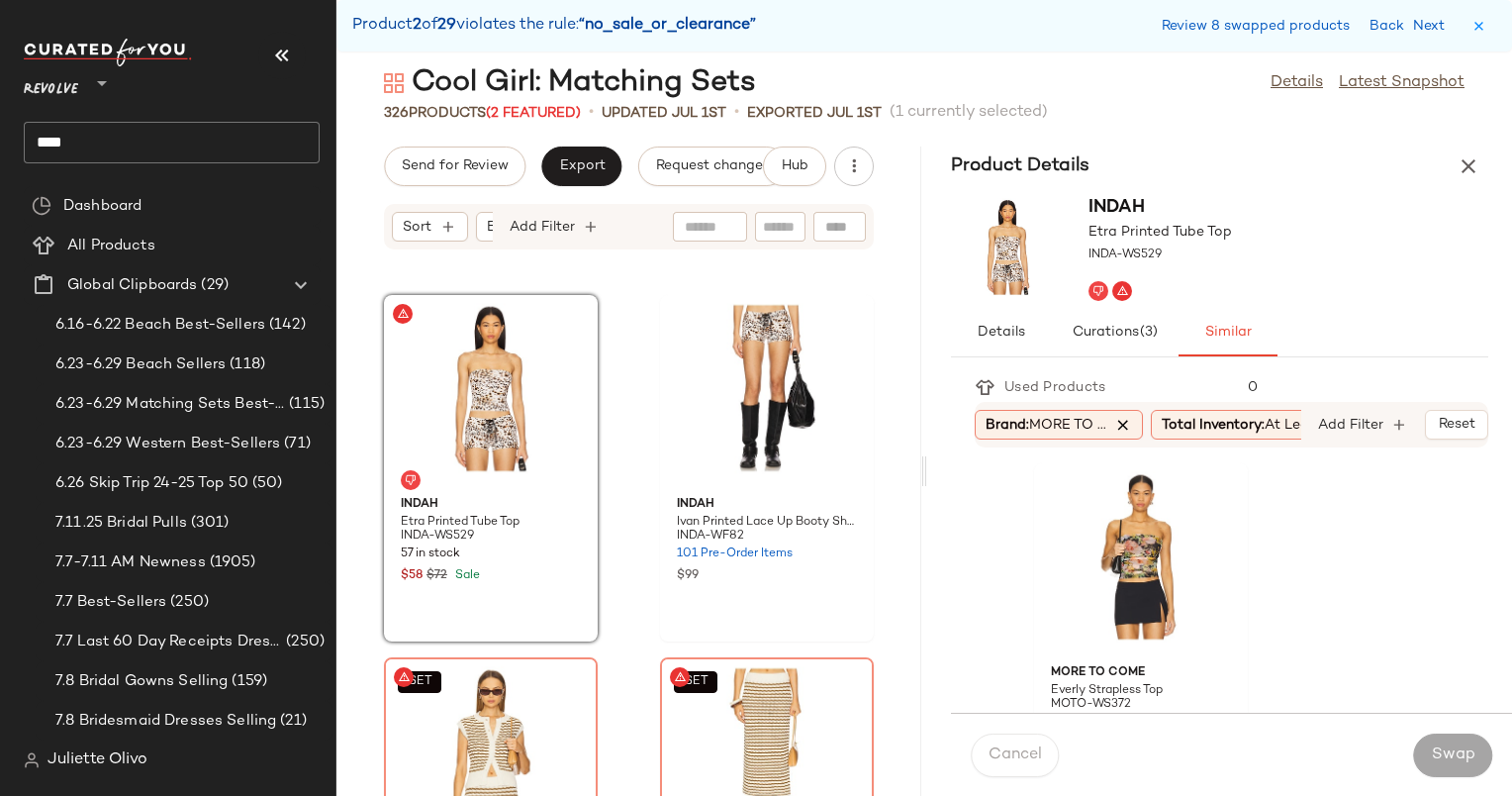 click at bounding box center [1123, 425] 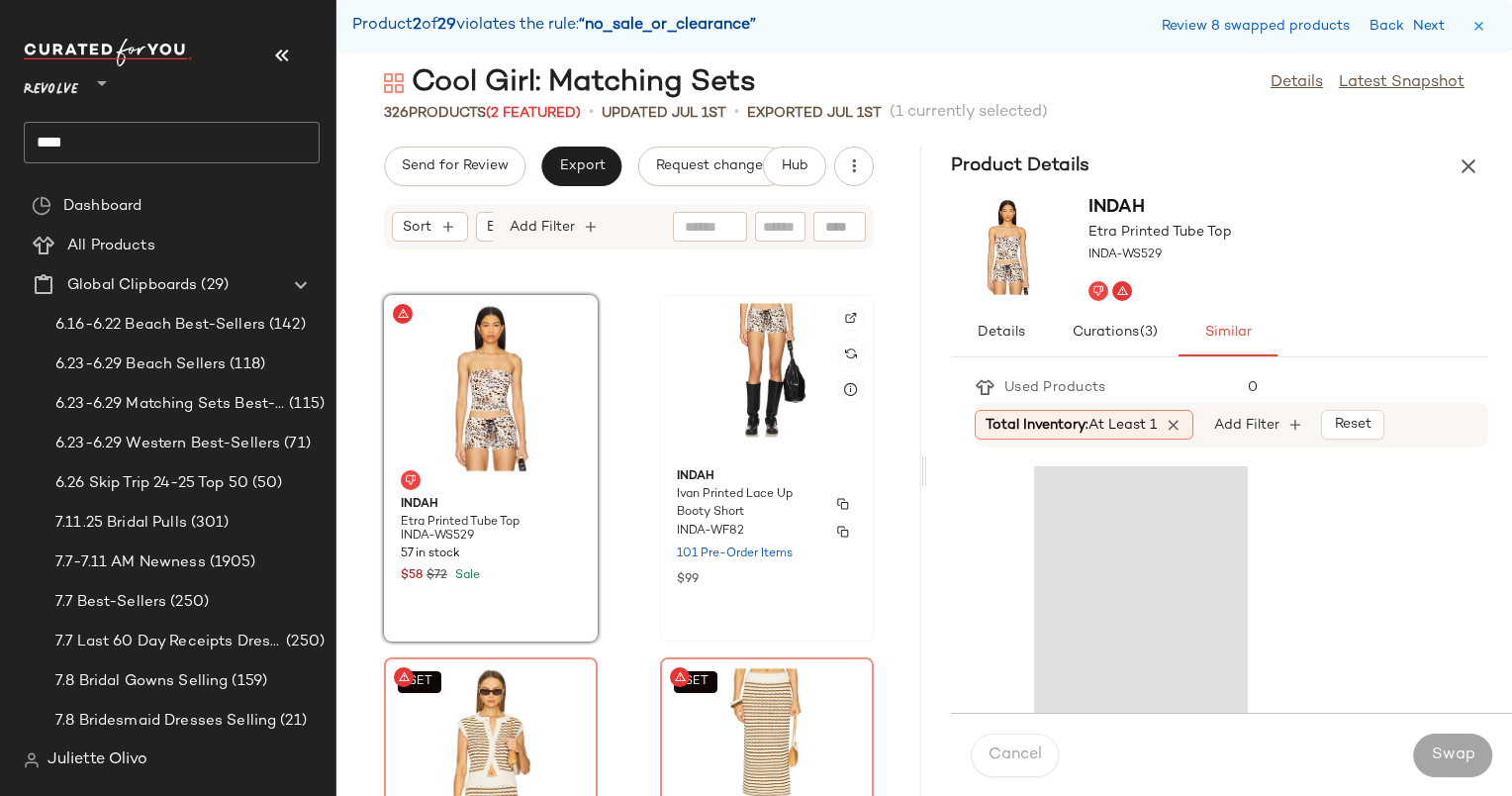 click on "Indah Ivan Printed Lace Up Booty Short INDA-WF82 101 Pre-Order Items $99" 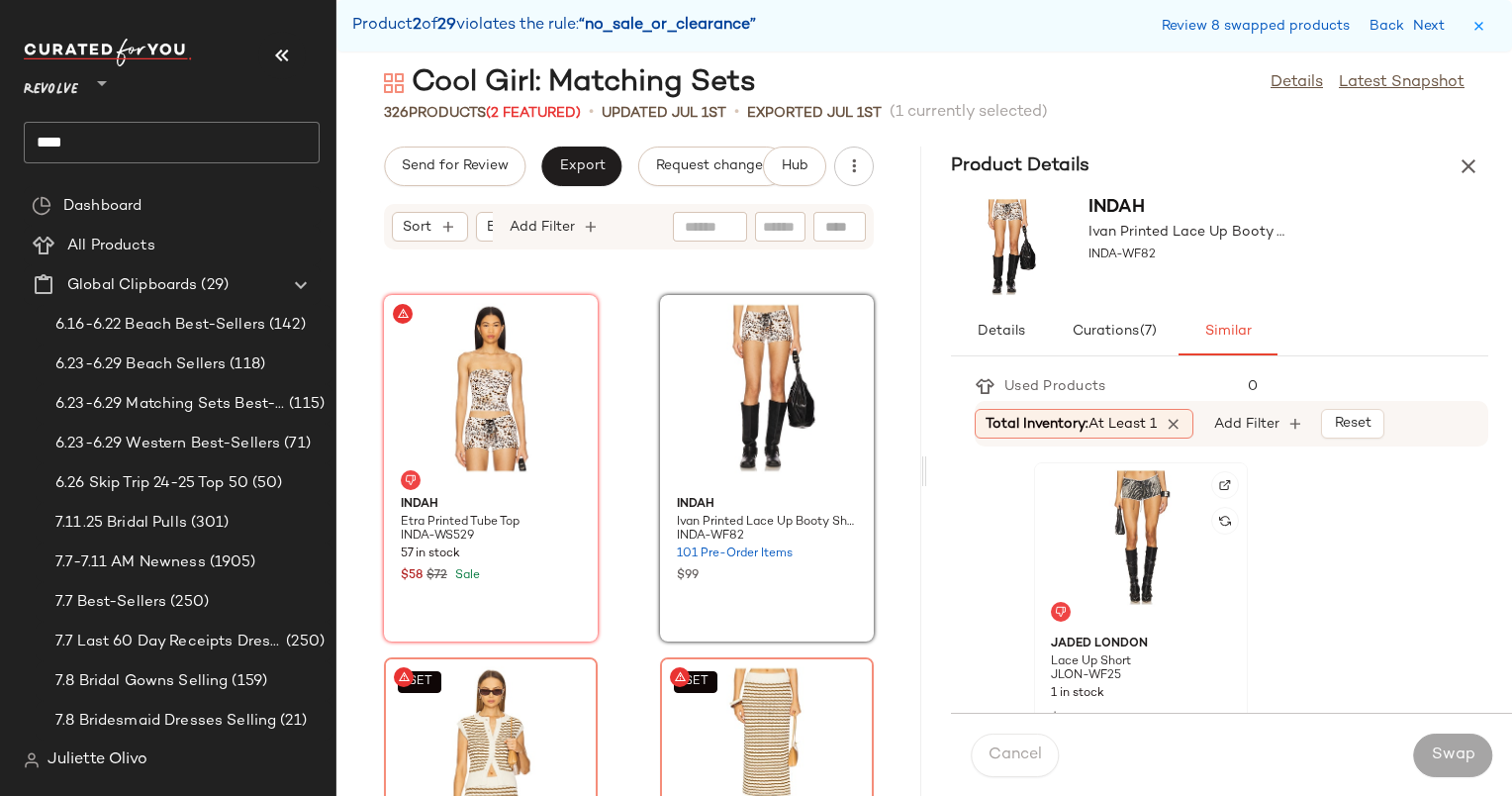 click 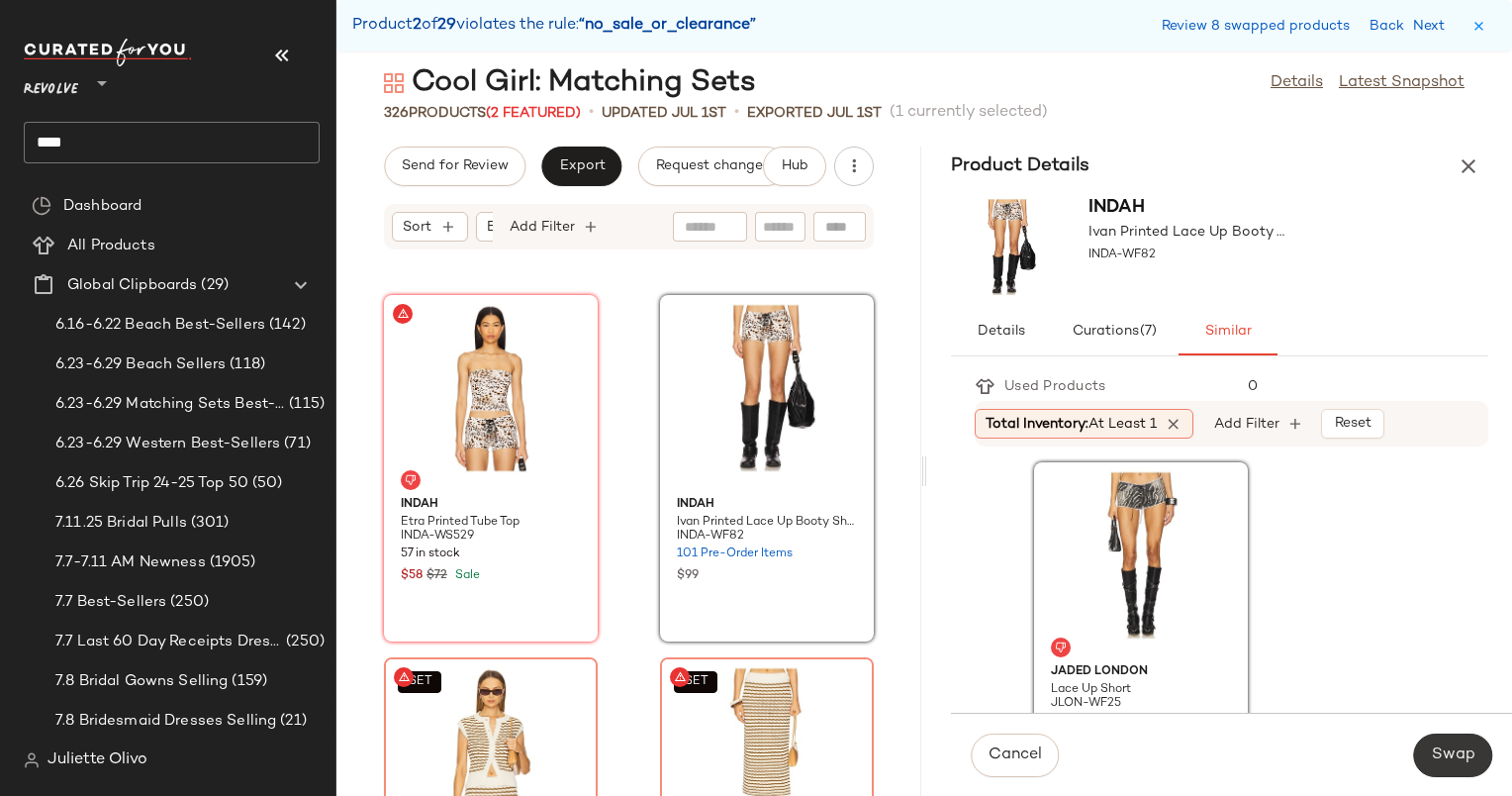 click on "Swap" 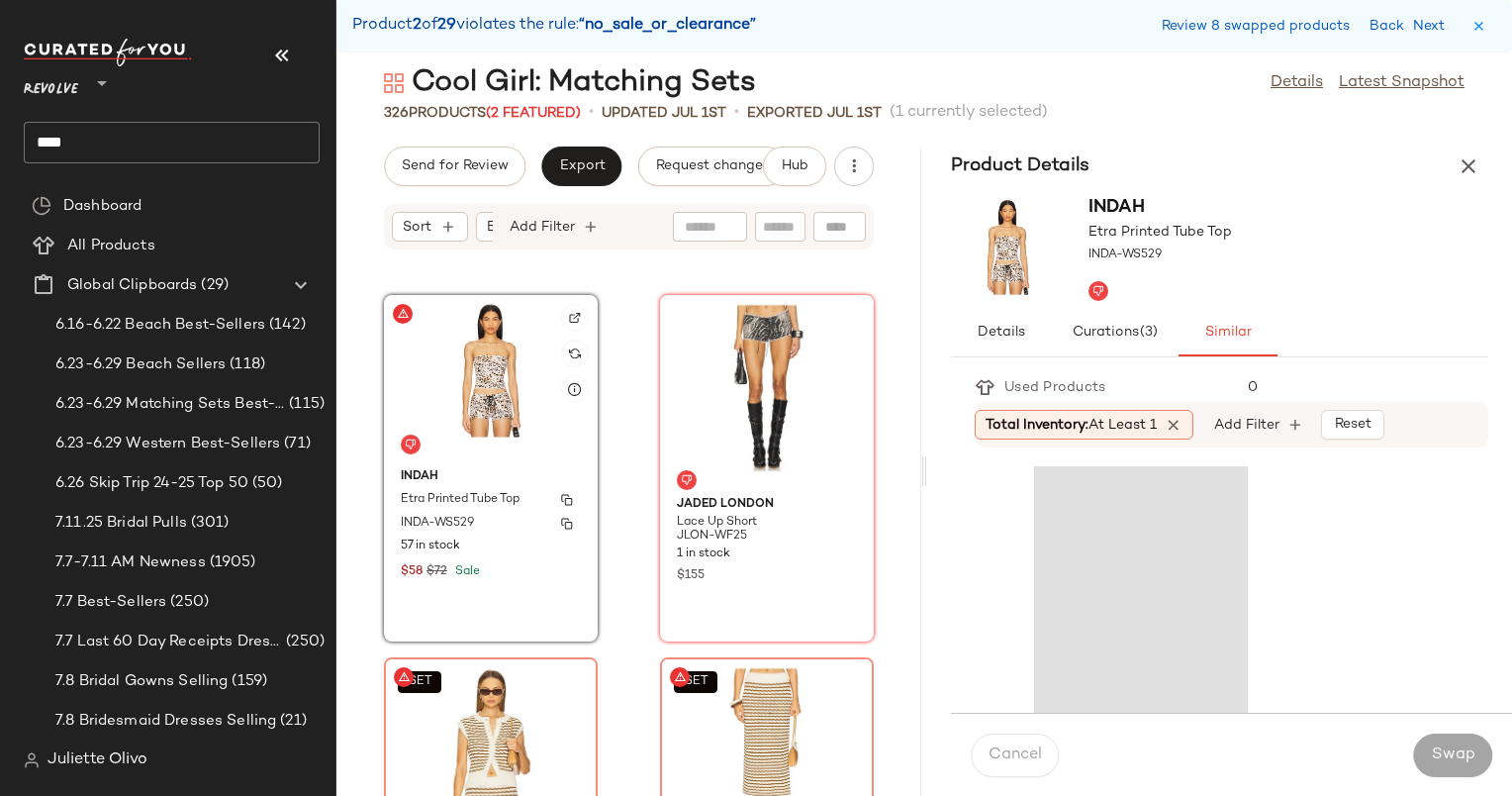 click on "Indah Etra Printed Tube Top INDA-WS529 57 in stock $58 $72 Sale" 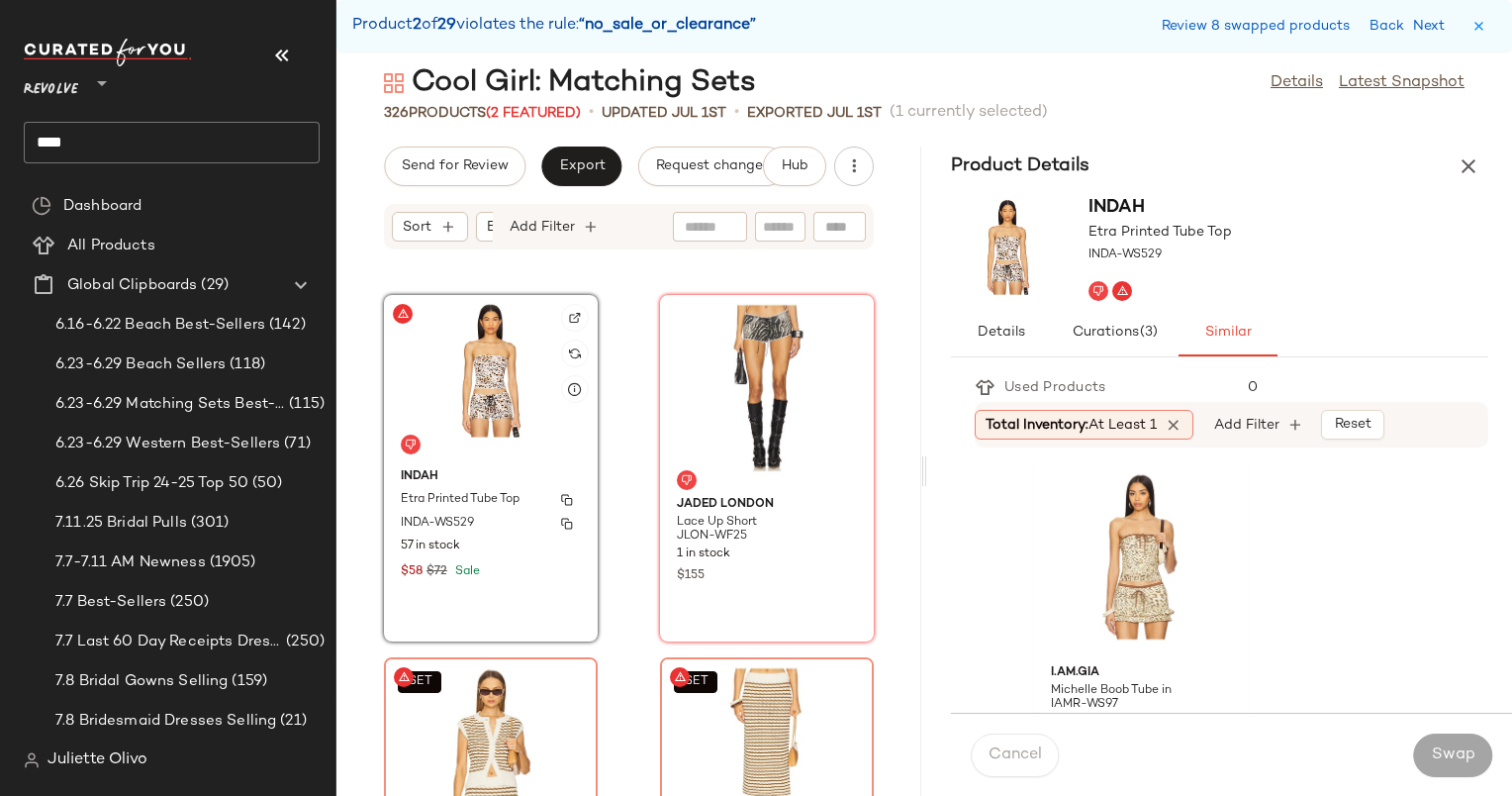 click on "Indah Etra Printed Tube Top INDA-WS529 57 in stock $58 $72 Sale" 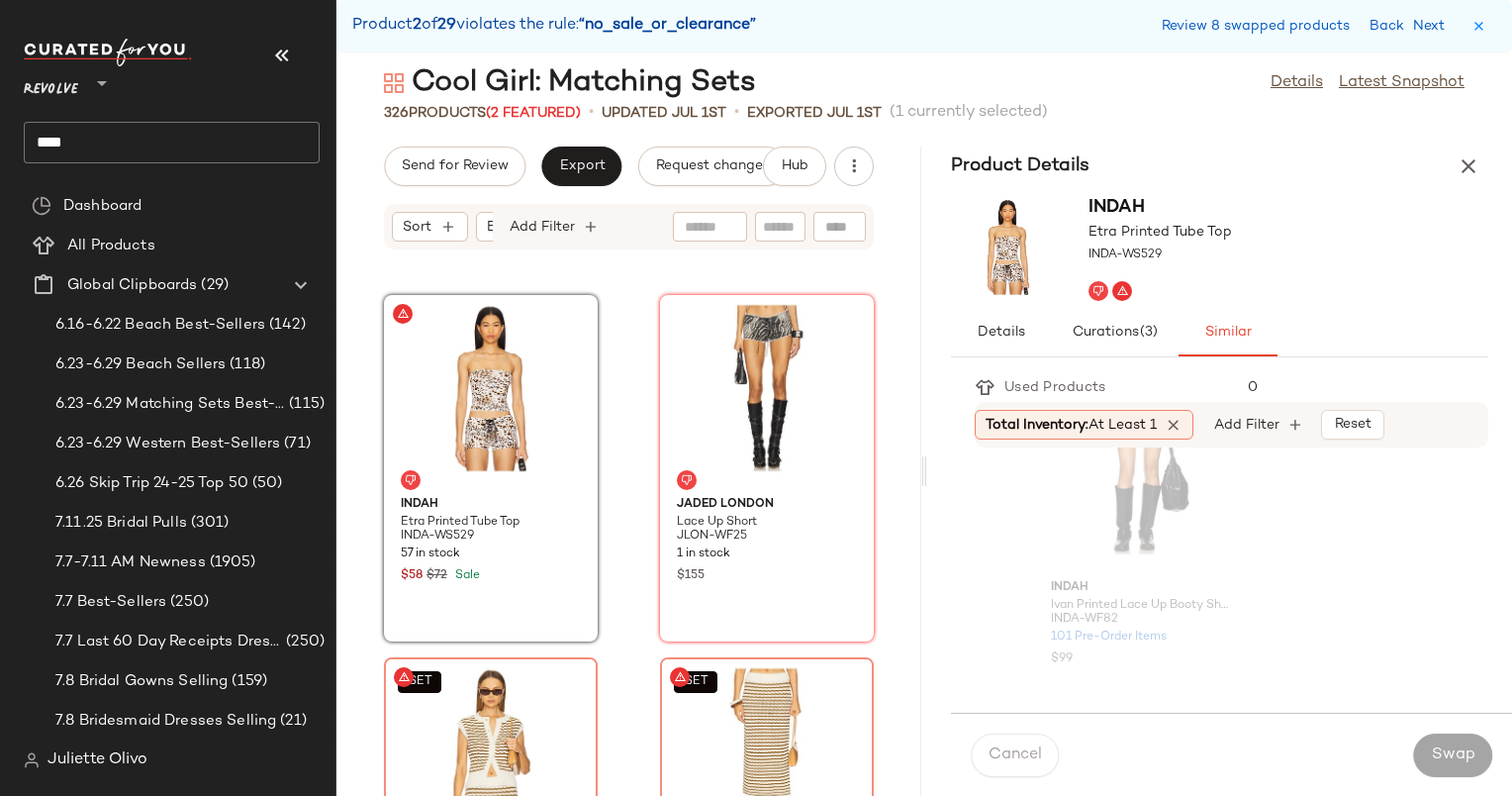 scroll, scrollTop: 2296, scrollLeft: 0, axis: vertical 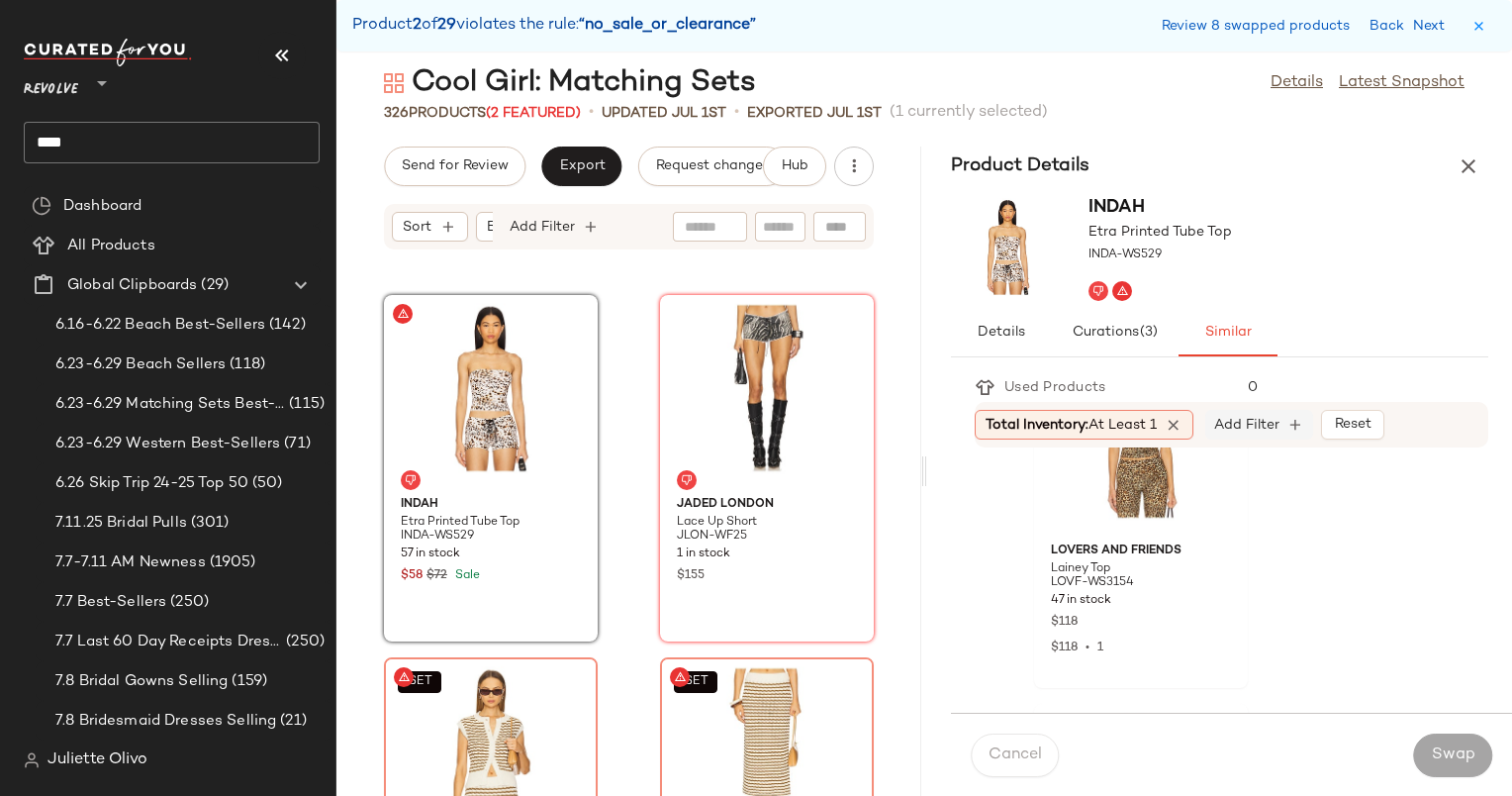 click on "Add Filter" at bounding box center (1247, 425) 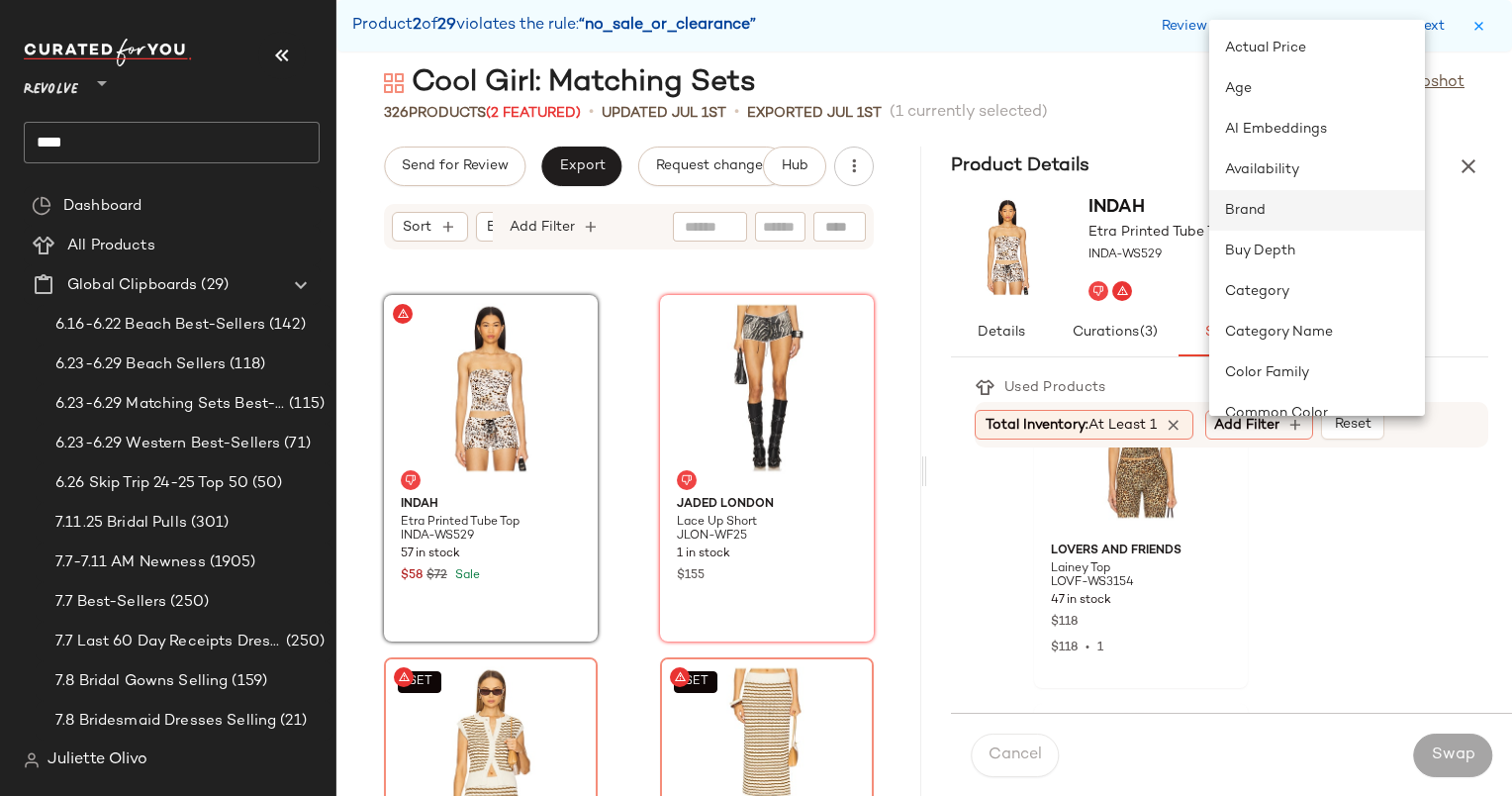 click on "Brand" 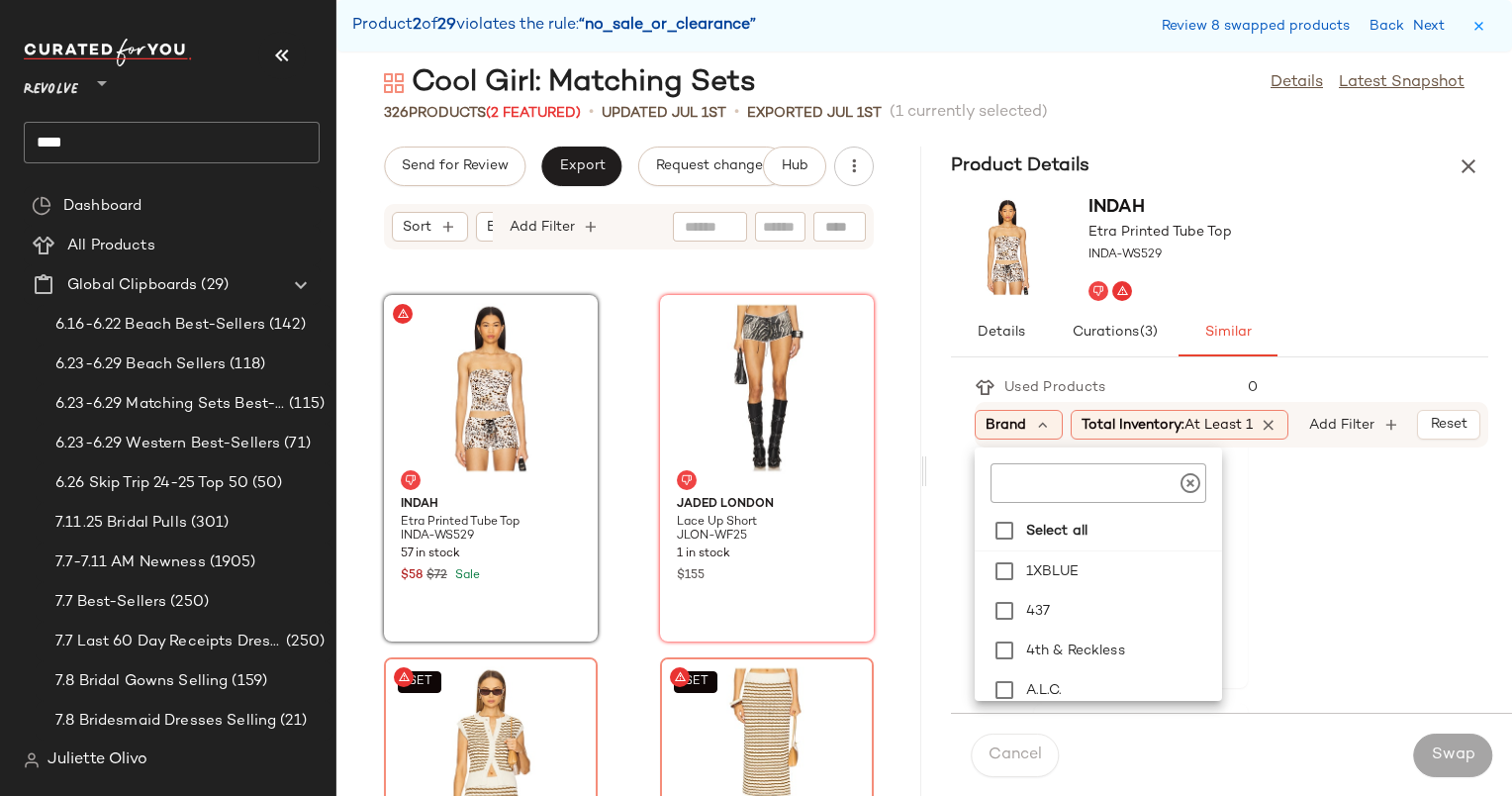 click 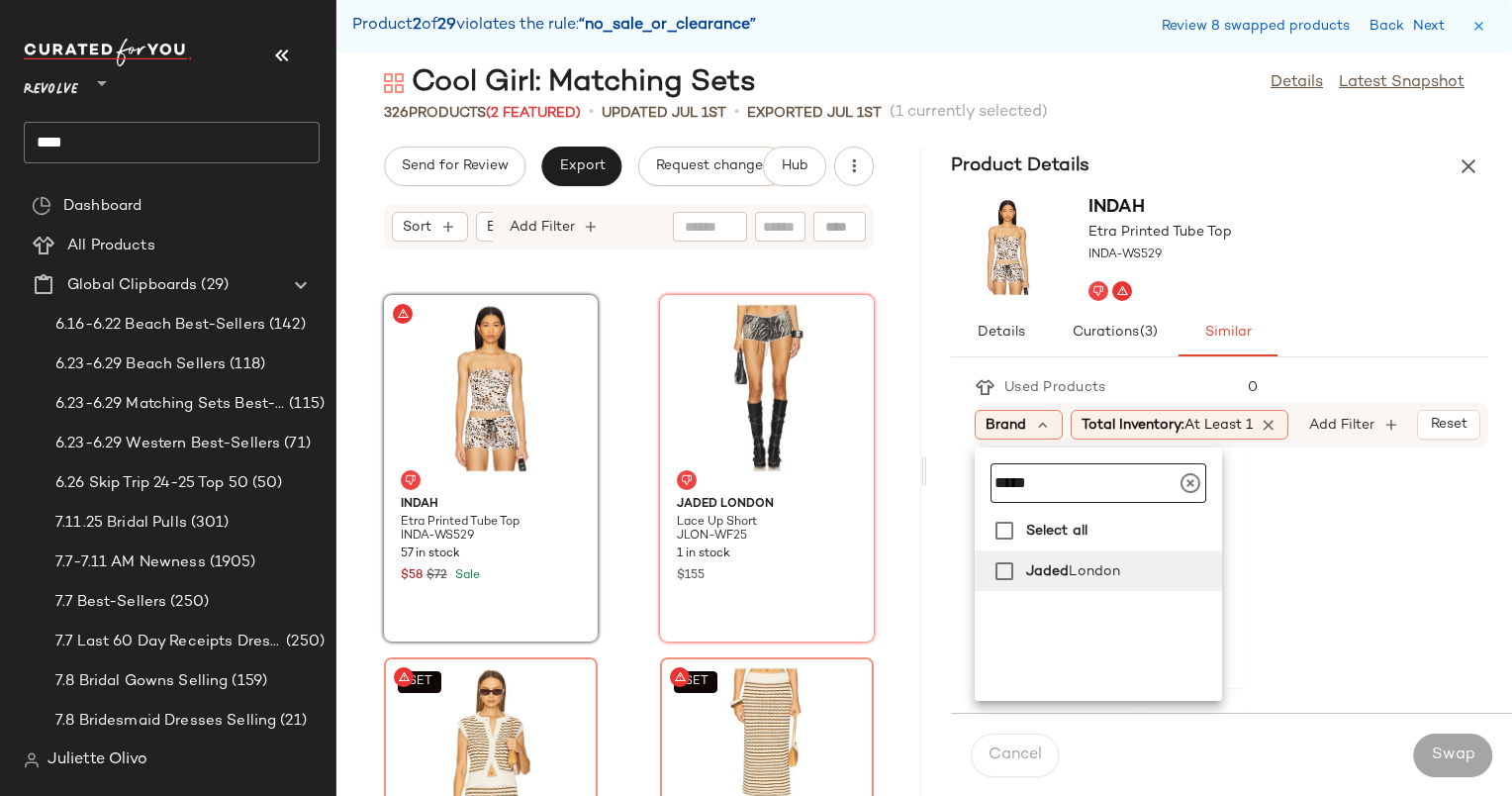 type on "*****" 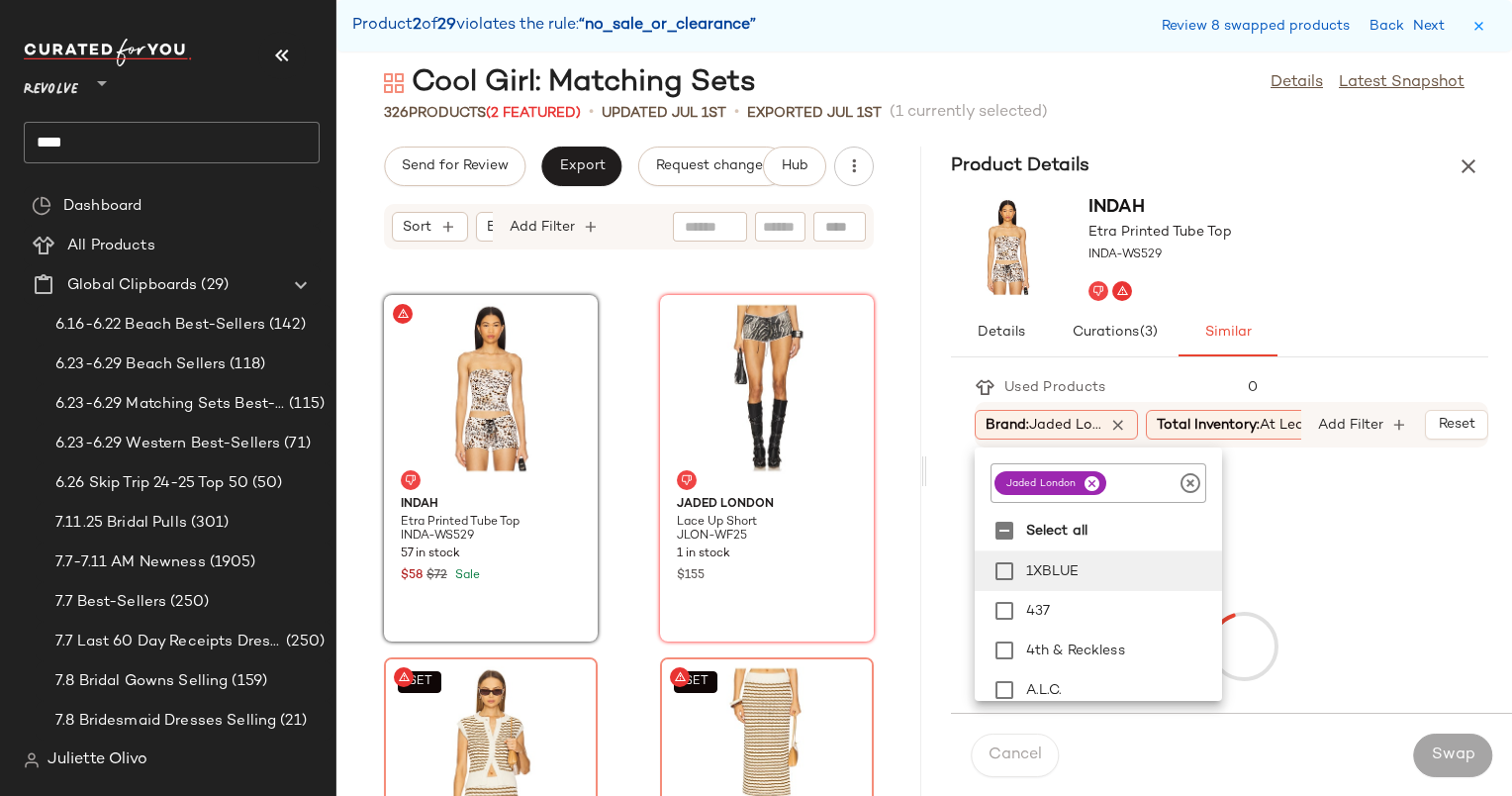 click on "Product Details" at bounding box center [1219, 166] 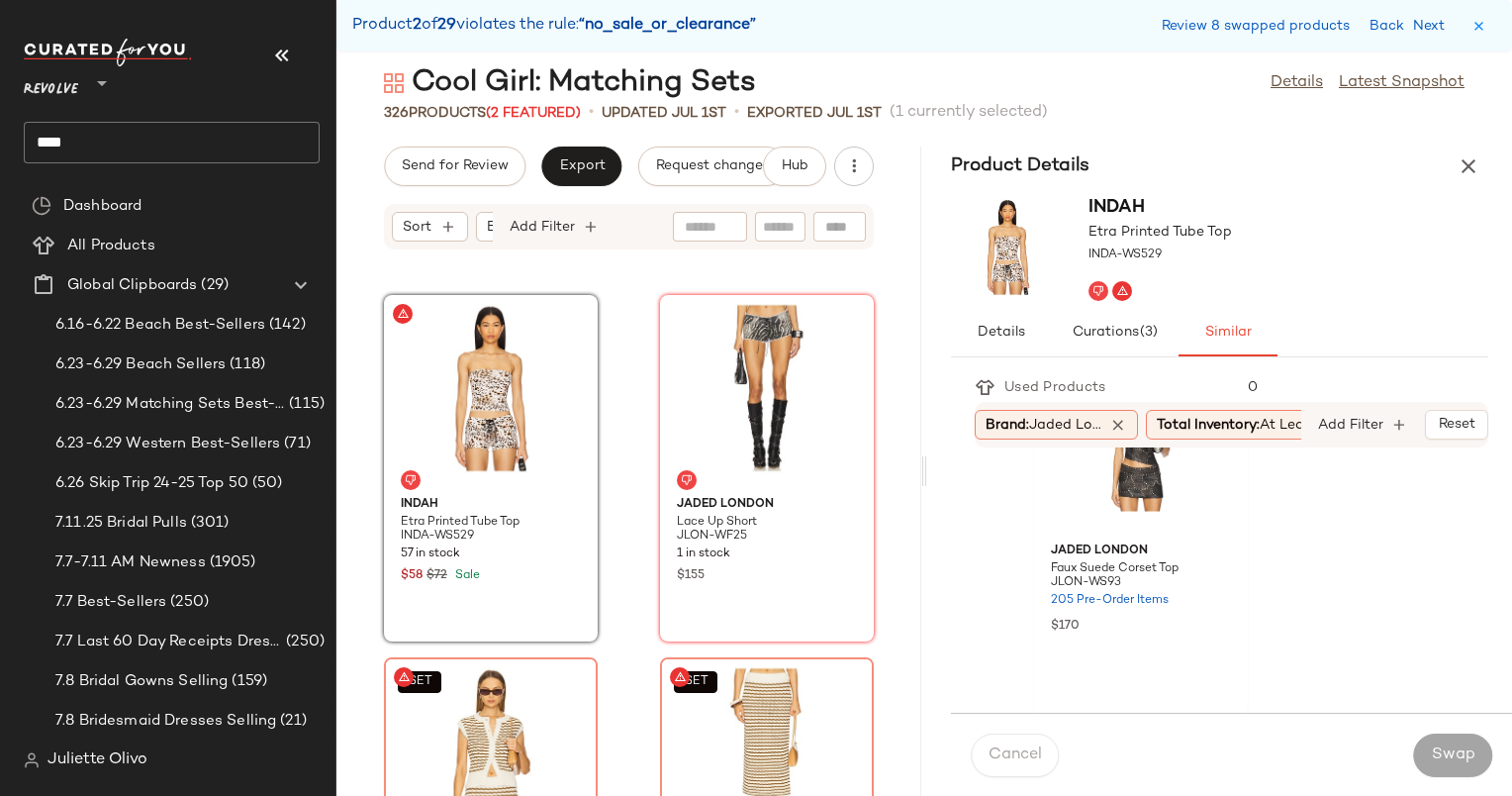 scroll, scrollTop: 5893, scrollLeft: 0, axis: vertical 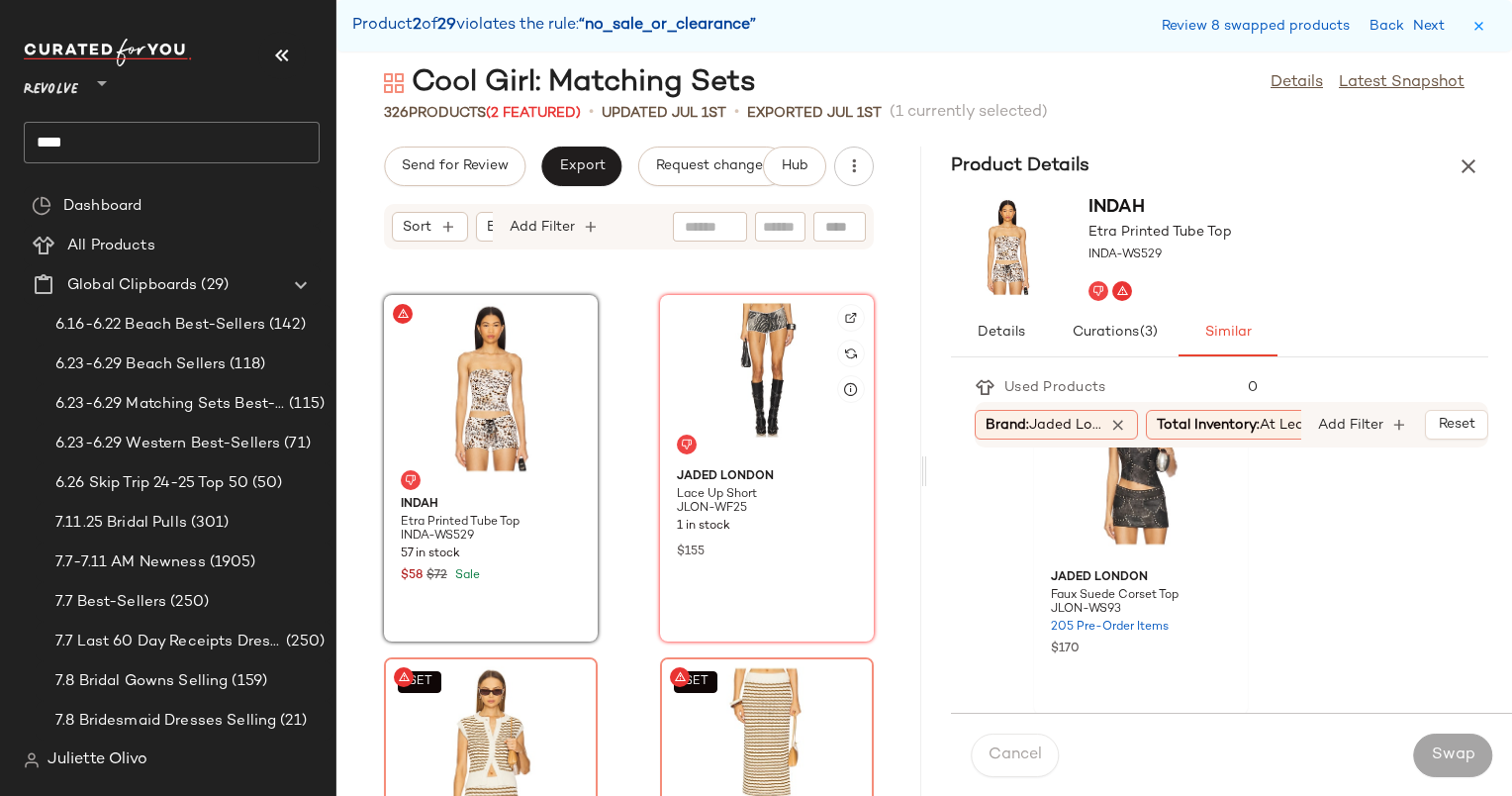 click 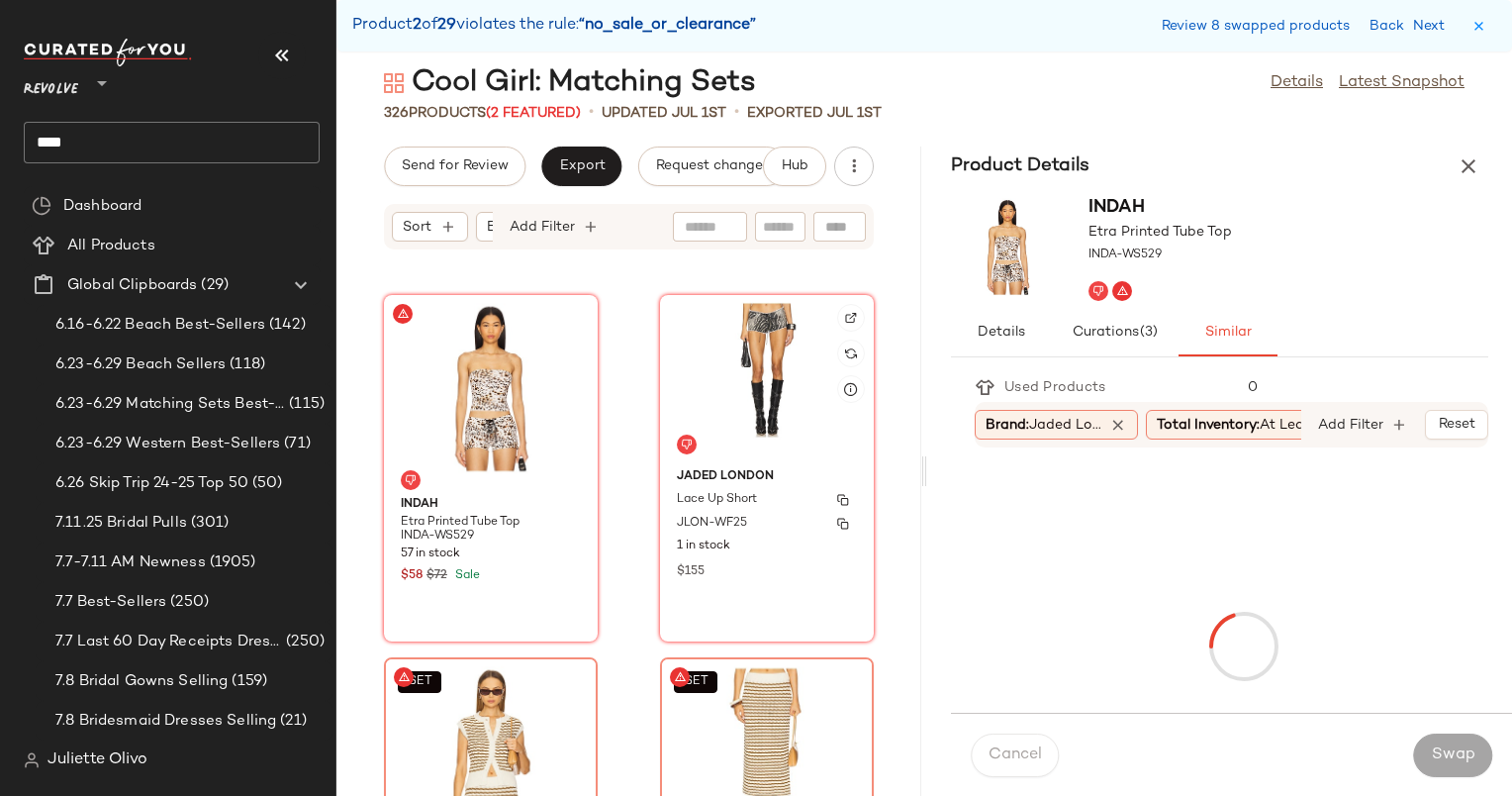 click on "Jaded London Lace Up Short JLON-WF25 1 in stock $155" 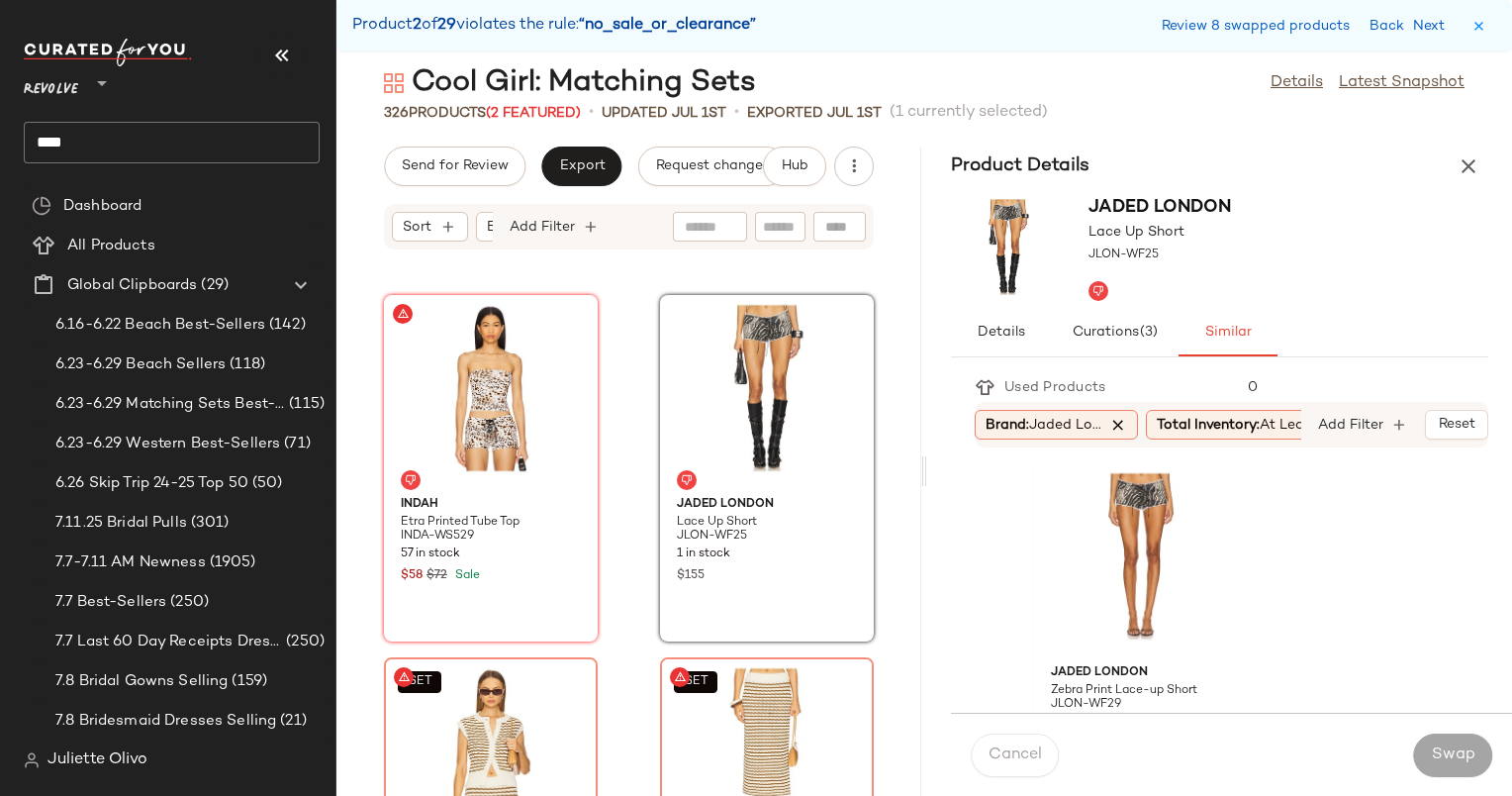 click at bounding box center (1118, 425) 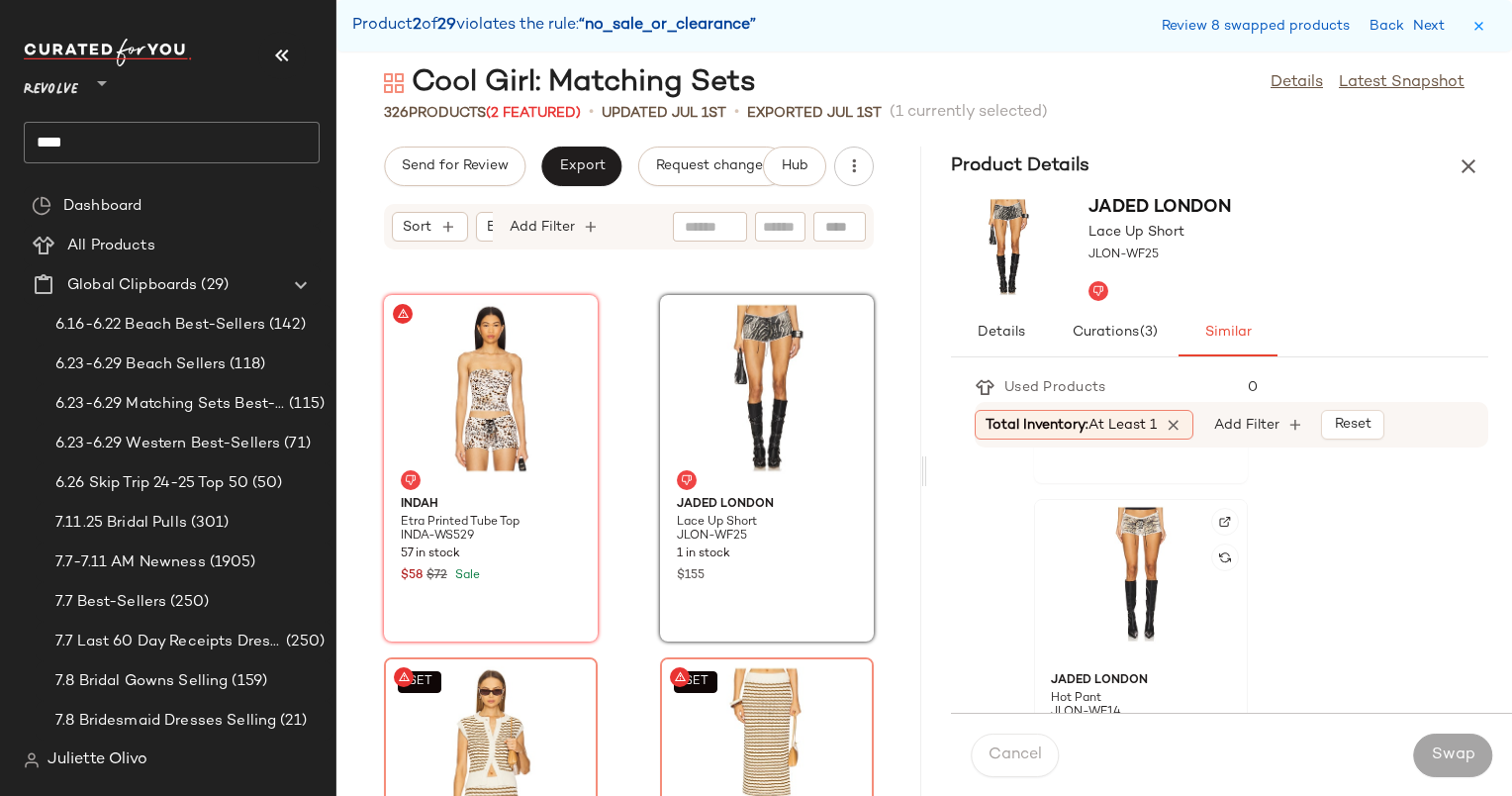 scroll, scrollTop: 448, scrollLeft: 0, axis: vertical 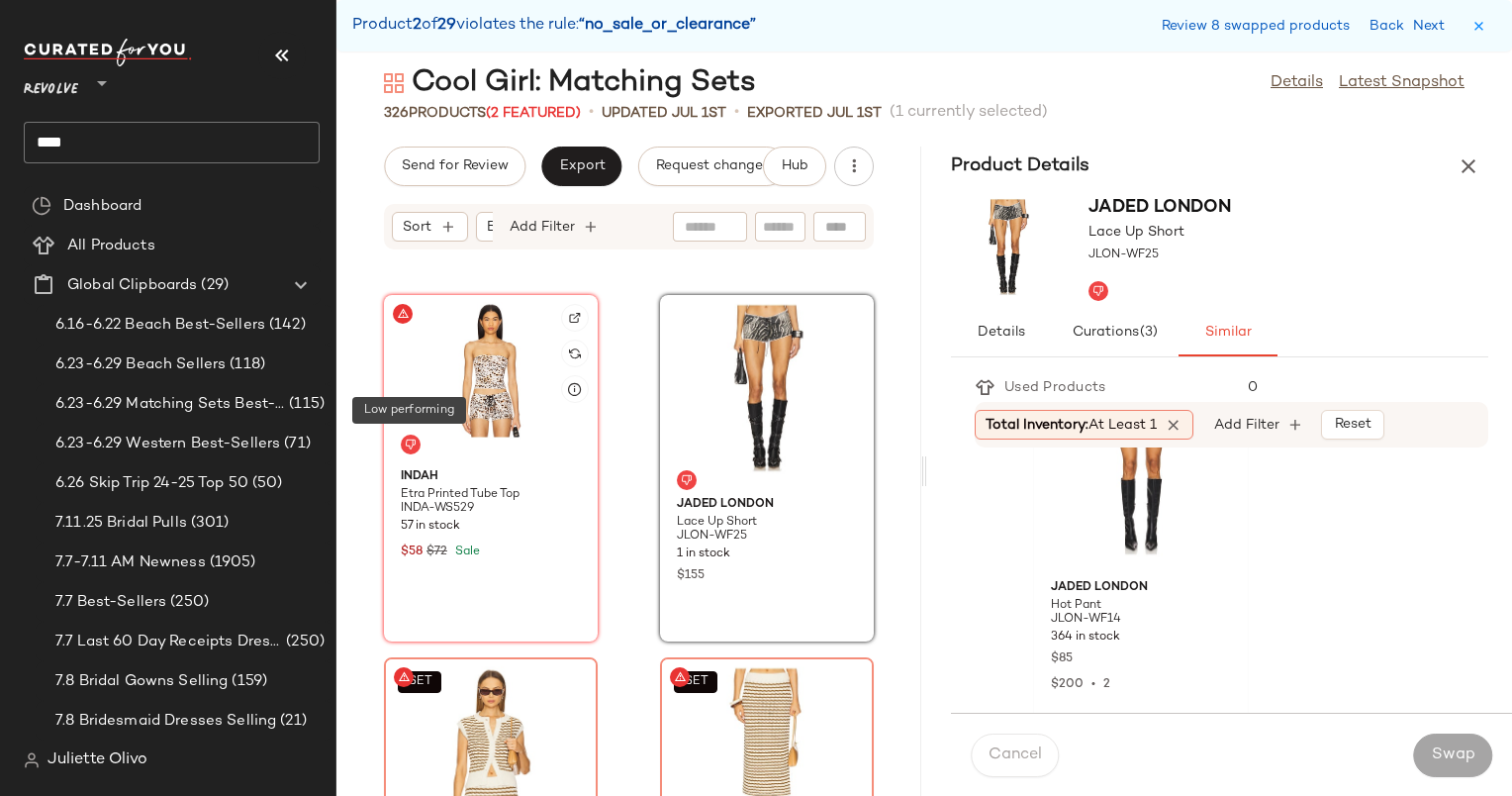 click 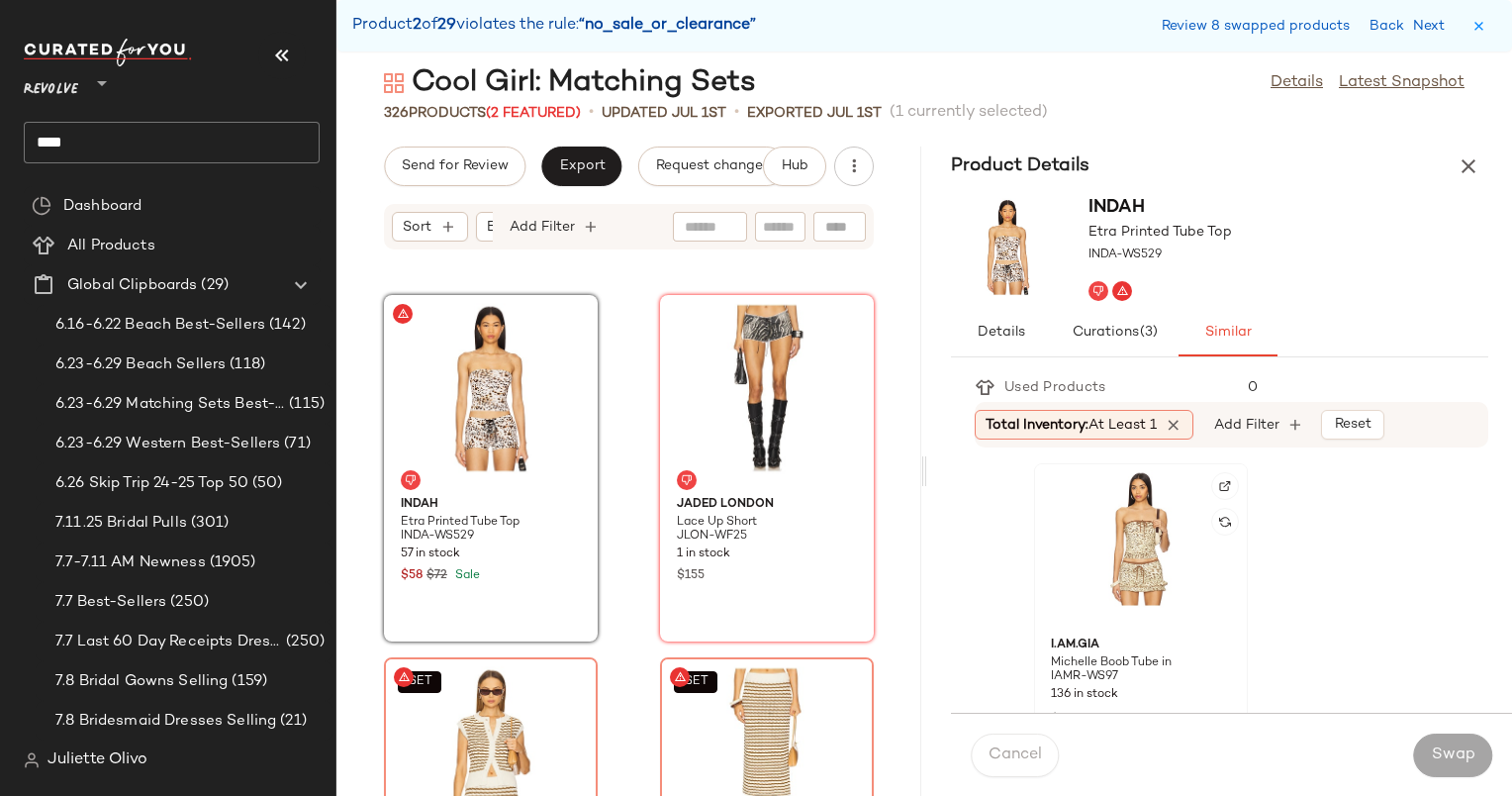 click 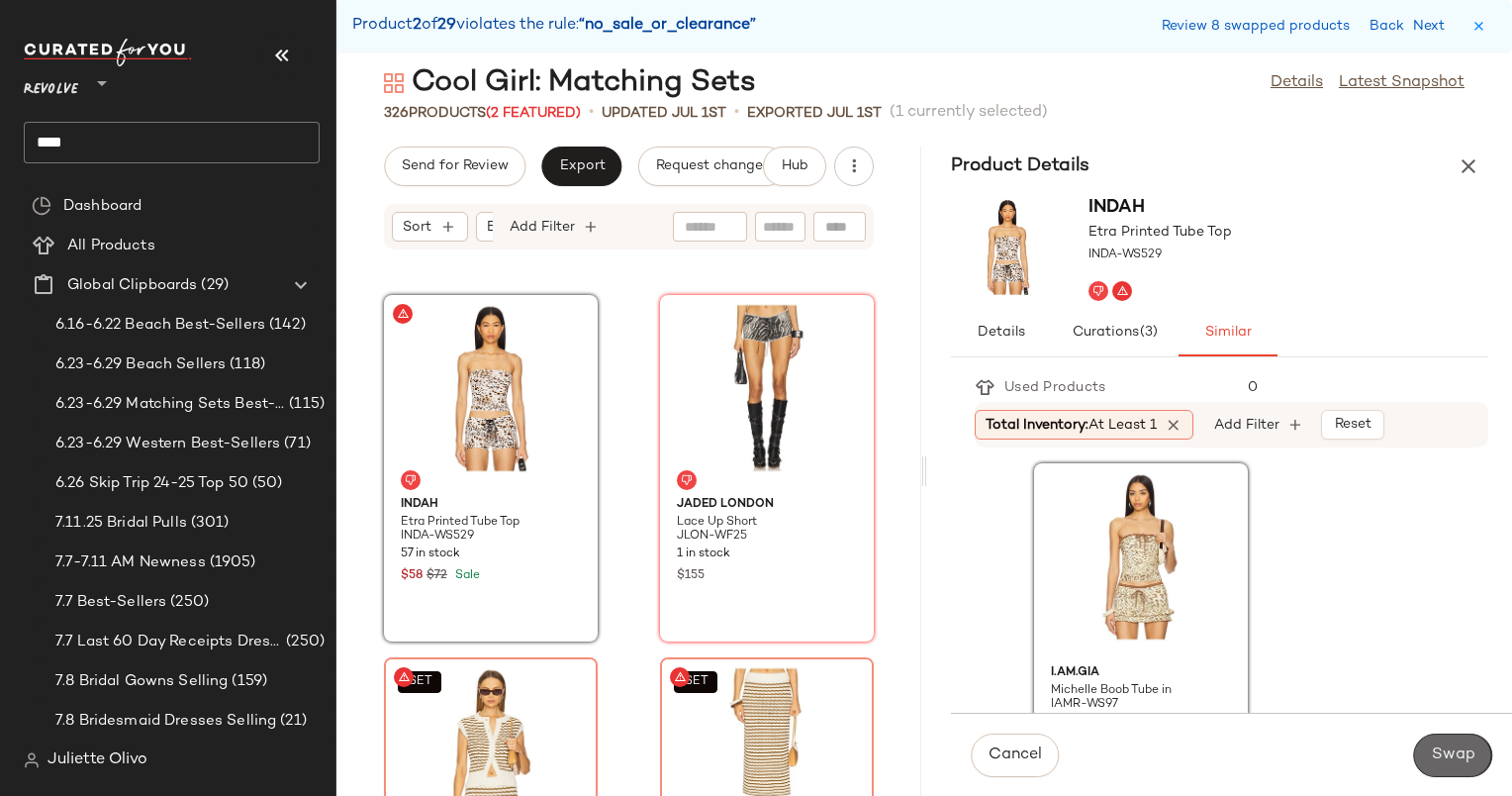 click on "Swap" at bounding box center (1453, 755) 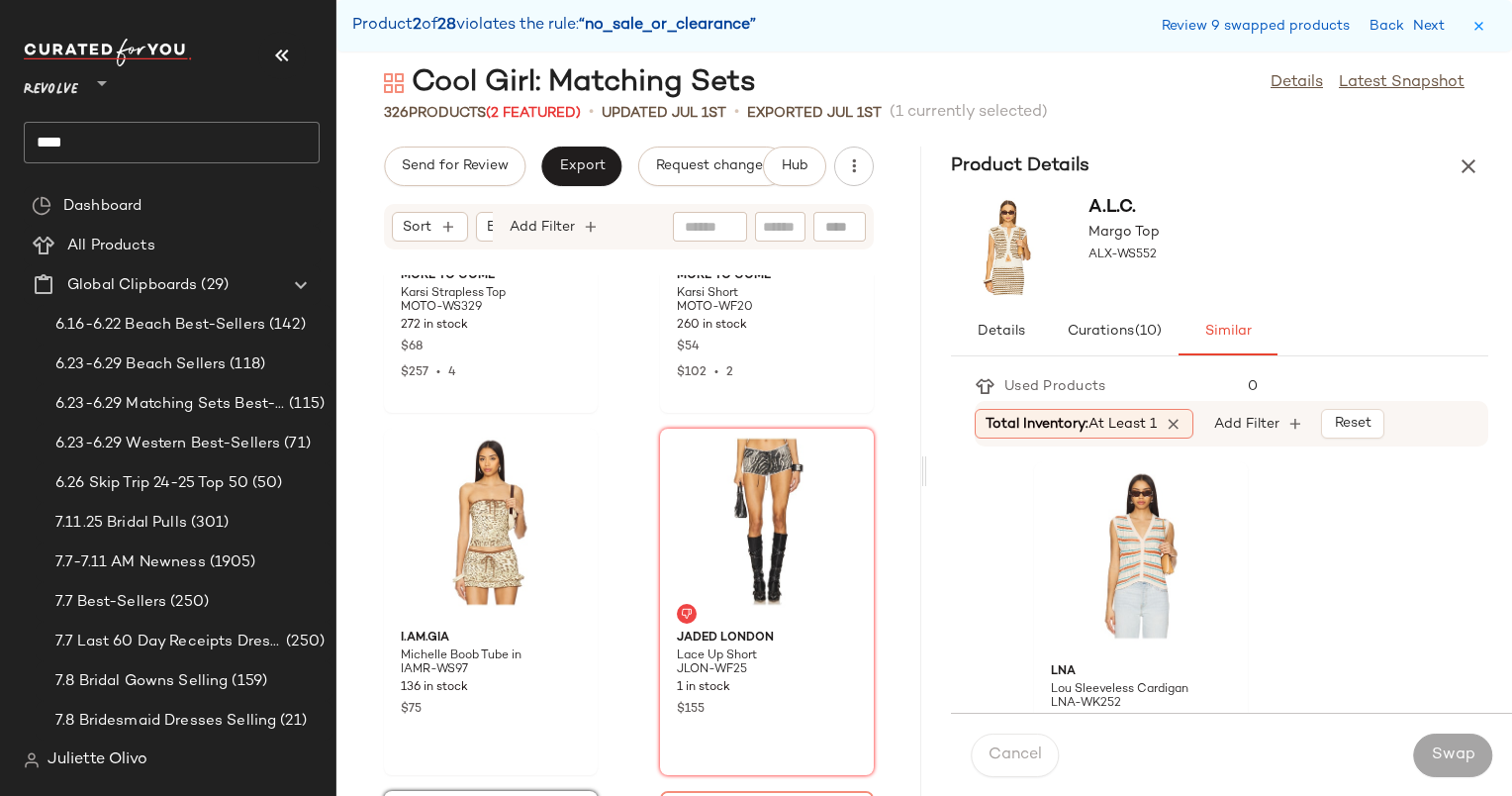 scroll, scrollTop: 18710, scrollLeft: 0, axis: vertical 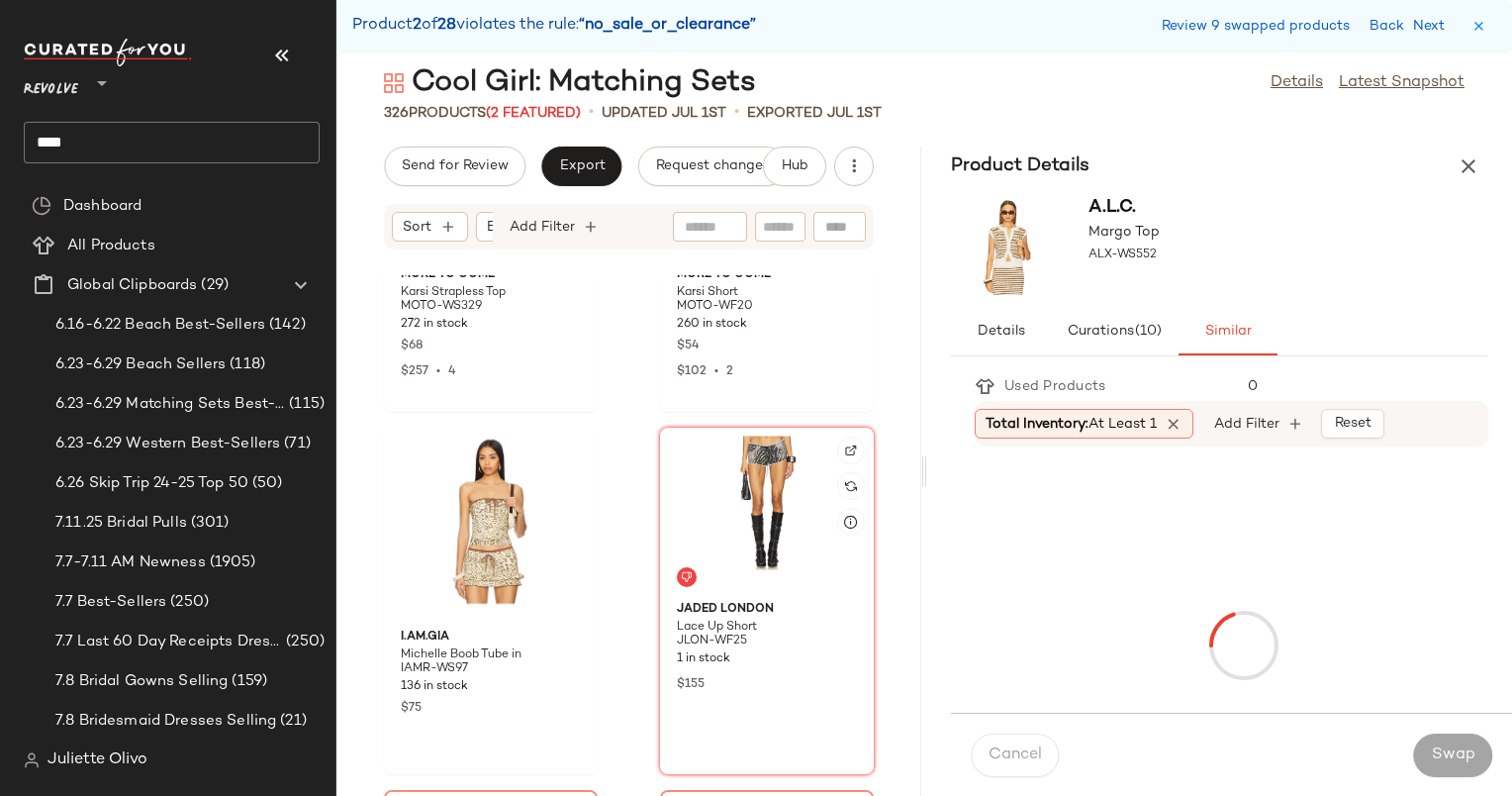 click 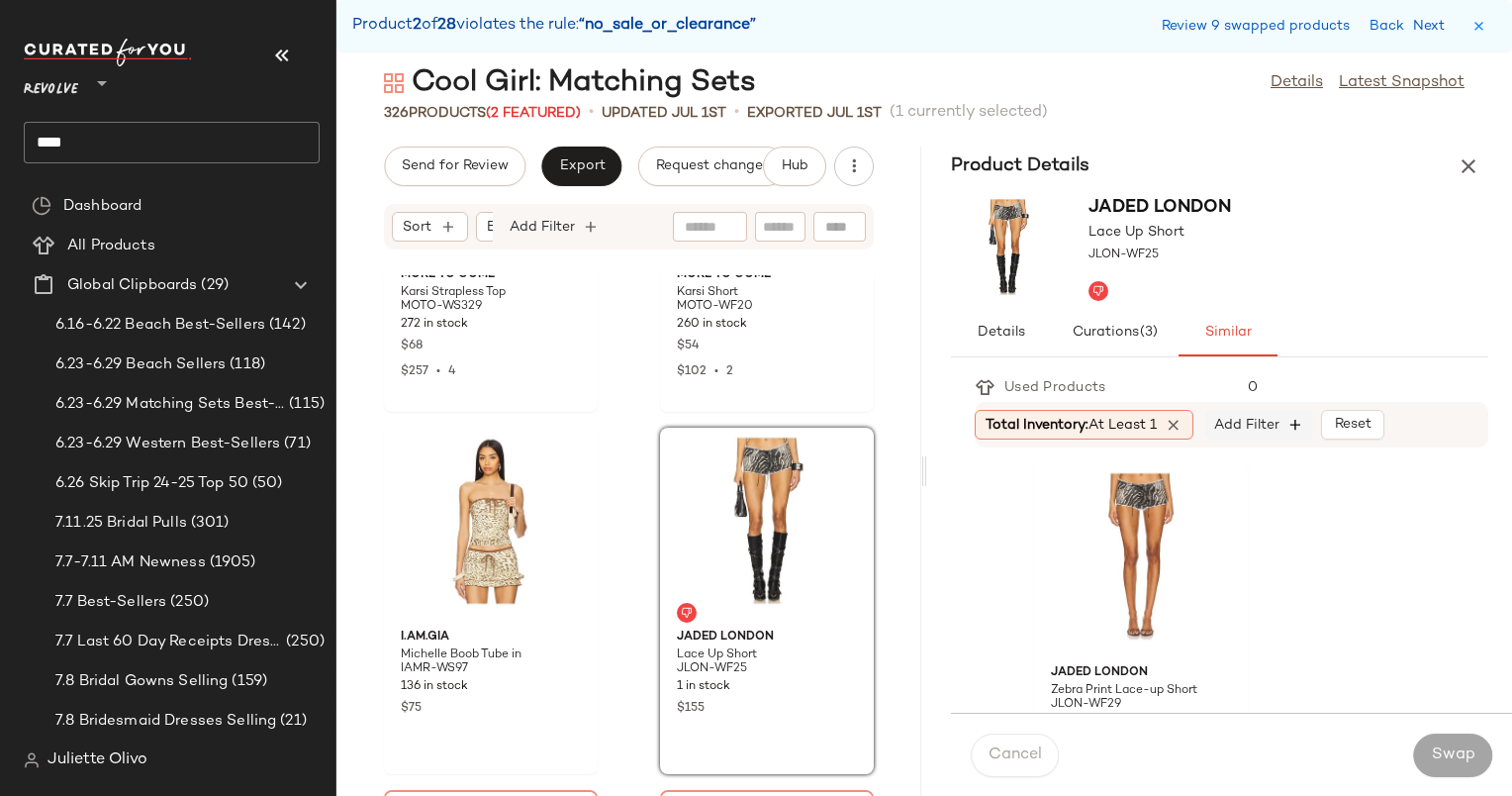 click at bounding box center (1296, 425) 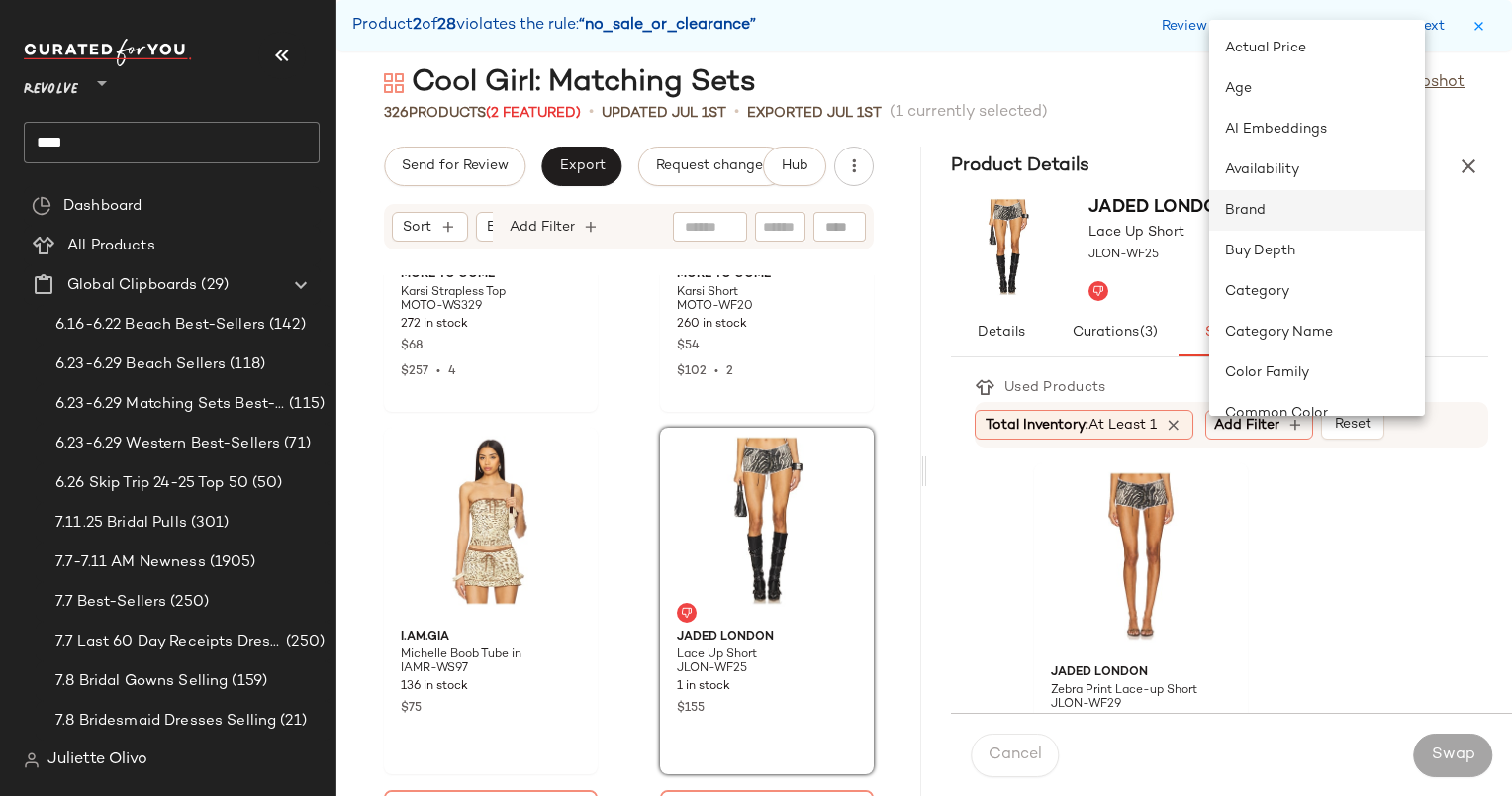 click on "Brand" 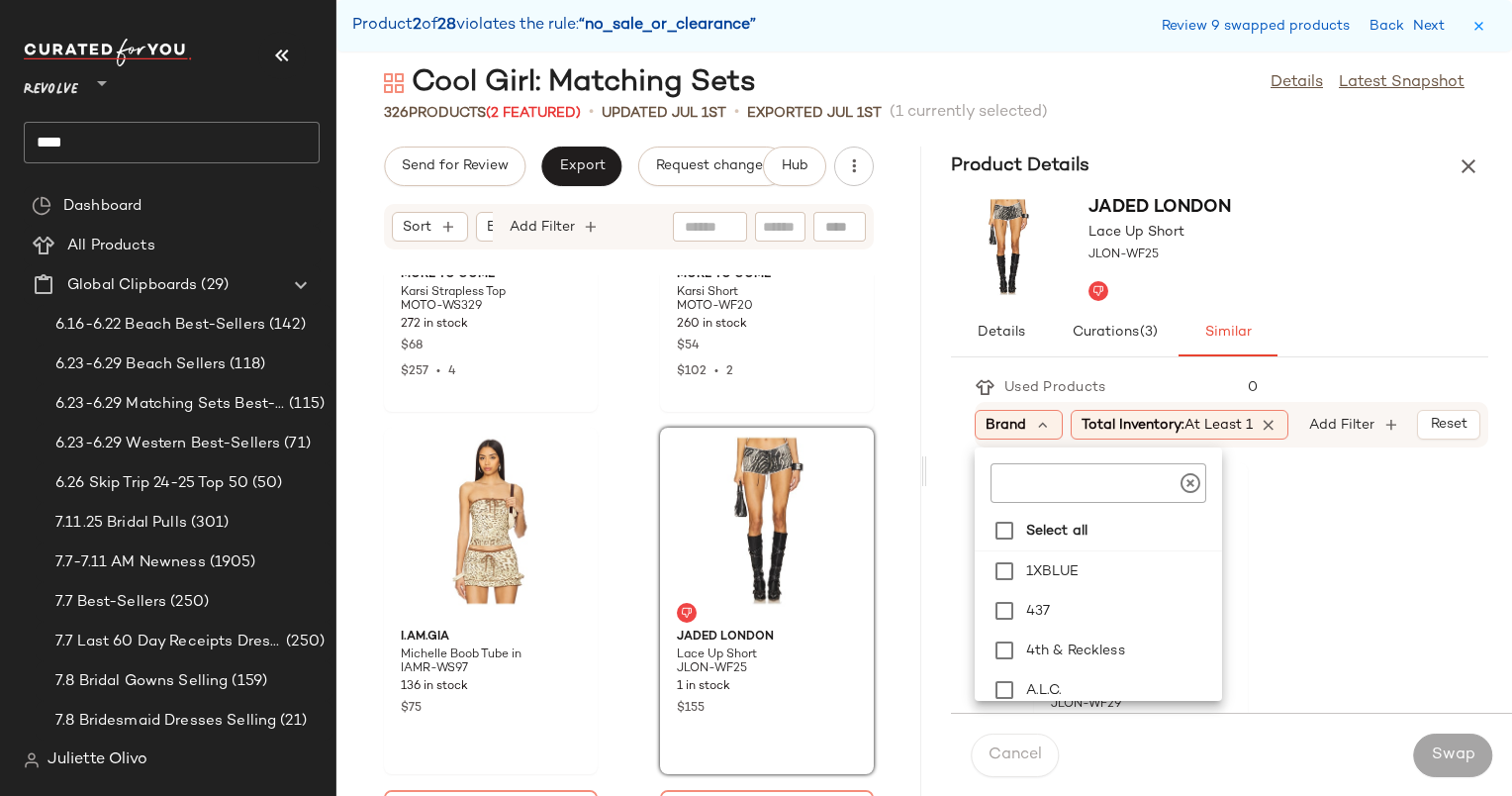 click 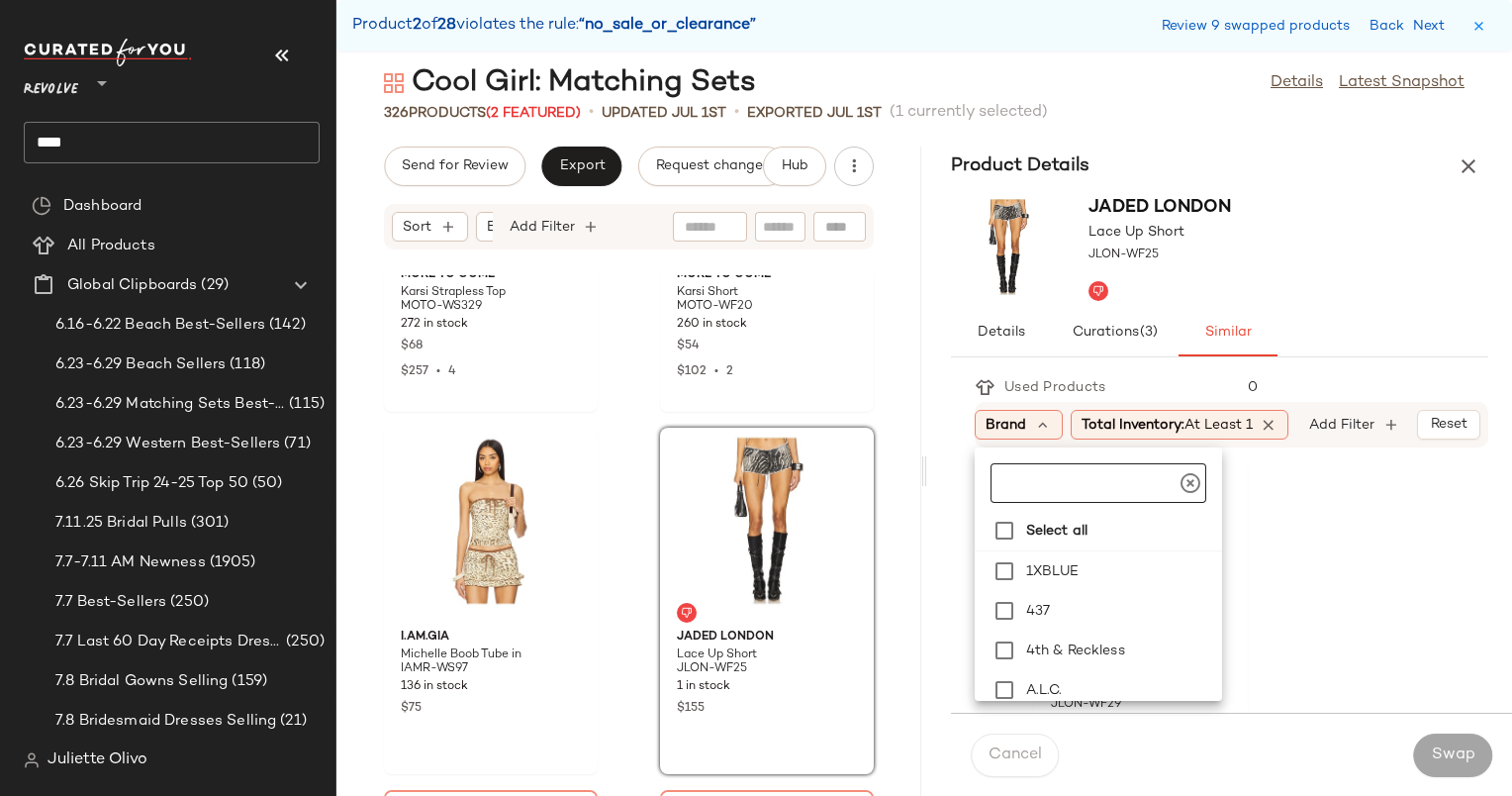 click 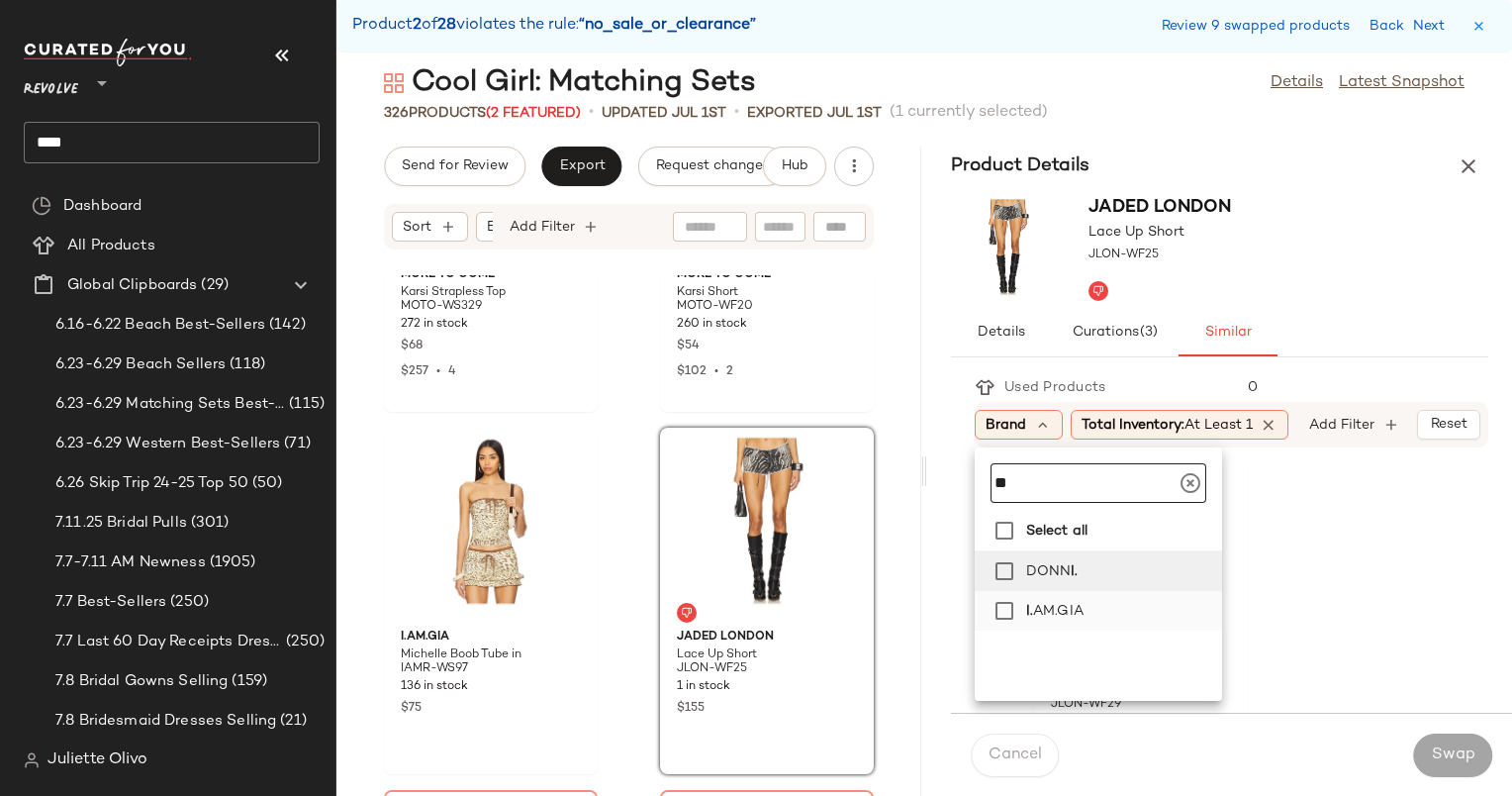 type on "**" 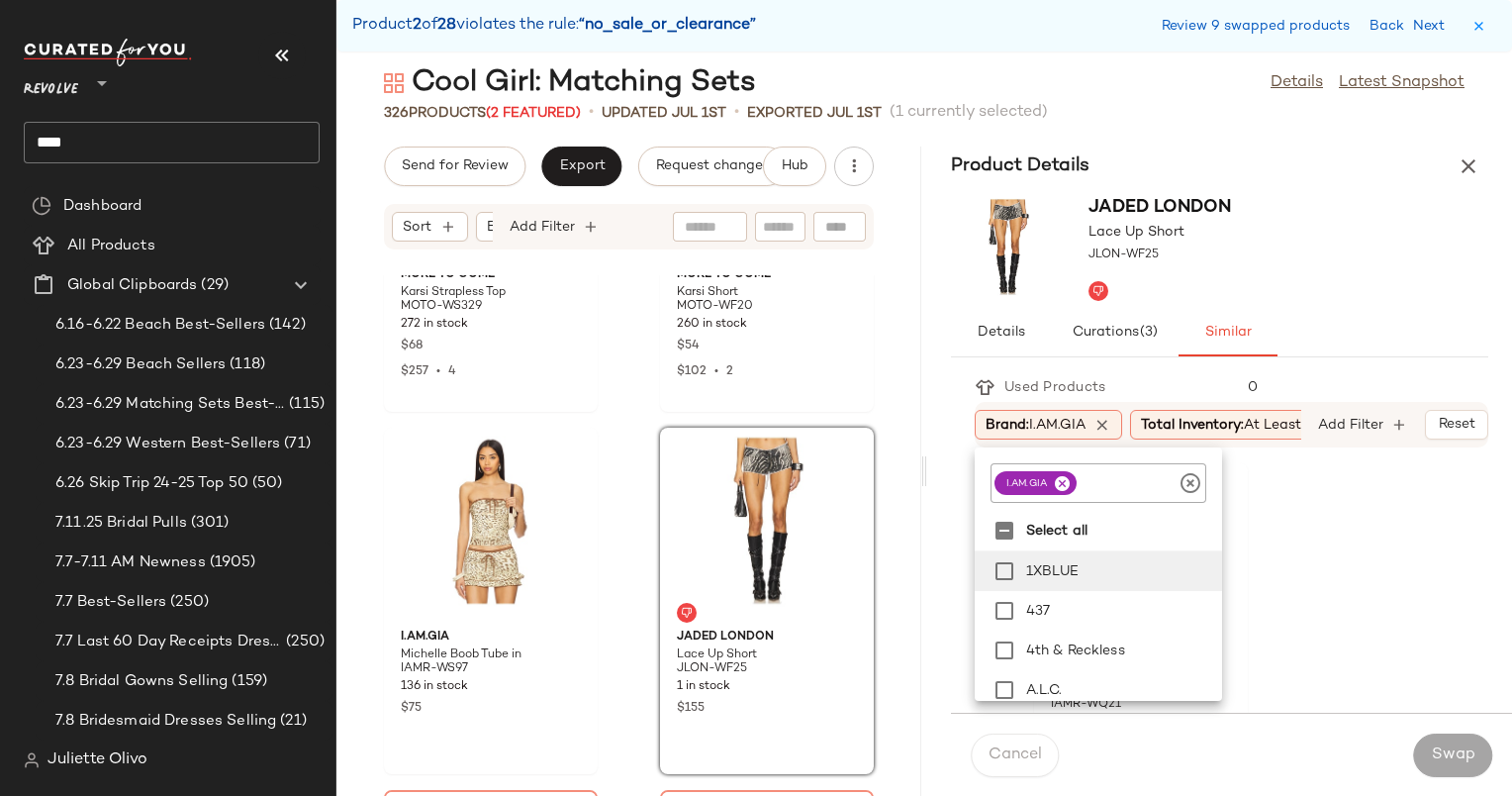 click on "I.AM.GIA Michelle Skort in IAMR-WQ21 77 in stock $85 $85  •  1 I.AM.GIA Carter Short IAMR-WF11 2 in stock $75 I.AM.GIA Honey Bikini Bottom IAMR-WX6 75 in stock $55 I.AM.GIA Seraphina Skirt IAMR-WQ14 133 in stock $100 I.AM.GIA Kelly Skort IAMR-WF19 13 in stock $90 I.AM.GIA Fauna Skort IAMR-WF12 197 in stock $100 $100  •  1 I.AM.GIA Mason Mini Skirt IAMR-WQ23 67 in stock $145 $145  •  1 I.AM.GIA Blare Skort IAMR-WF24 136 in stock $79 I.AM.GIA Sutra Skirt IAMR-WQ15 1 in stock $90 I.AM.GIA Kelly Skort IAMR-WF20 280 in stock $75 $75  •  1 I.AM.GIA Remini Skort IAMR-WF7 387 in stock $110 I.AM.GIA Remini Skort IAMR-WF9 124 in stock $110 $110  •  1 I.AM.GIA Sorrel Pant IAMR-WP82 62 in stock $119 I.AM.GIA Mara Dress IAMR-WD26 1 in stock $120 I.AM.GIA Tasmin Mini Dress IAMR-WD30 139 in stock $120 I.AM.GIA Morgana Skirt IAMR-WQ19 77 in stock $75 I.AM.GIA Kamalei Pant IAMR-WP65 246 in stock $110 $110  •  1 I.AM.GIA Sharah Bootcut IAMR-WJ8 50 in stock $129 I.AM.GIA Mason Corset IAMR-WS103 84 in stock $125 $125" 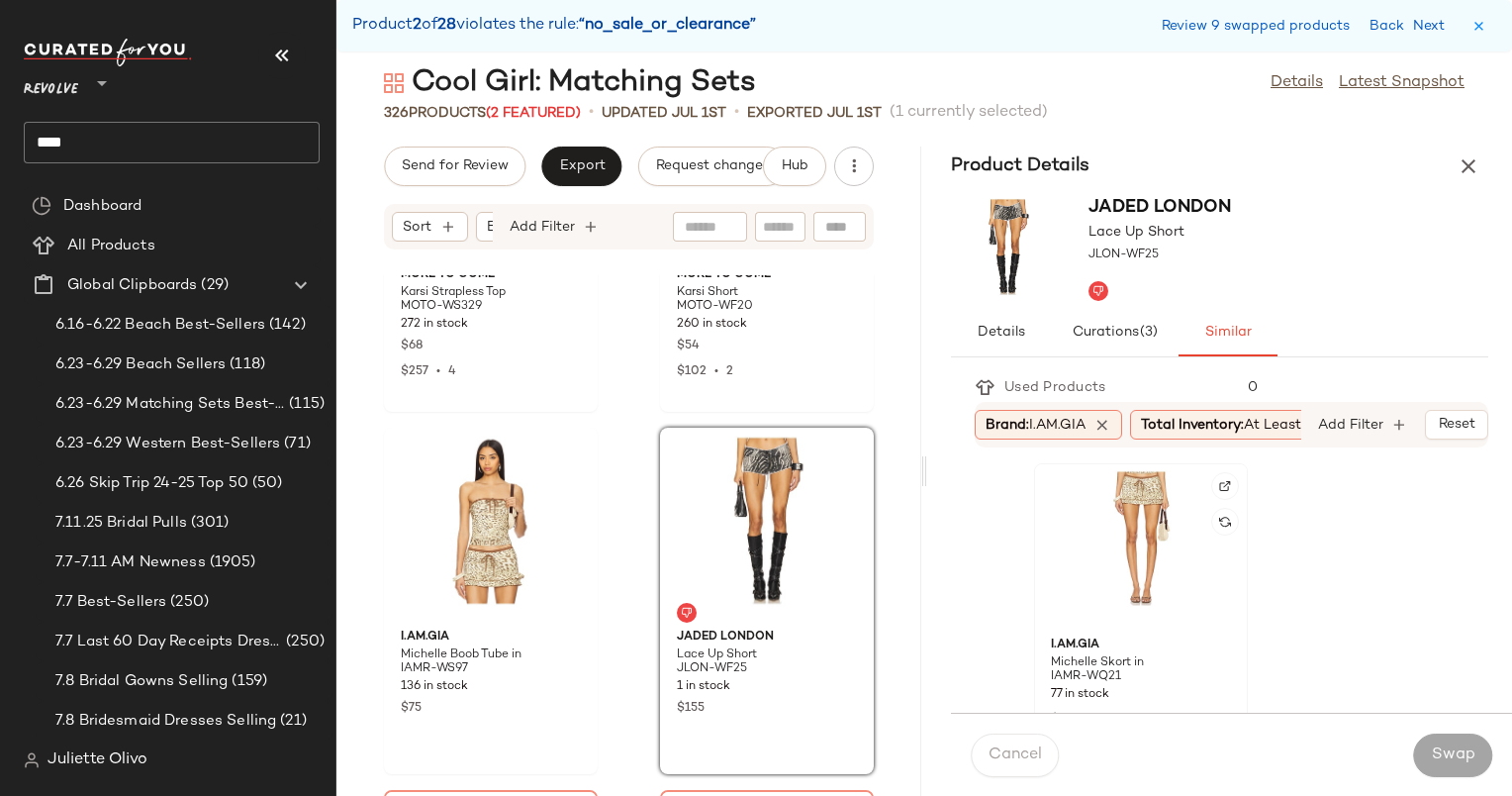 click 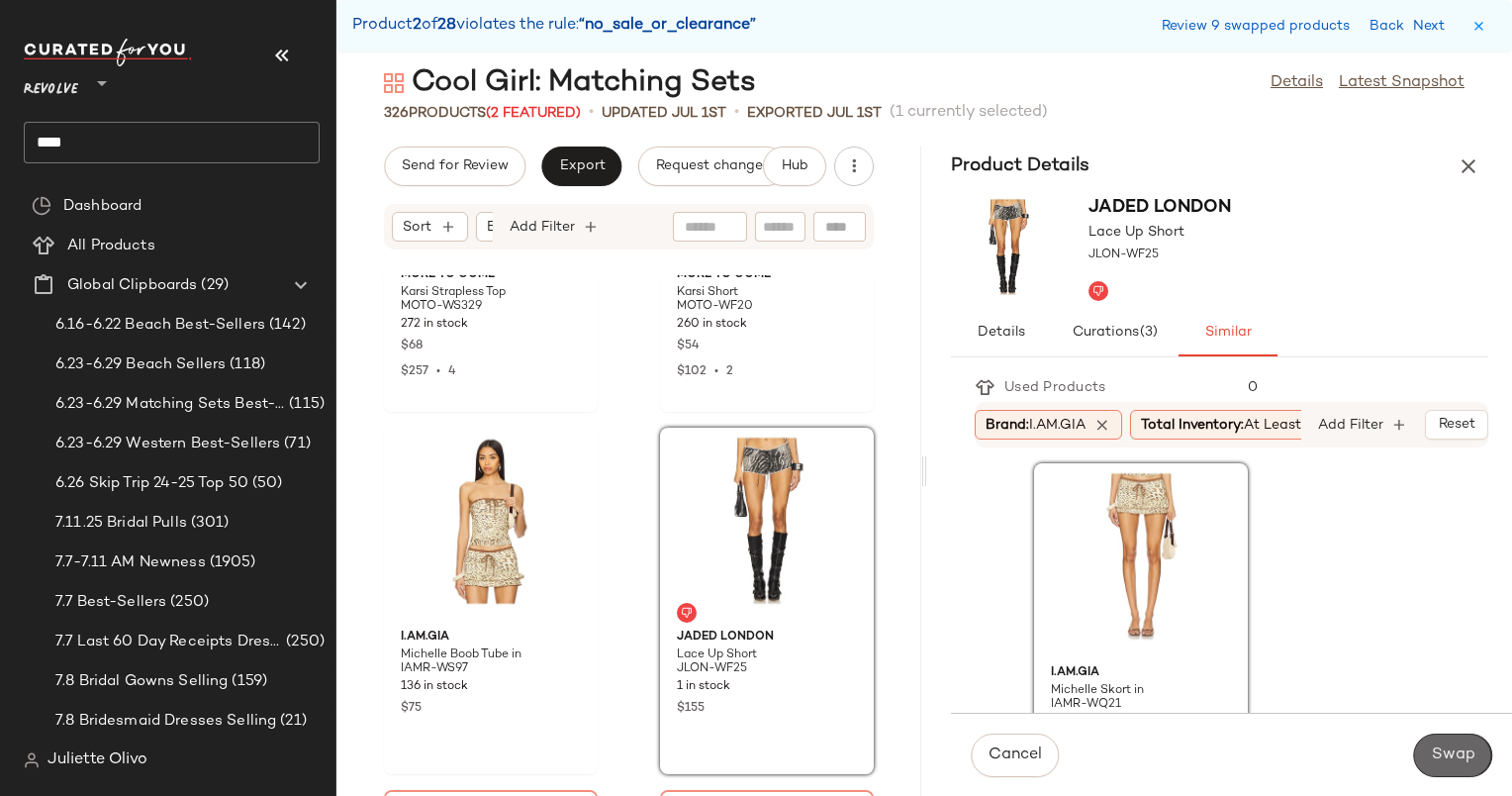 click on "Swap" at bounding box center (1453, 755) 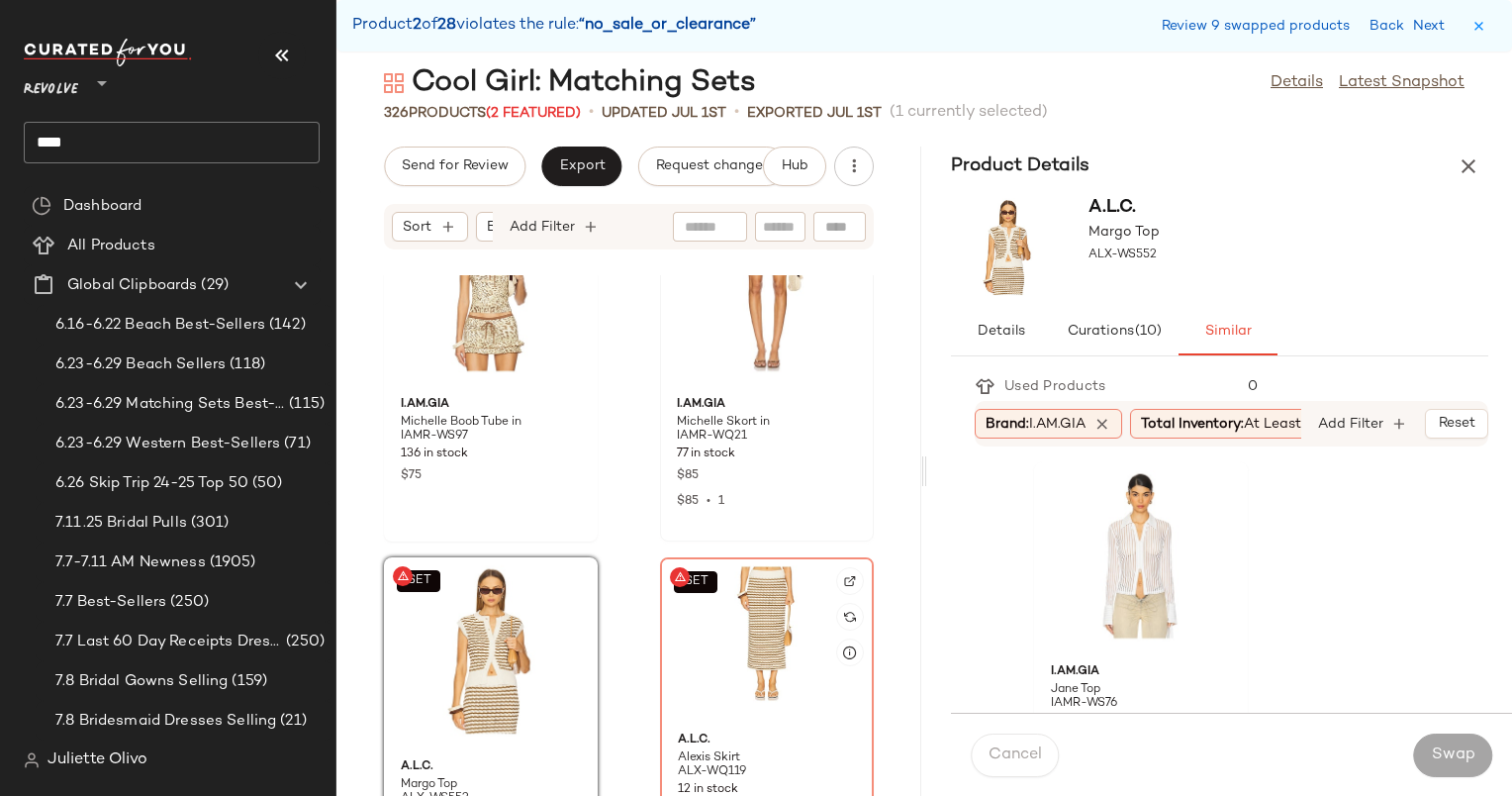 scroll, scrollTop: 19195, scrollLeft: 0, axis: vertical 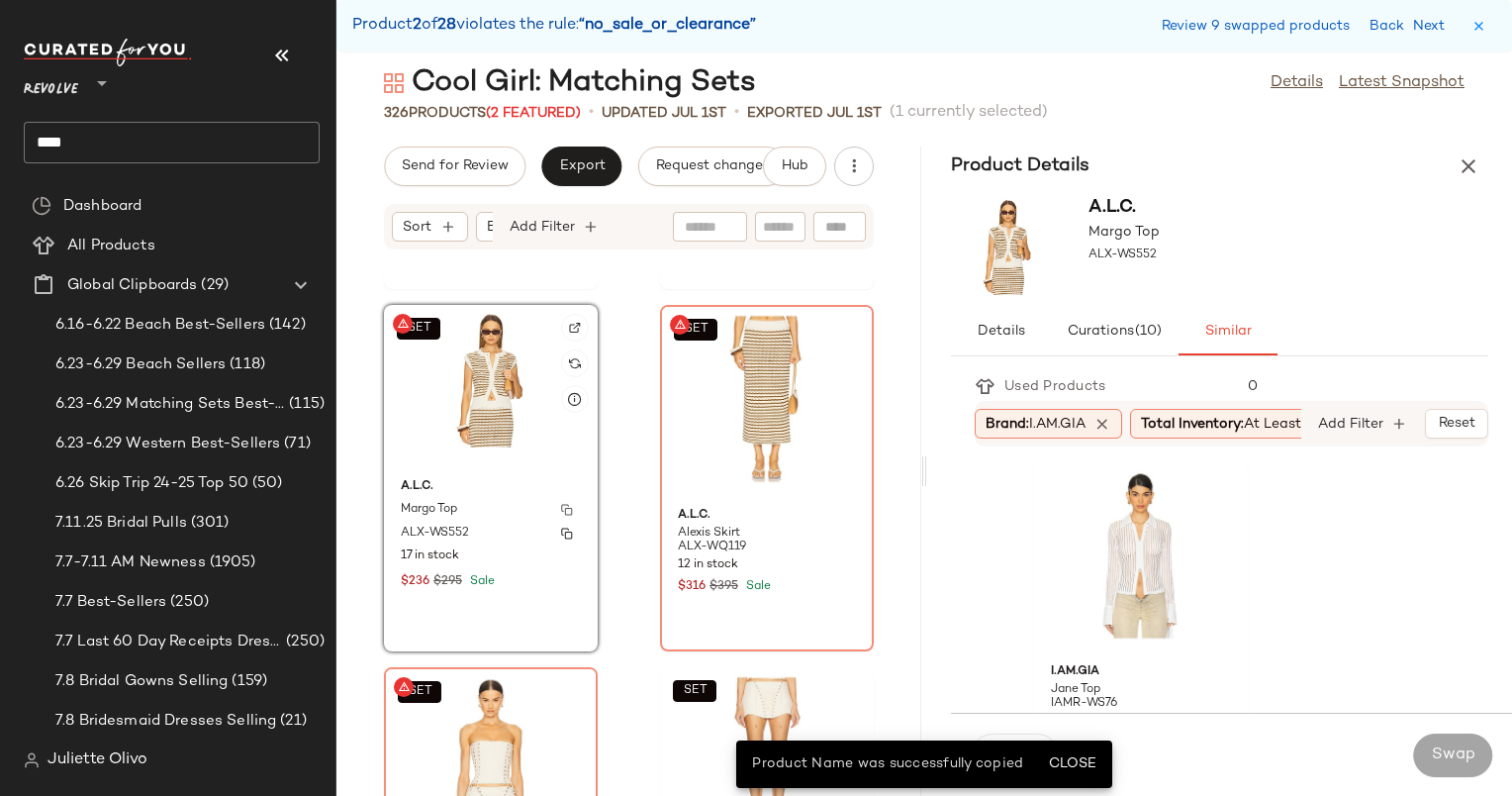 click at bounding box center (567, 510) 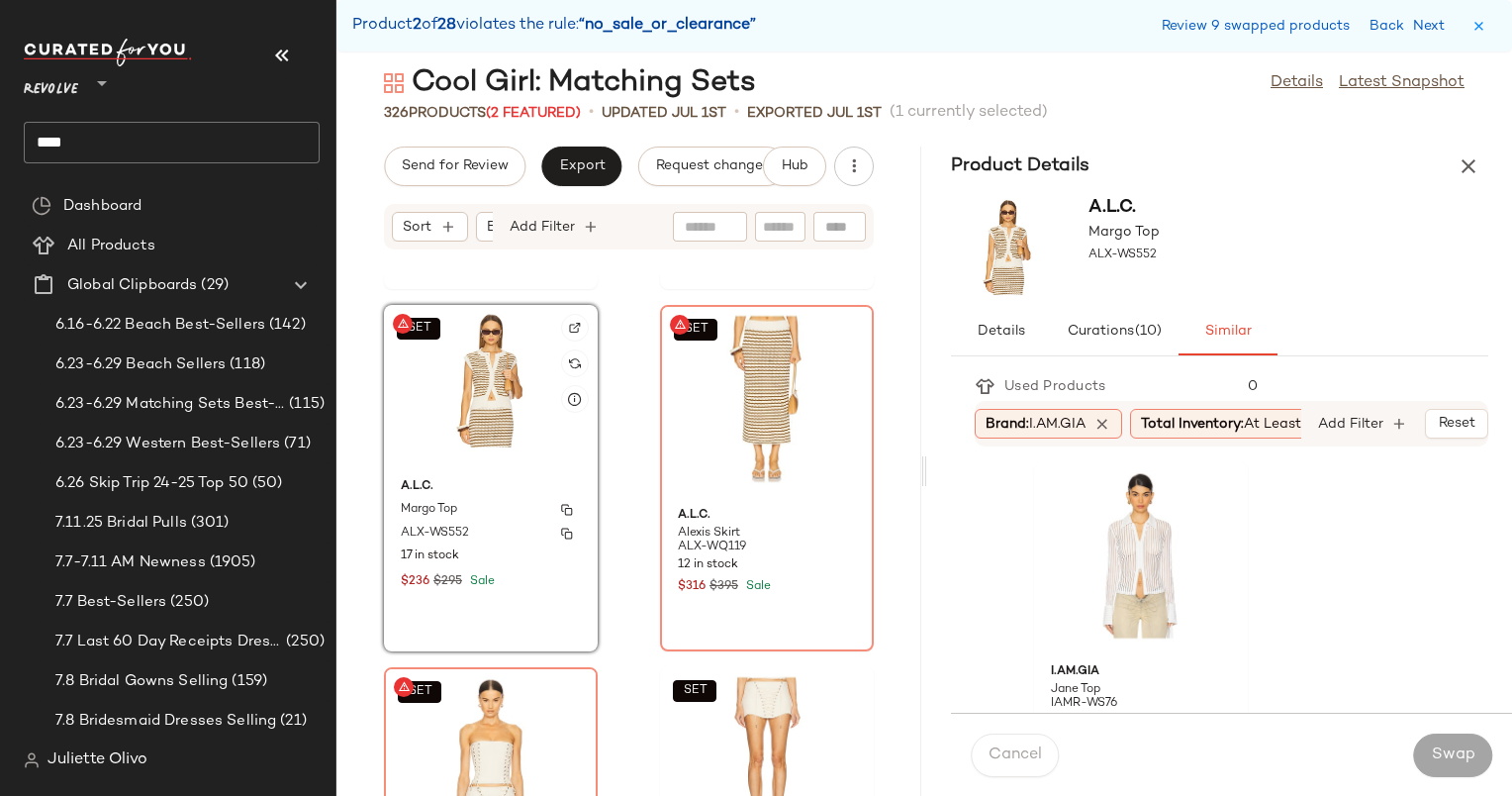 click on "SET" 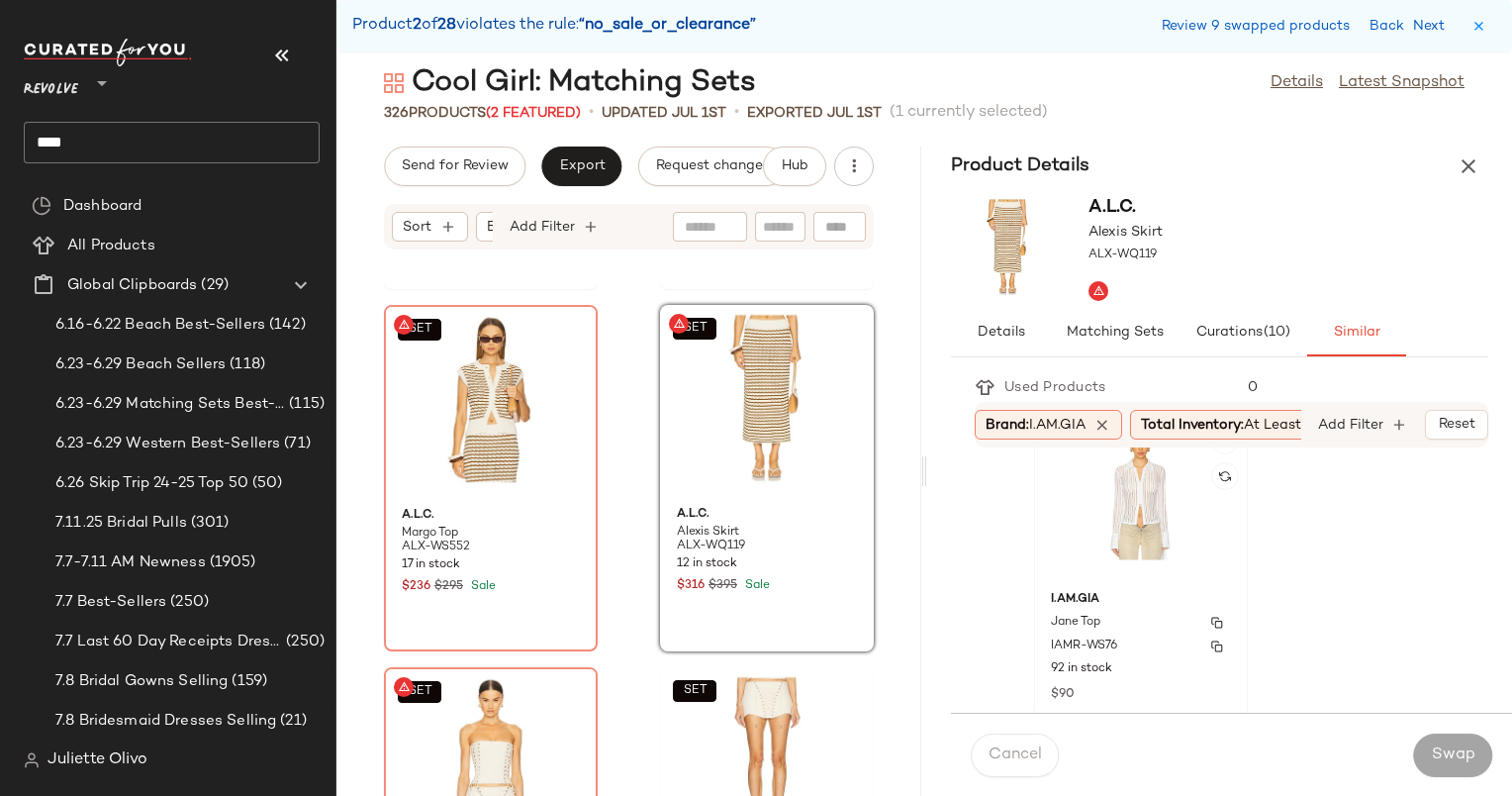 scroll, scrollTop: 0, scrollLeft: 0, axis: both 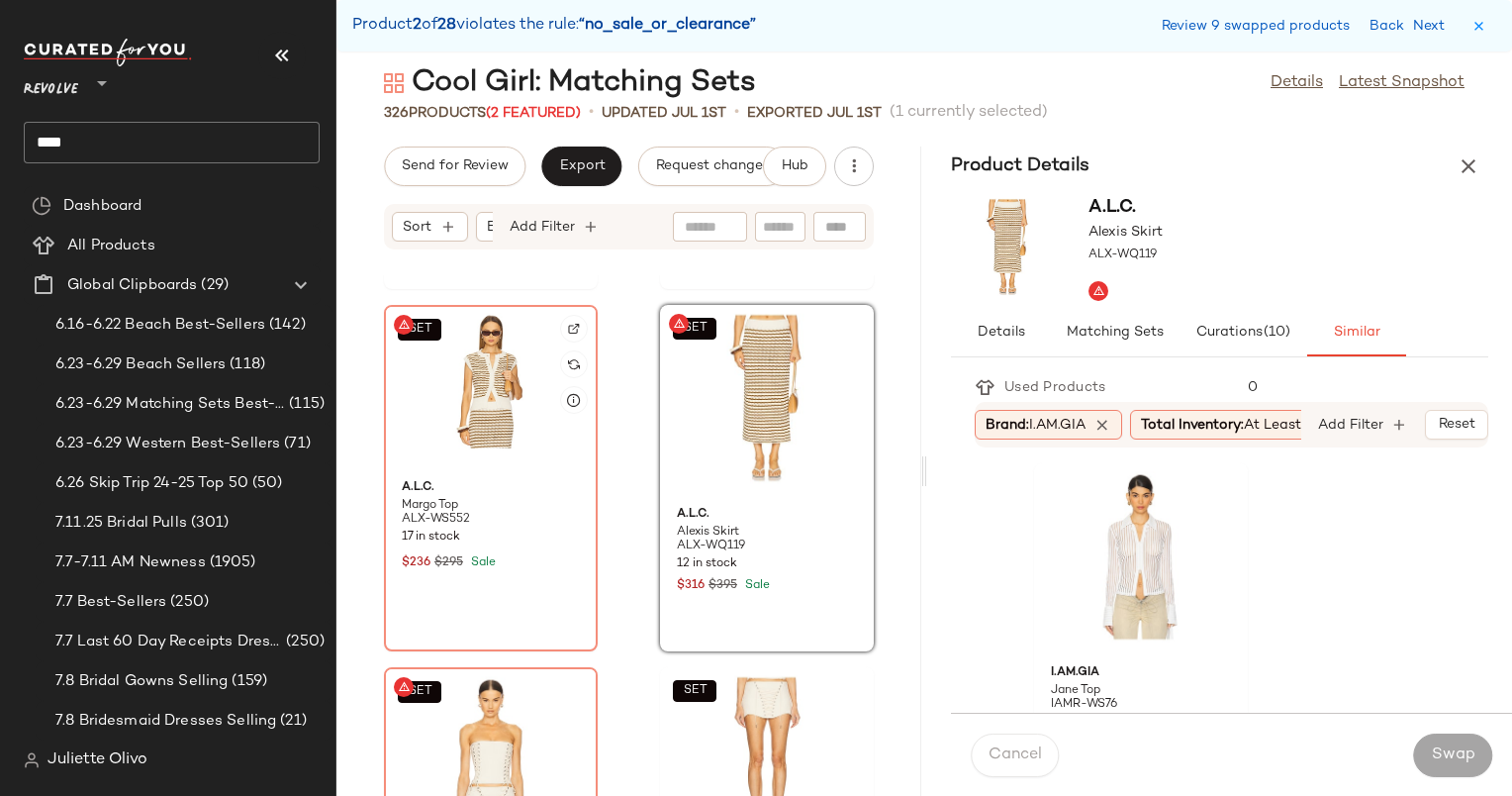 click on "SET" 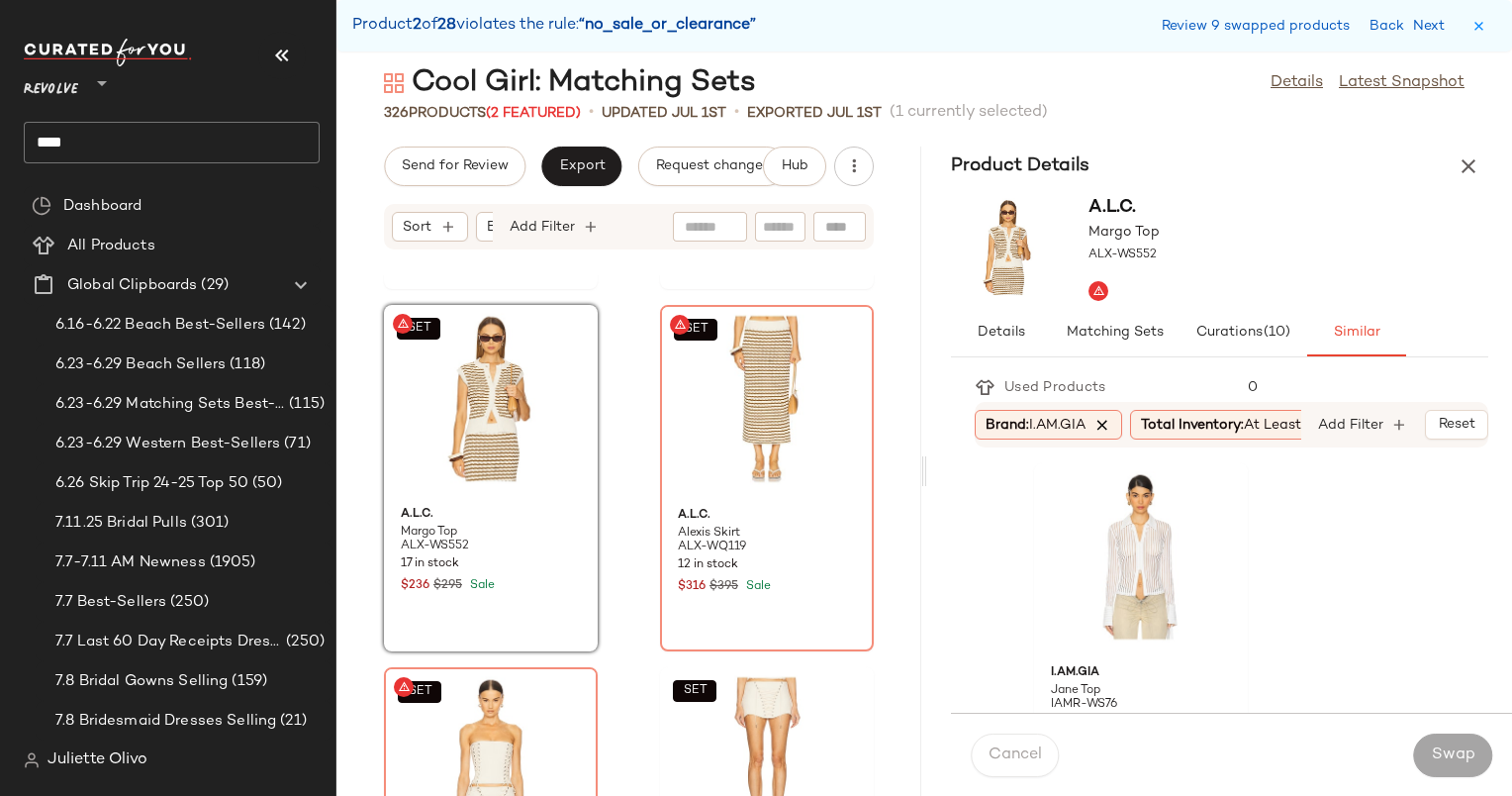 click at bounding box center [1102, 425] 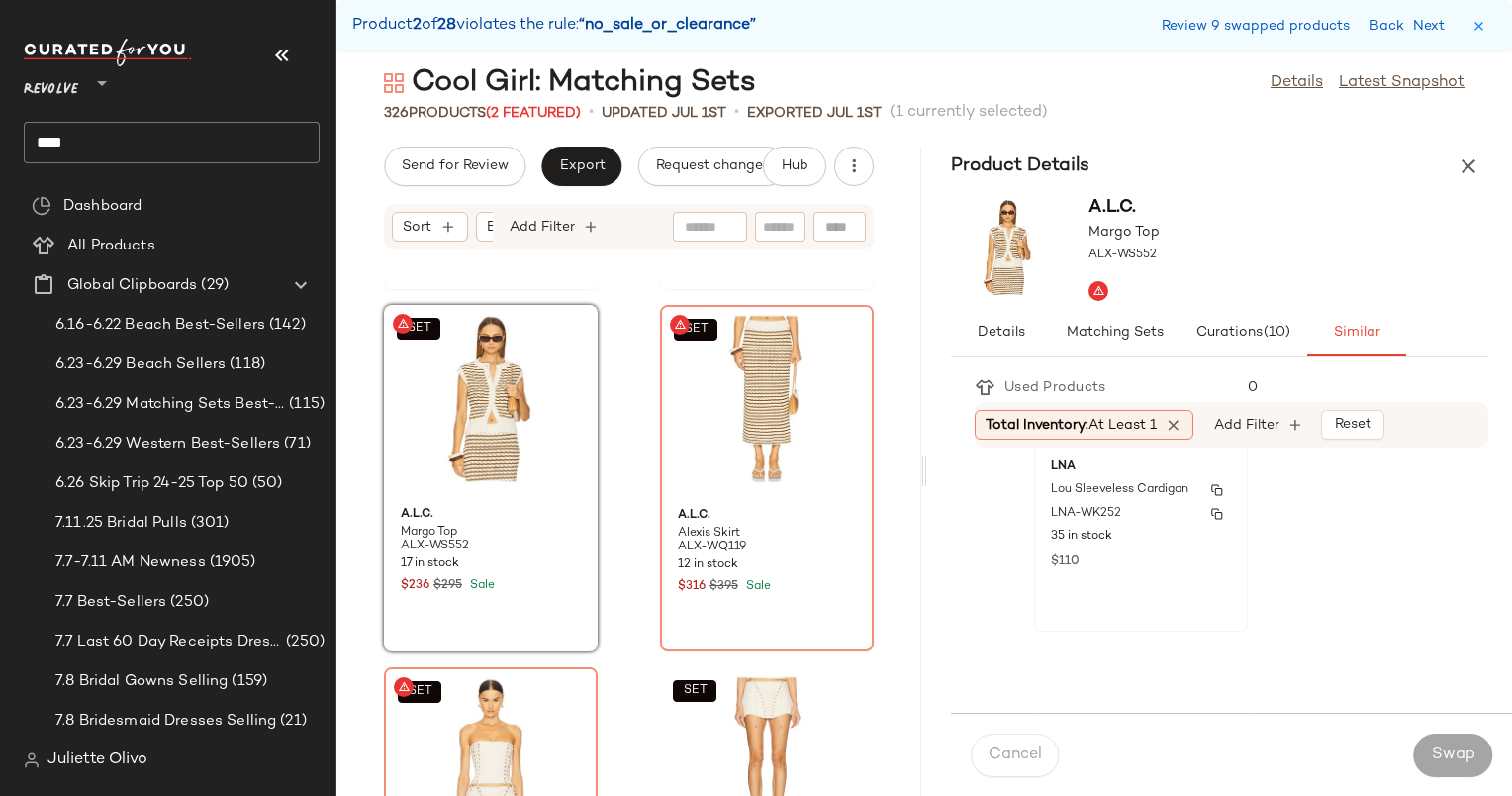 scroll, scrollTop: 0, scrollLeft: 0, axis: both 